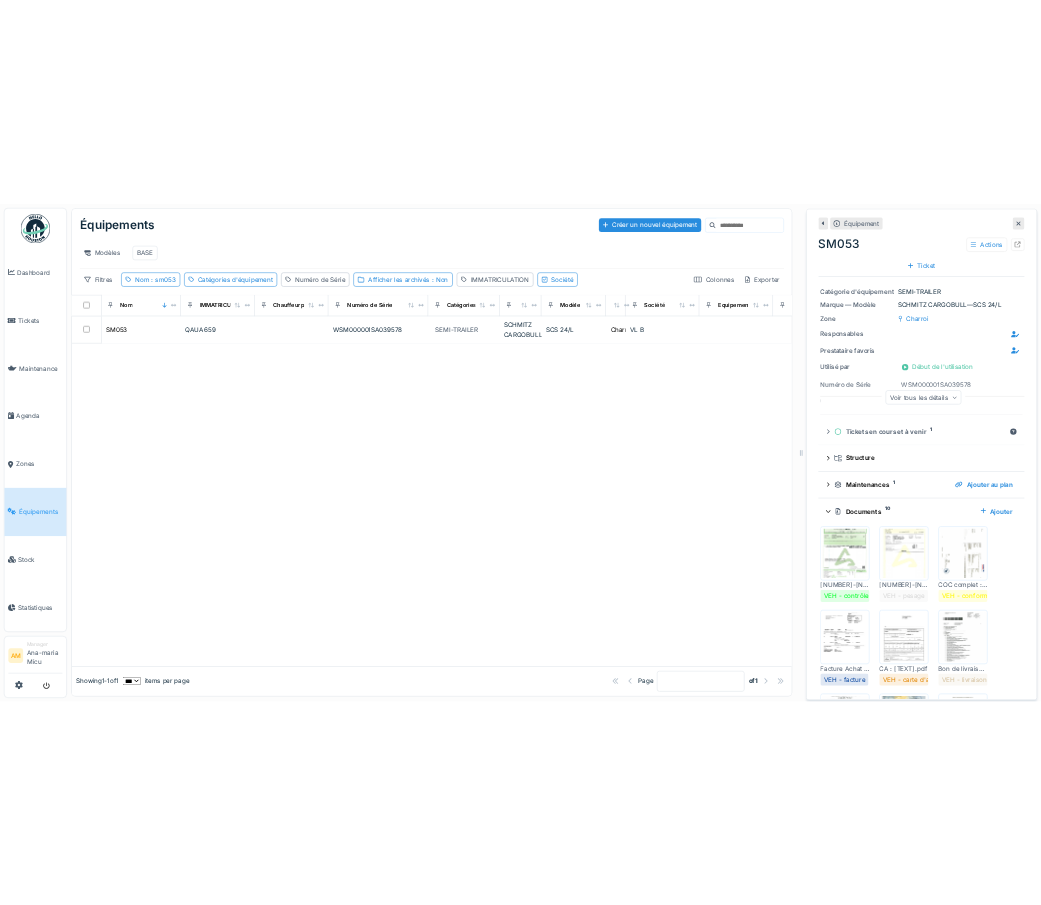 scroll, scrollTop: 16, scrollLeft: 0, axis: vertical 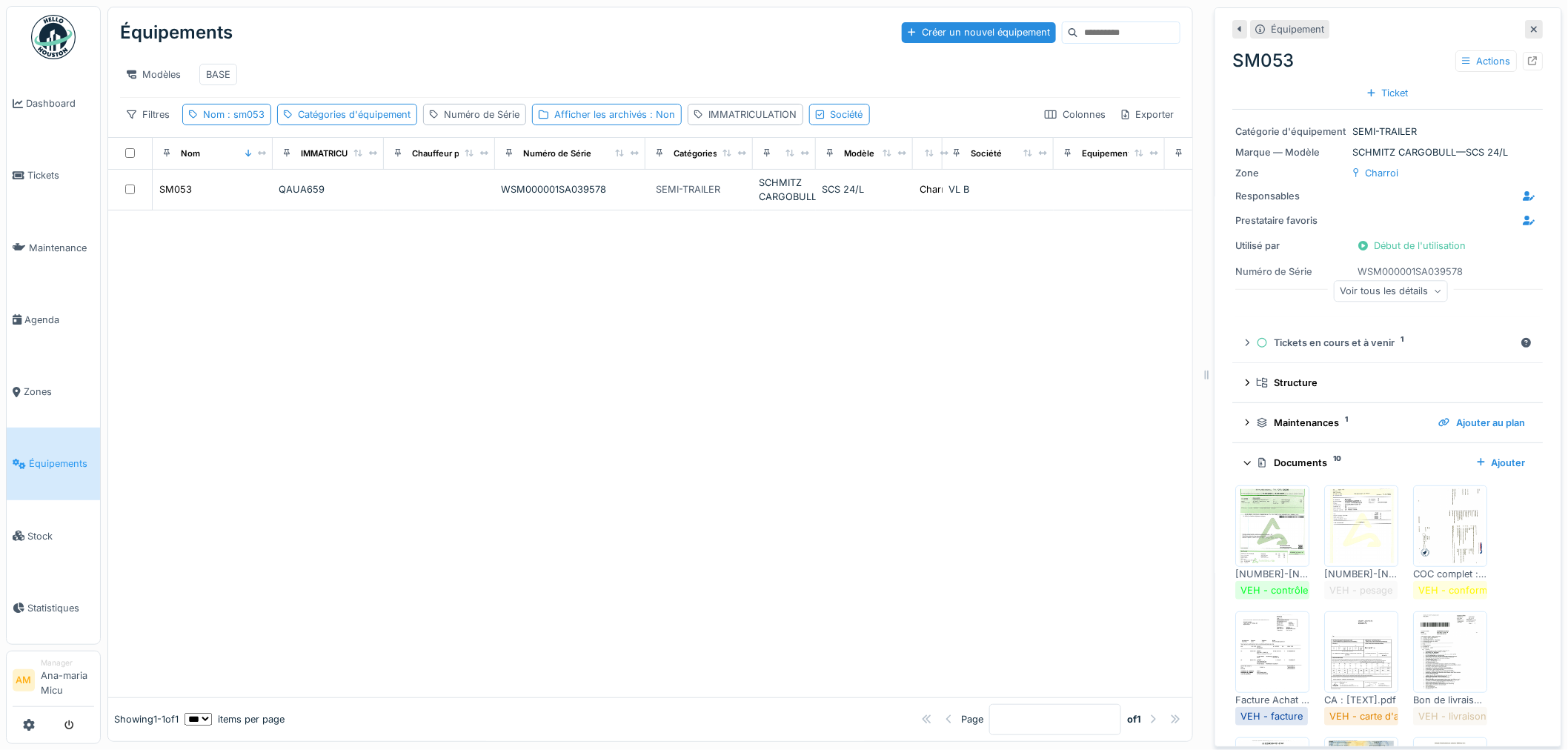 click at bounding box center [650, 454] 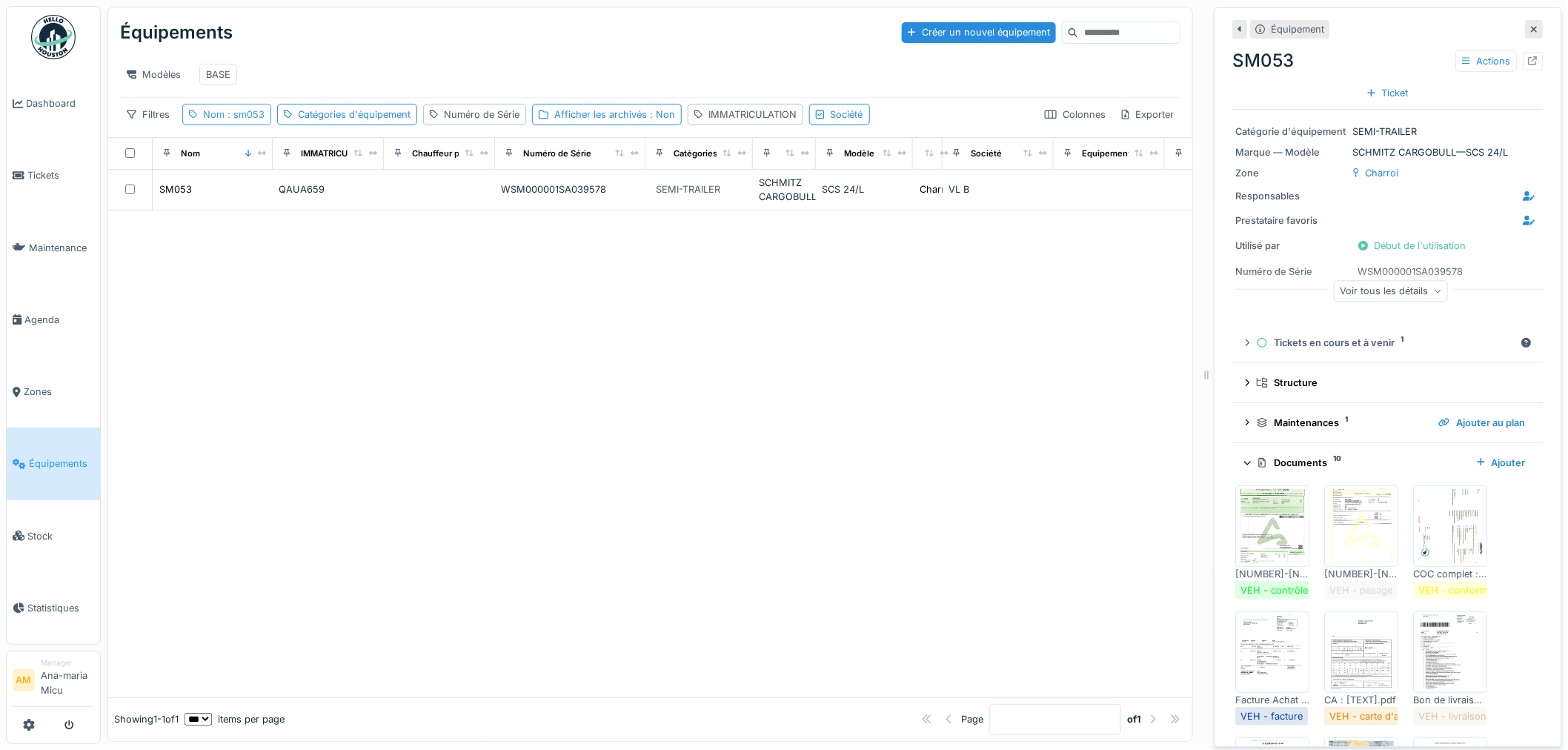 click on ":   sm053" at bounding box center (245, 114) 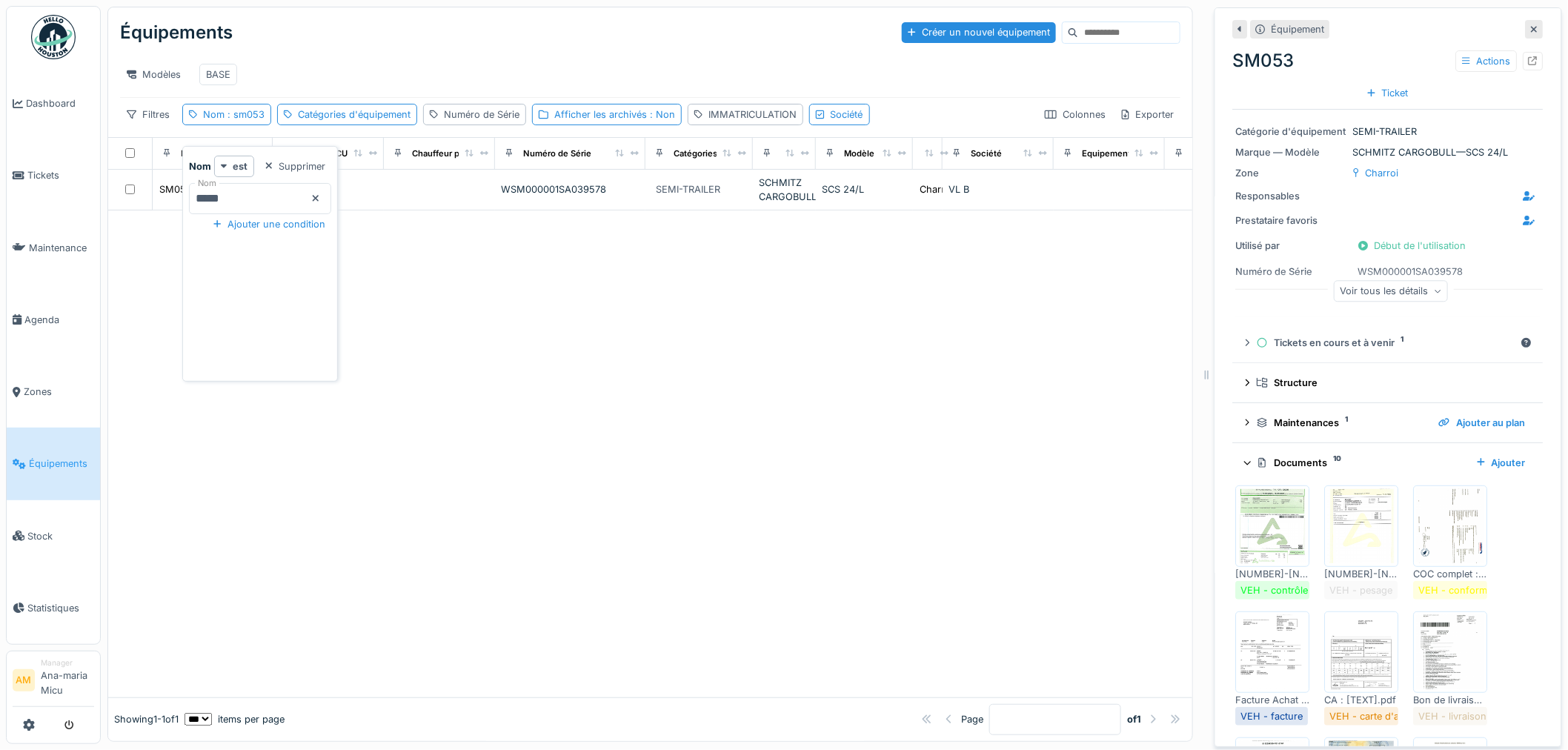 click on "*****" at bounding box center (260, 199) 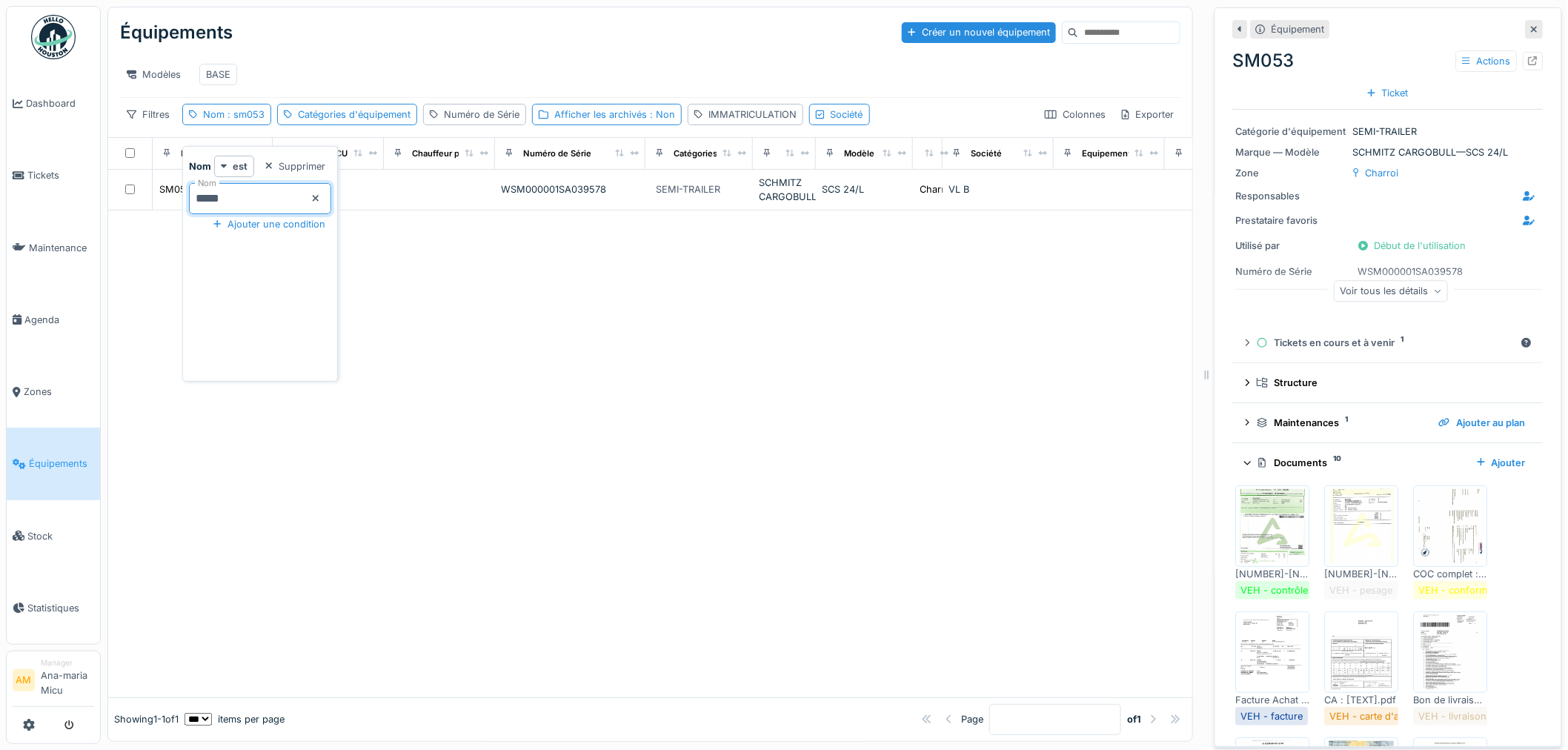 type on "*****" 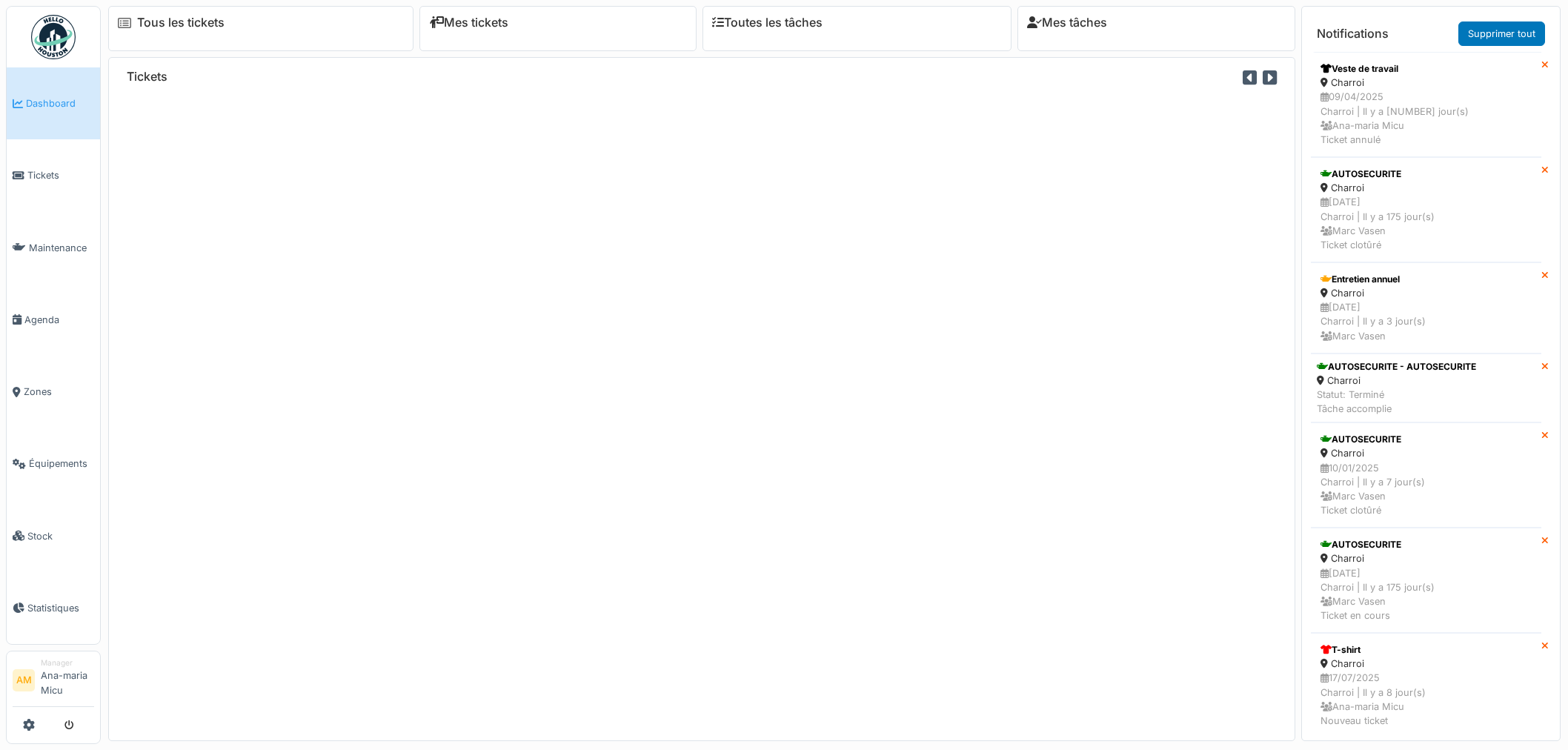 scroll, scrollTop: 0, scrollLeft: 0, axis: both 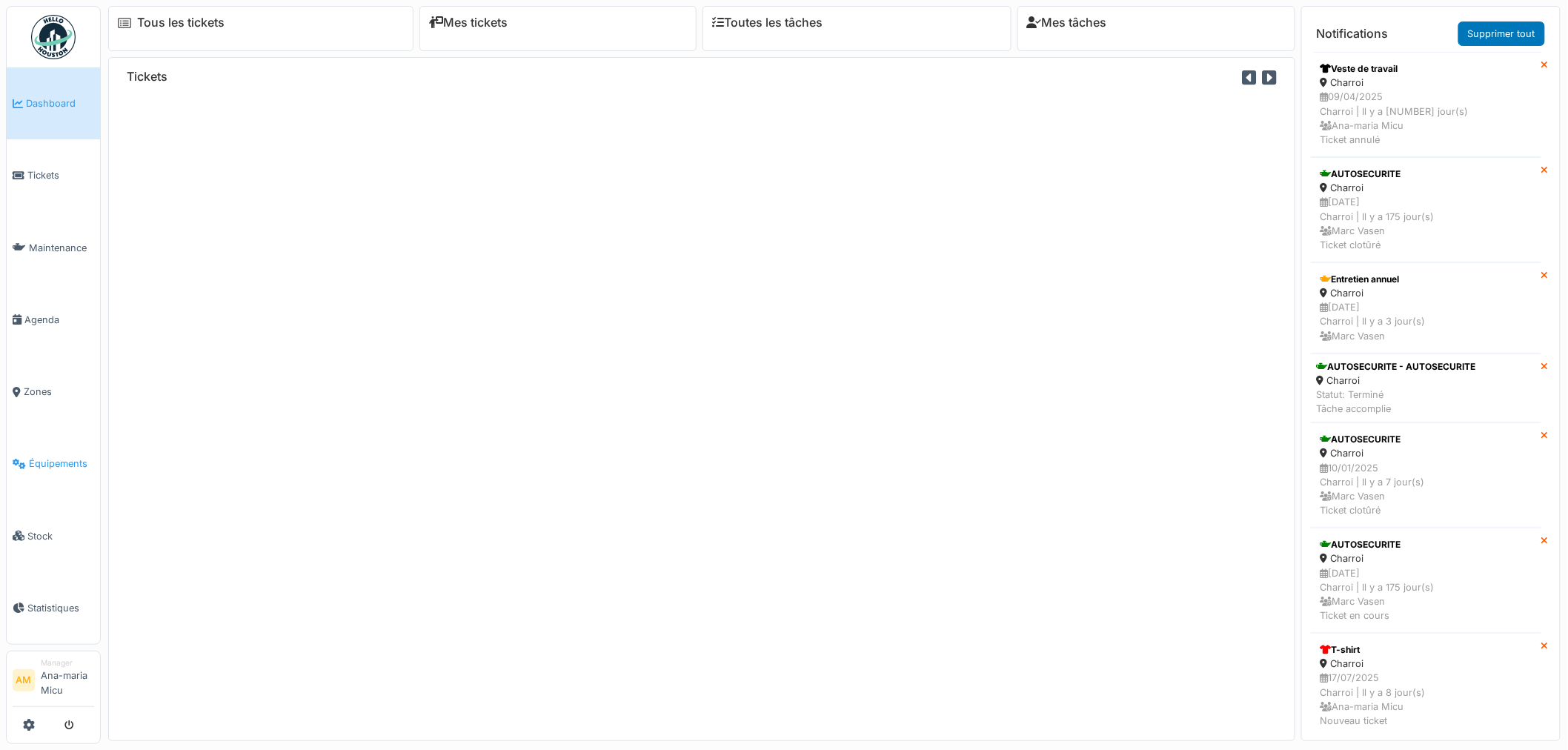 click on "Équipements" at bounding box center [62, 463] 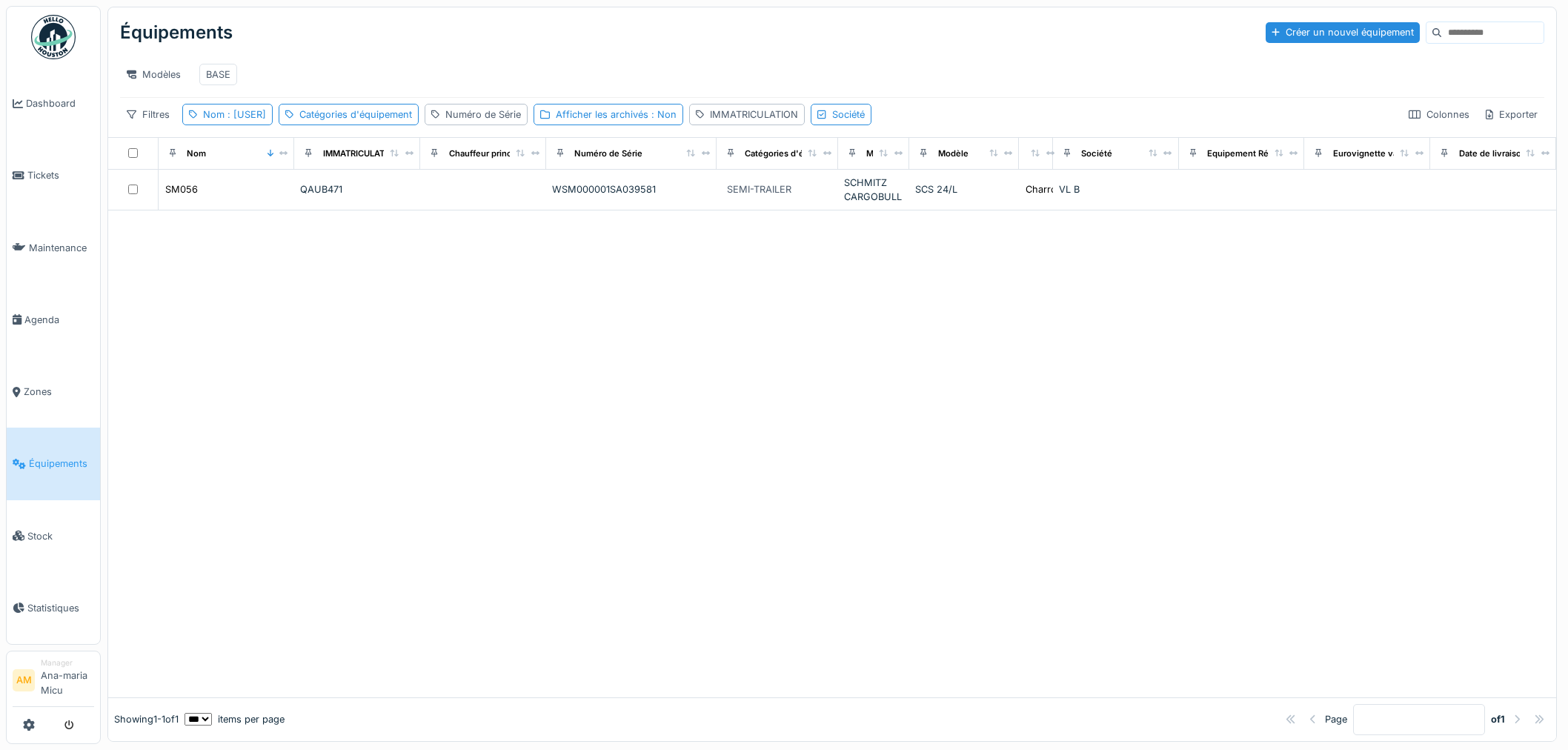 scroll, scrollTop: 0, scrollLeft: 0, axis: both 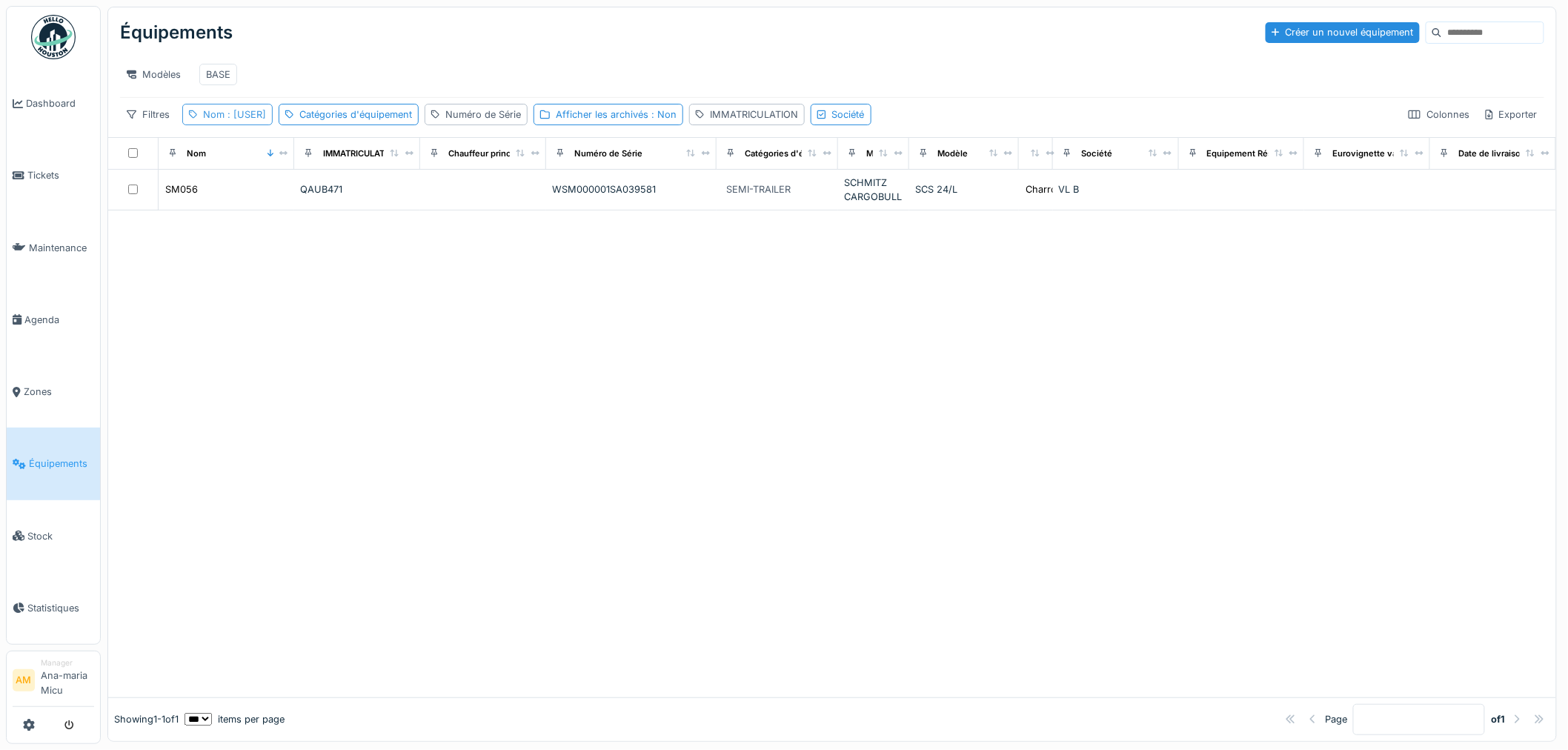 click on ":   [USER]" at bounding box center [245, 114] 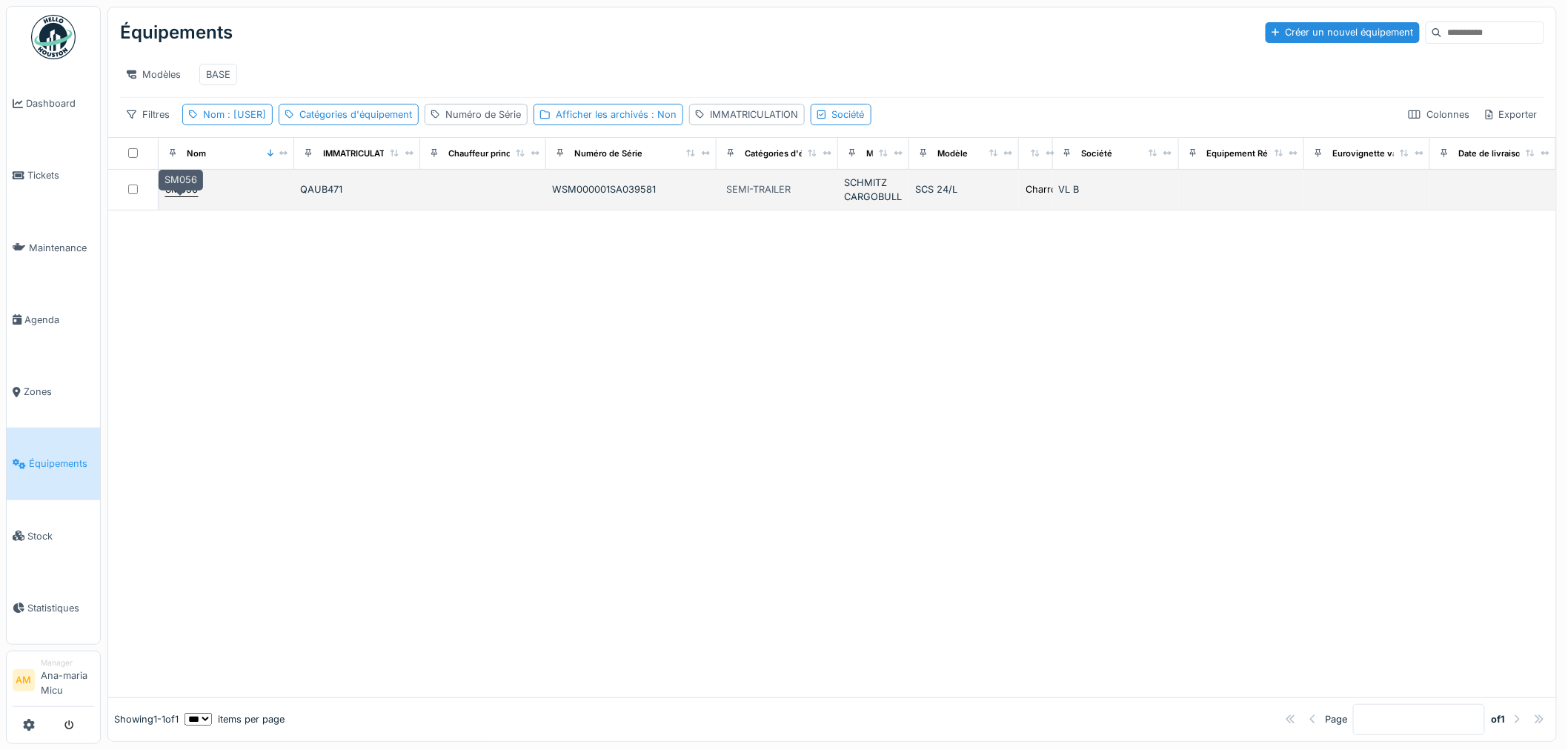 click on "SM056" at bounding box center (182, 189) 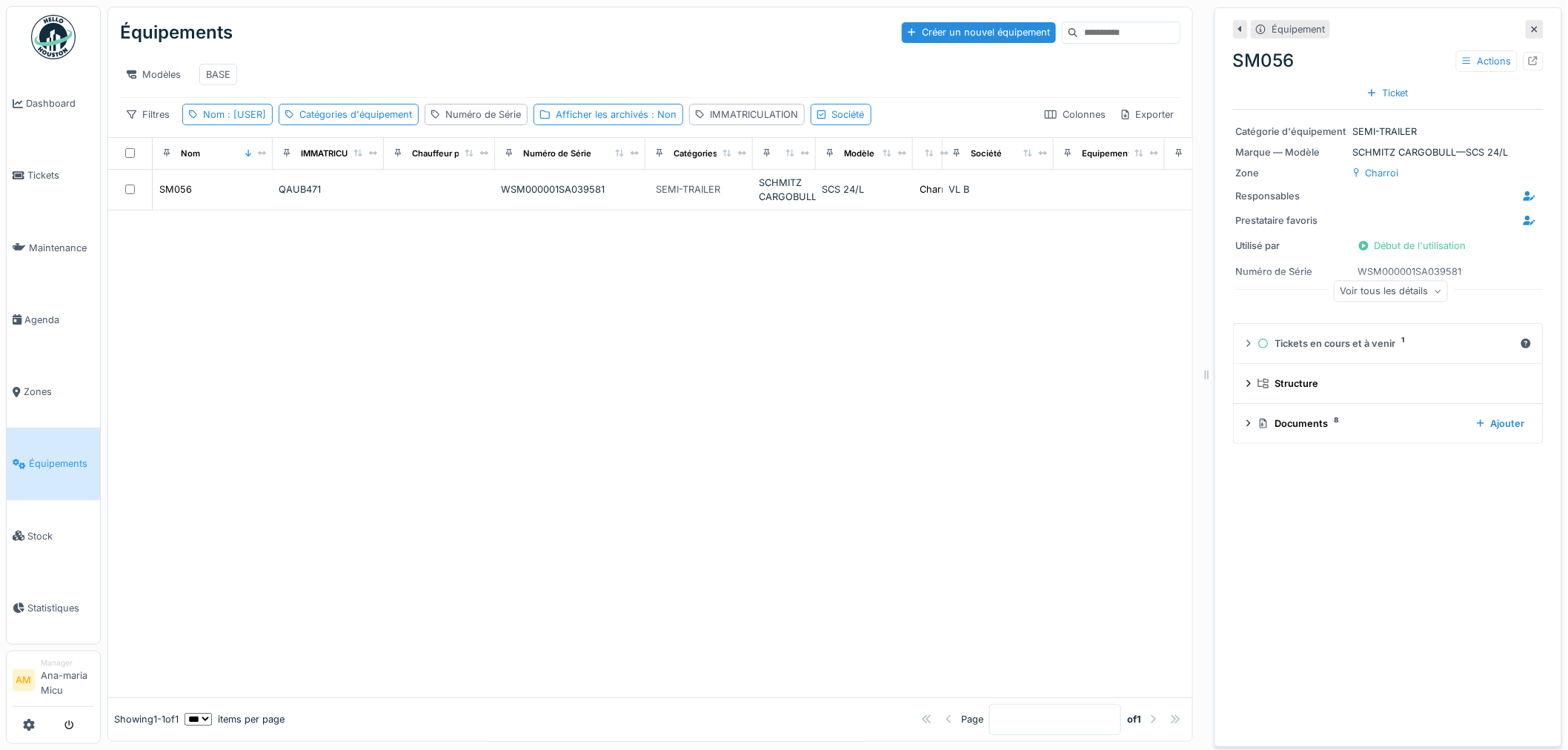 click 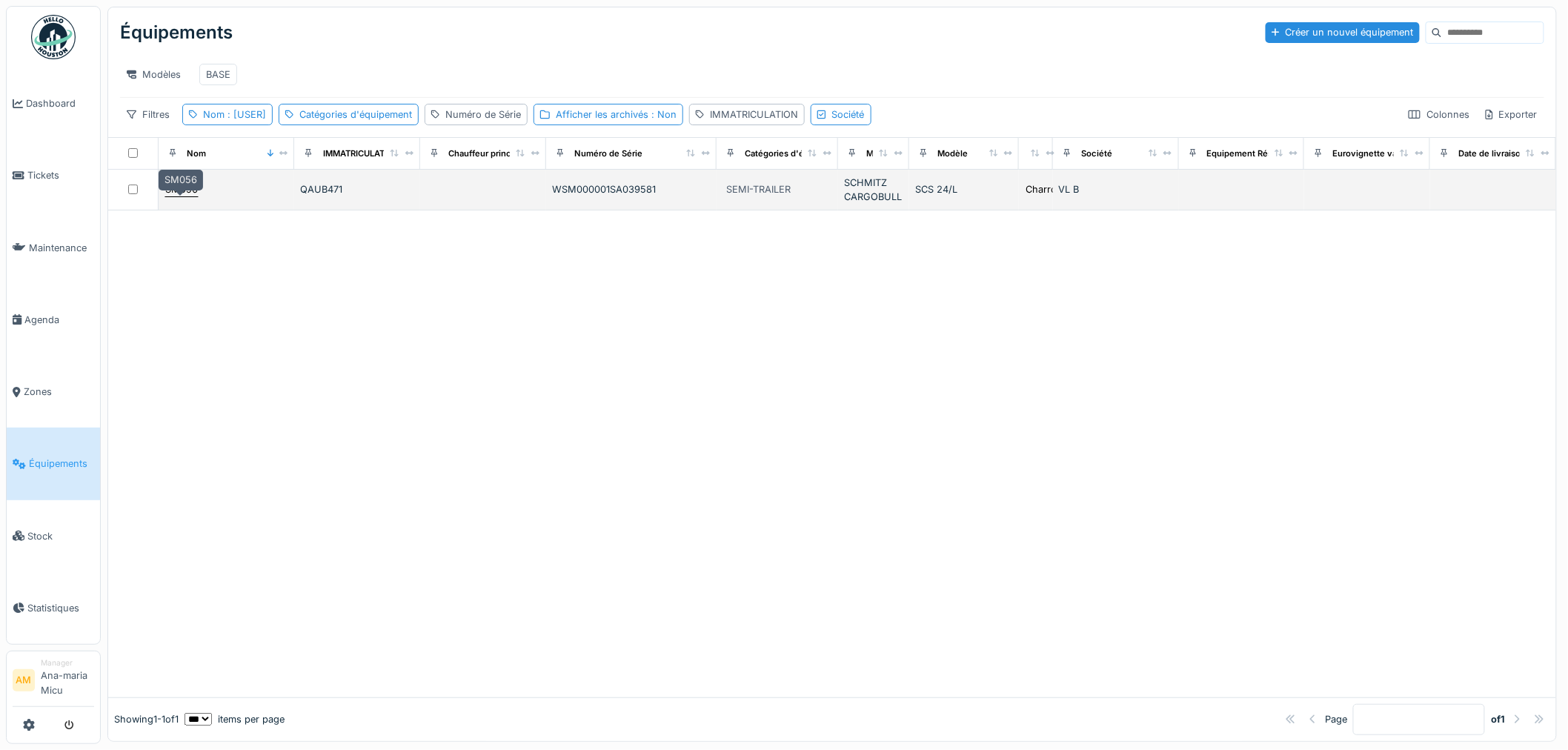 click on "SM056" at bounding box center (182, 189) 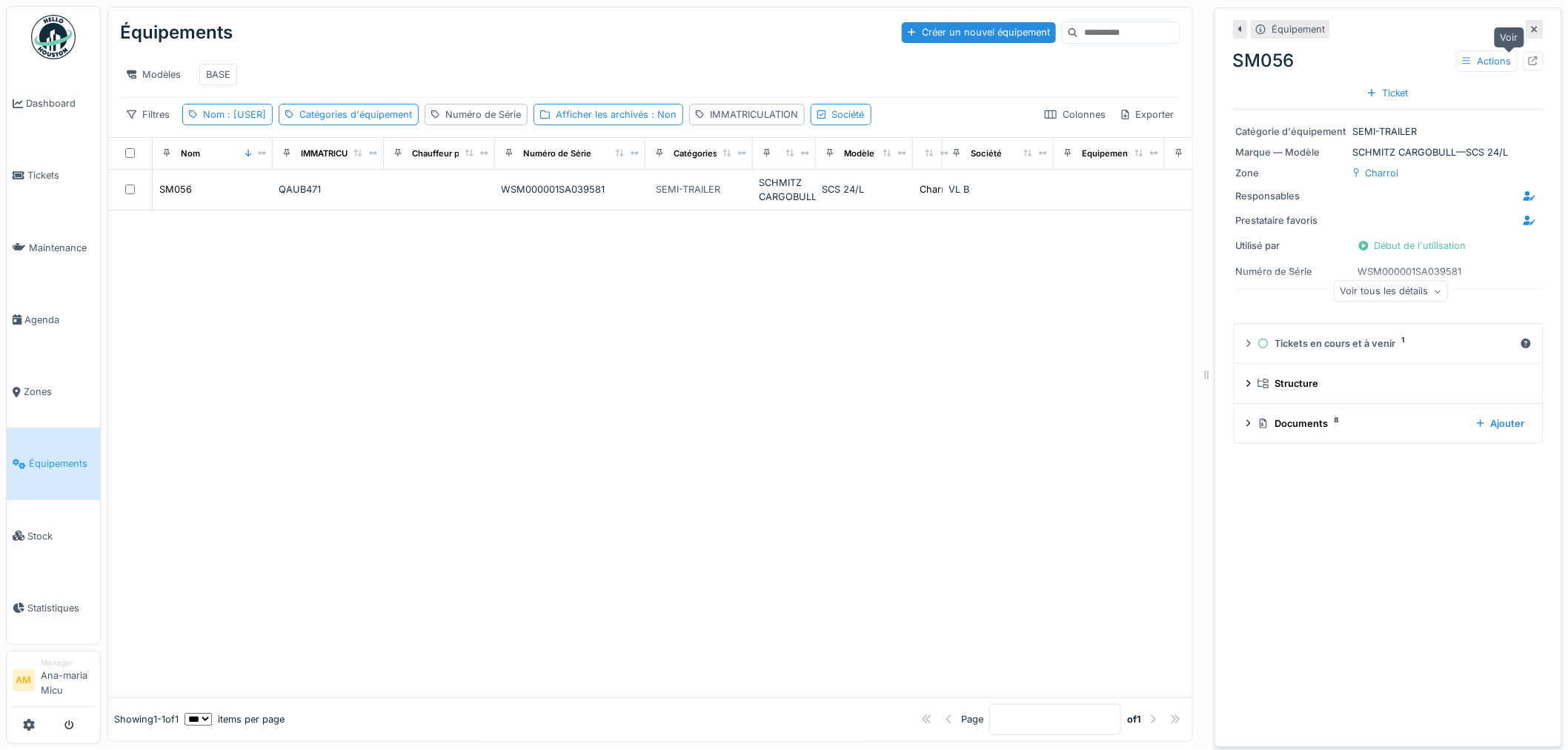 click 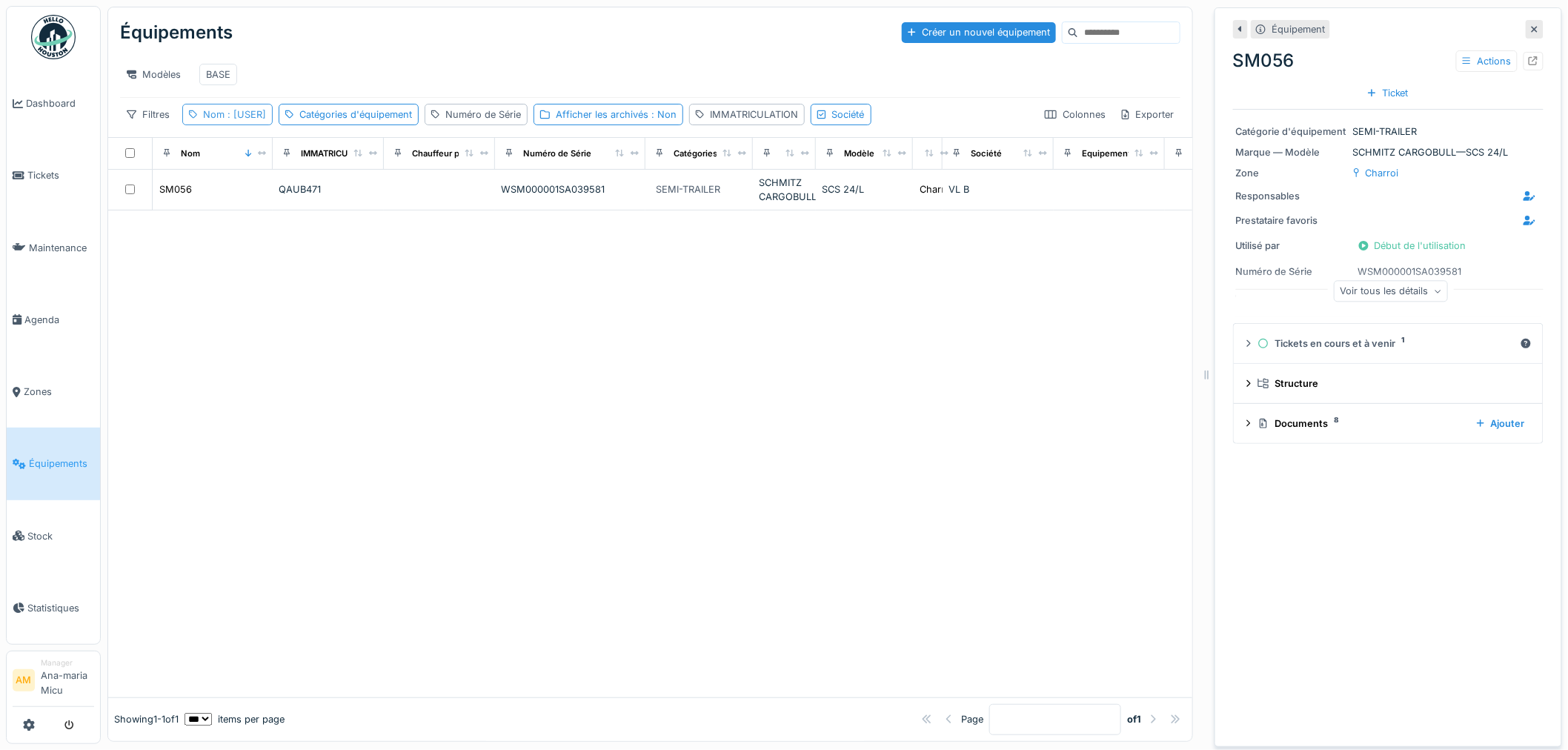 drag, startPoint x: 239, startPoint y: 134, endPoint x: 250, endPoint y: 129, distance: 12.083046 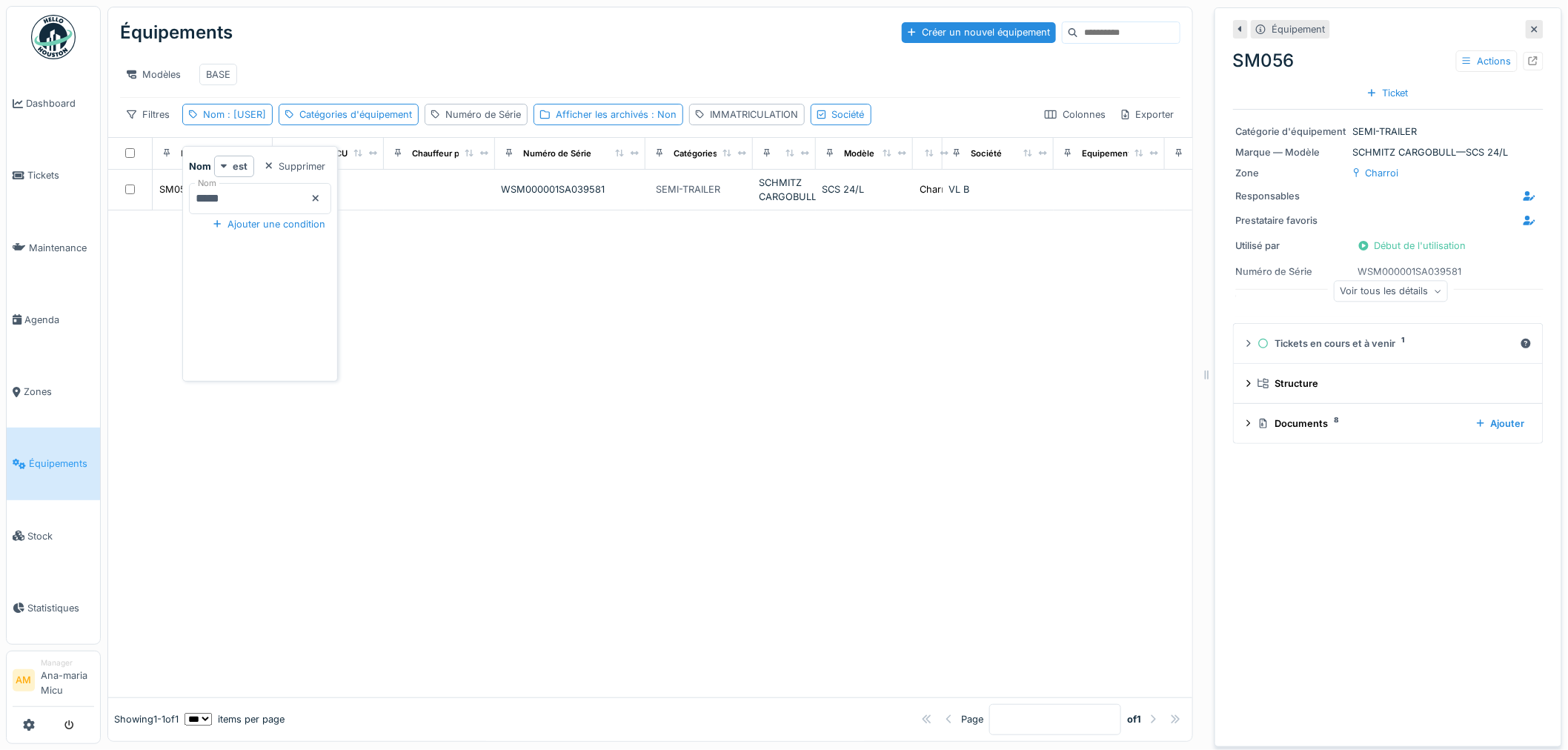 click on "*****" at bounding box center [260, 199] 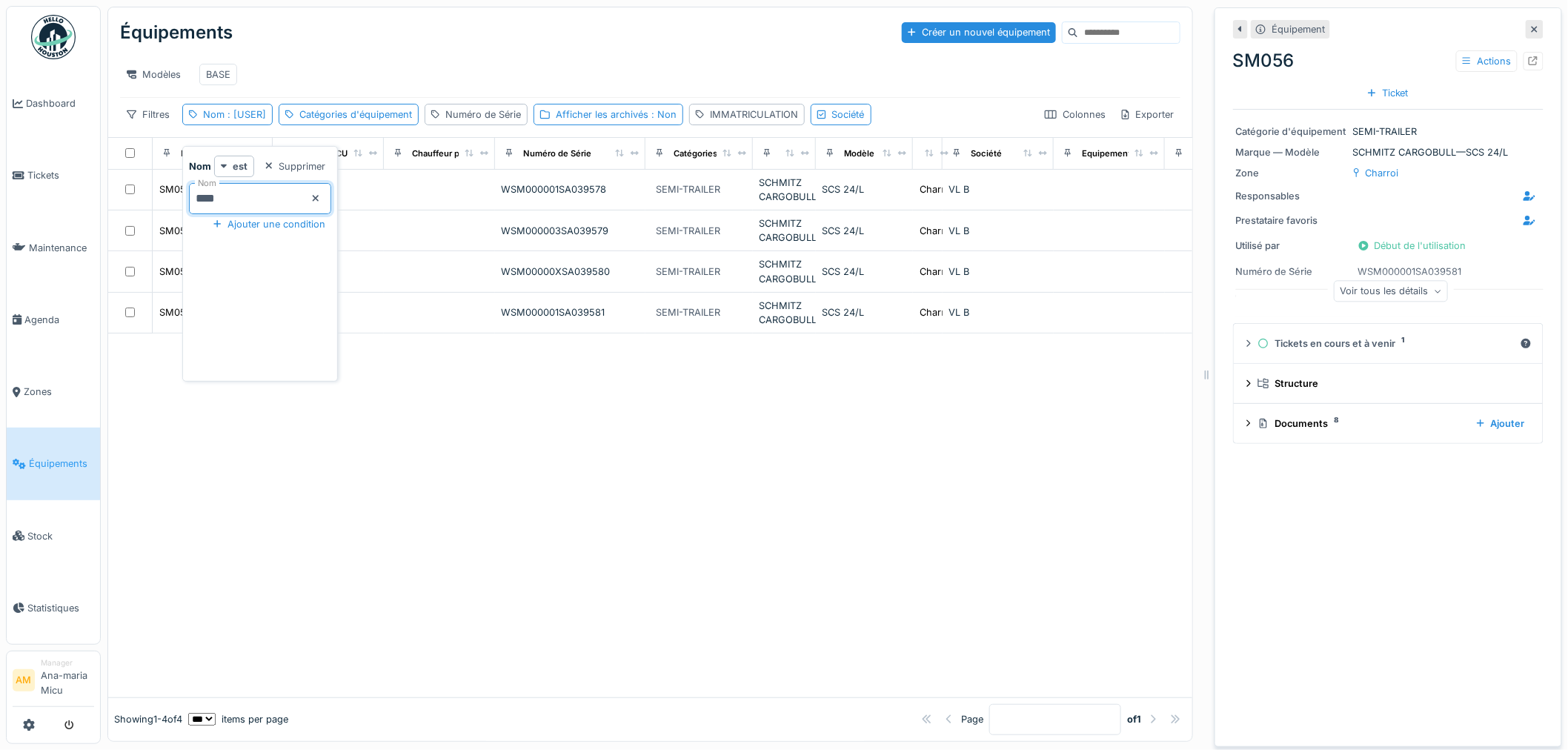 type on "****" 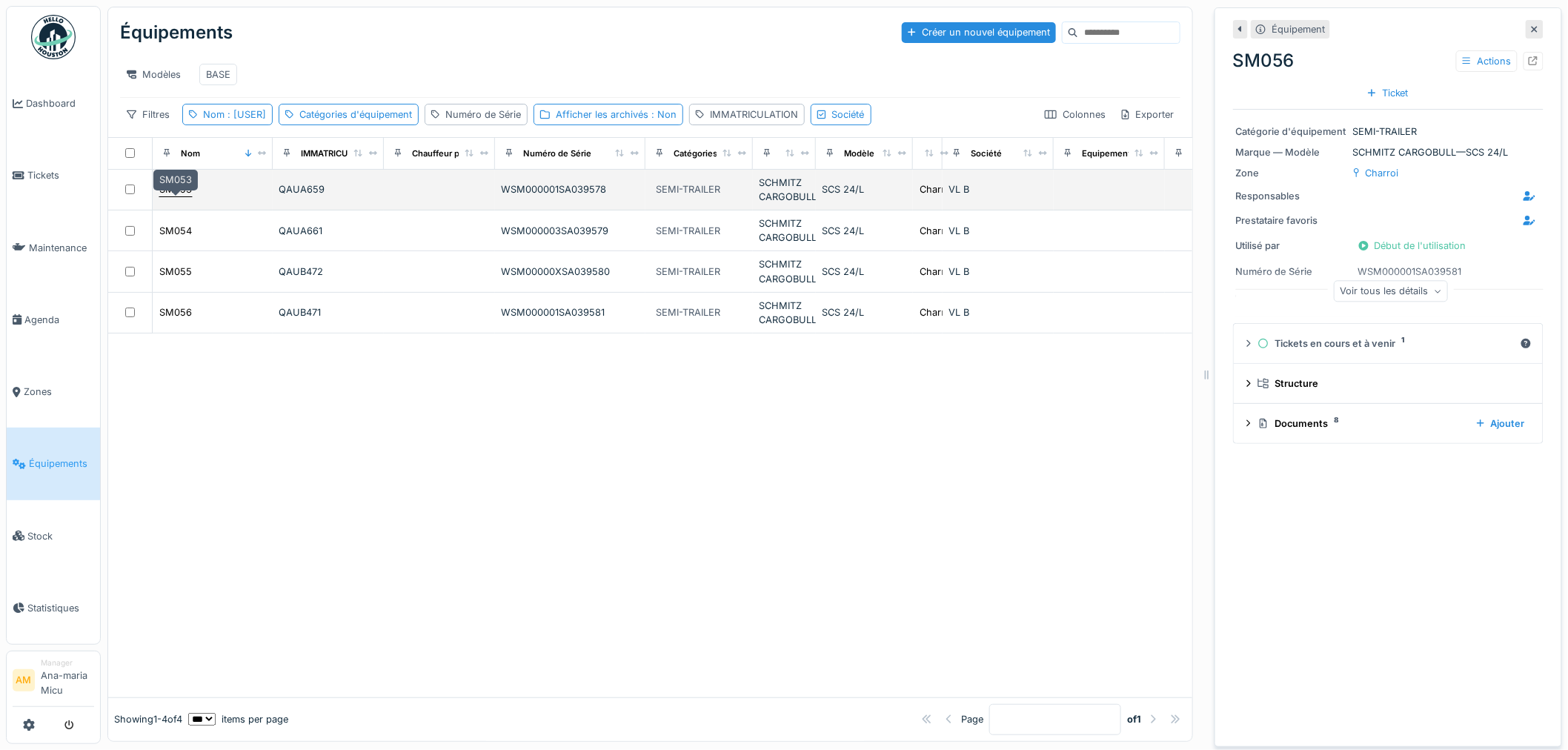 click on "SM053" at bounding box center (176, 189) 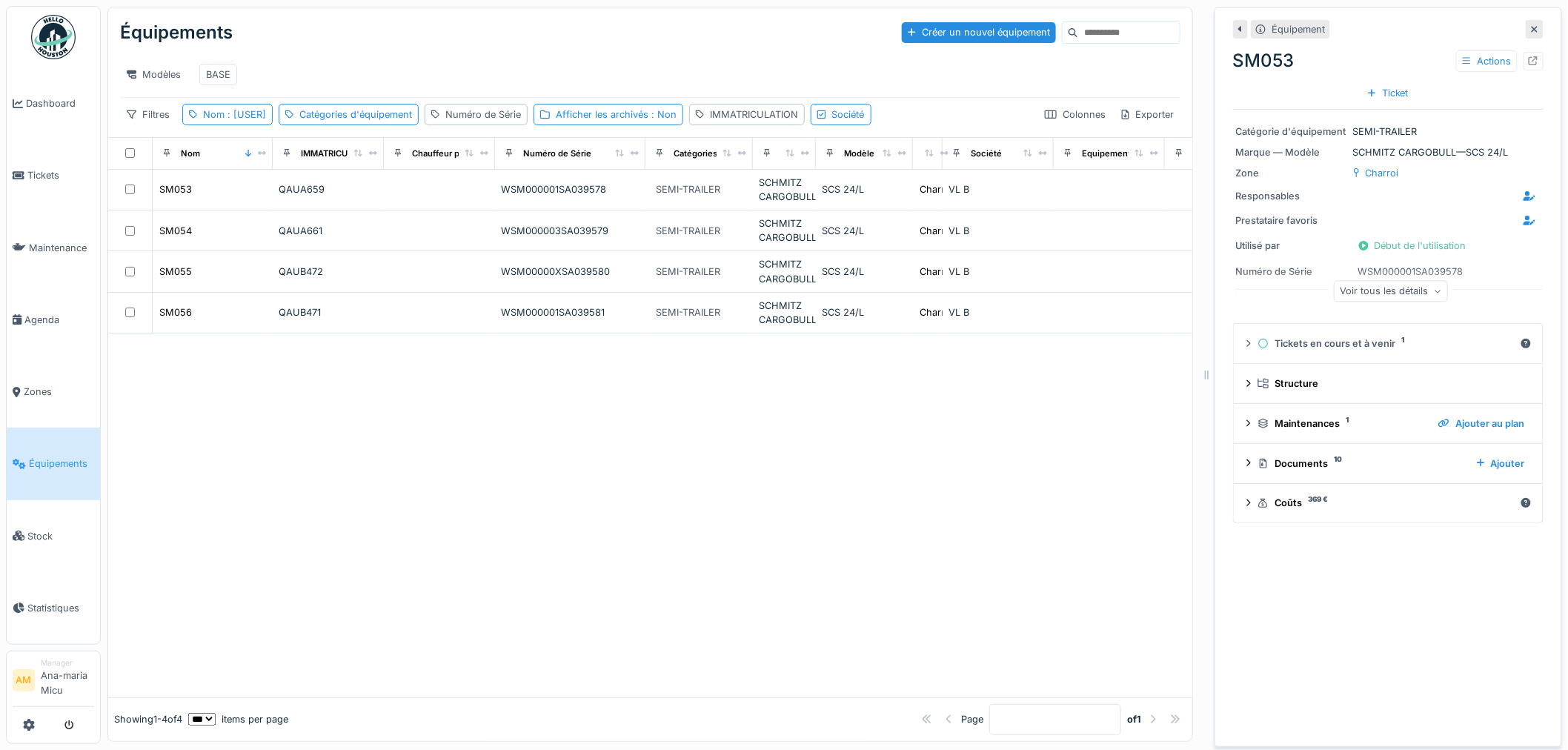 click on "Voir tous les détails" at bounding box center (1391, 291) 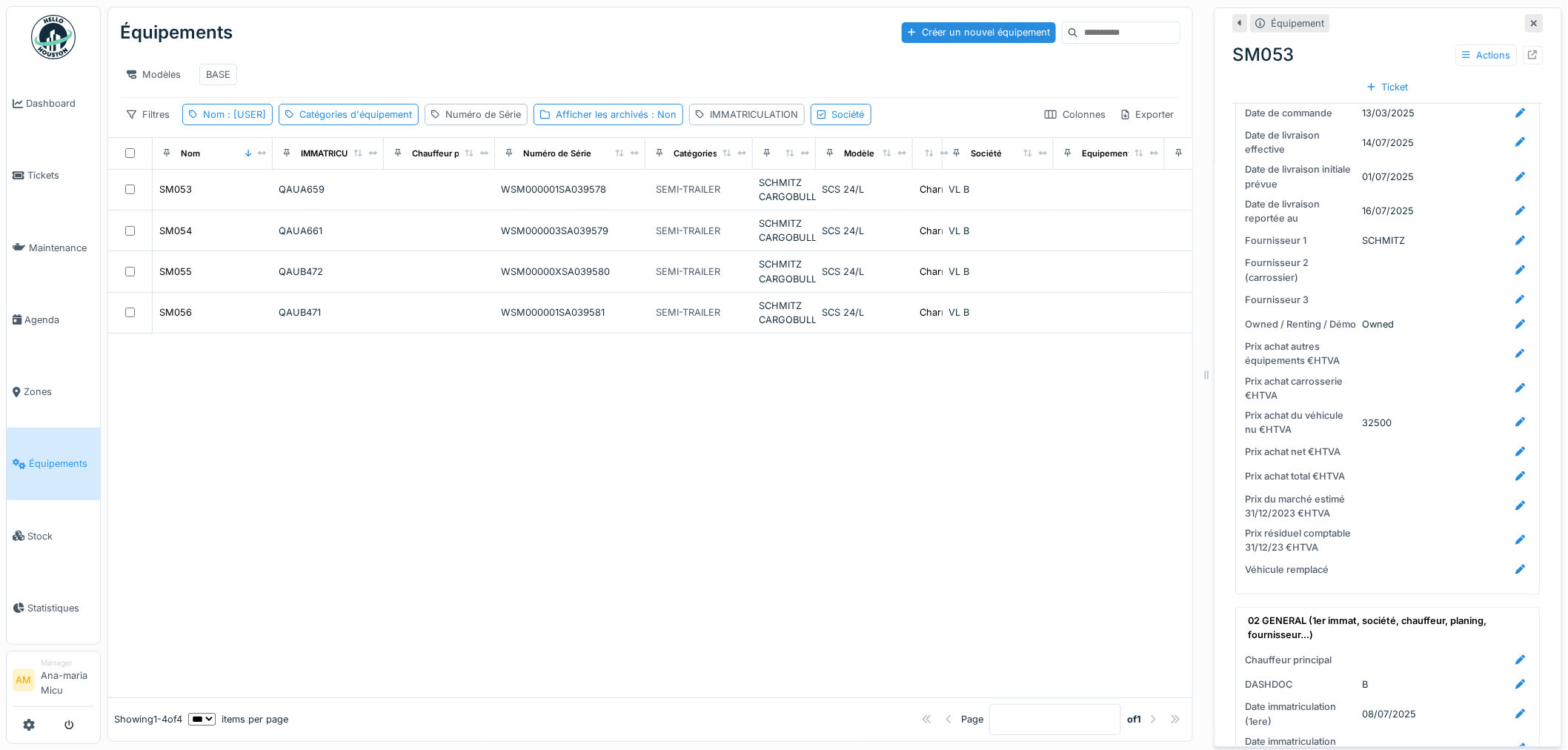 scroll, scrollTop: 411, scrollLeft: 0, axis: vertical 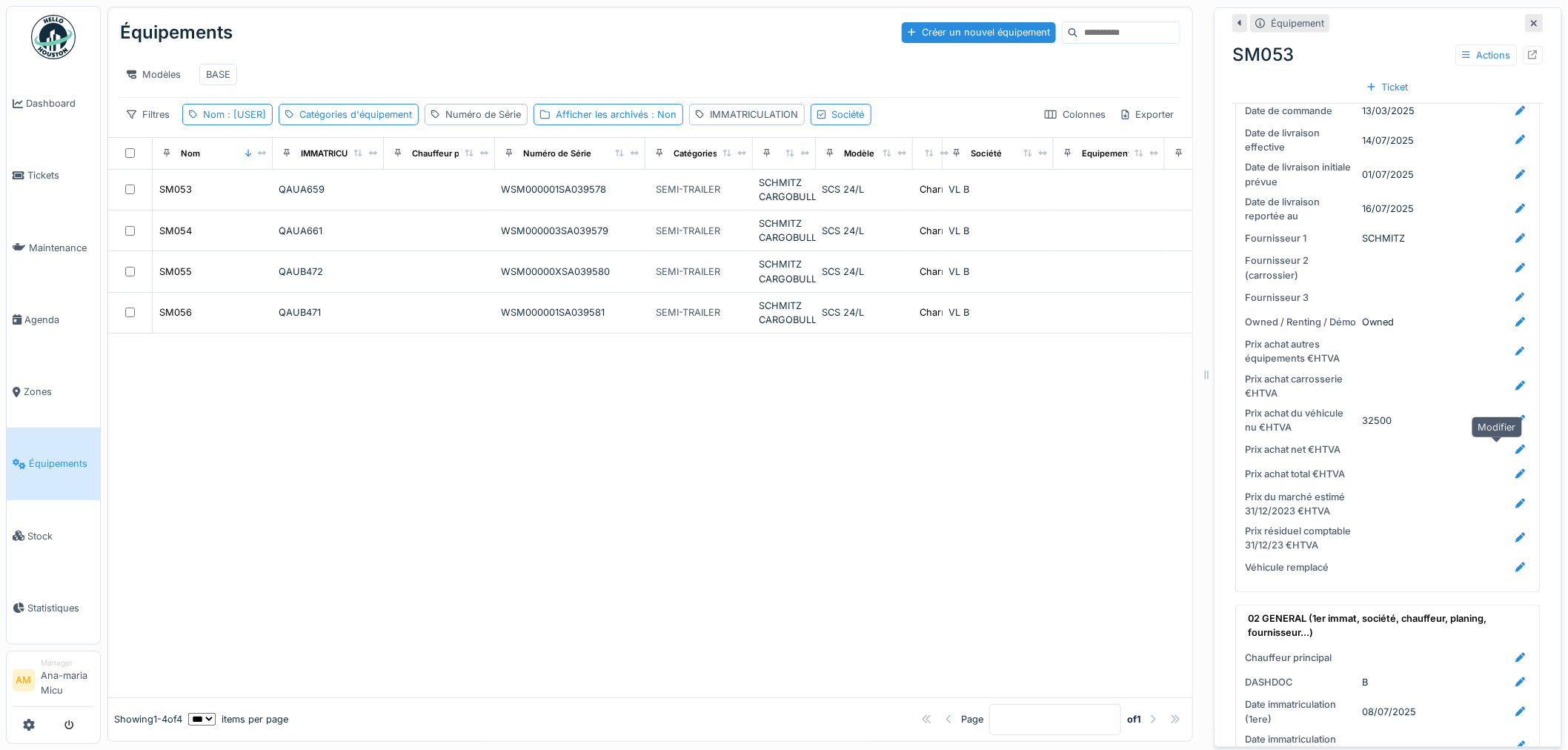 click at bounding box center (1521, 449) 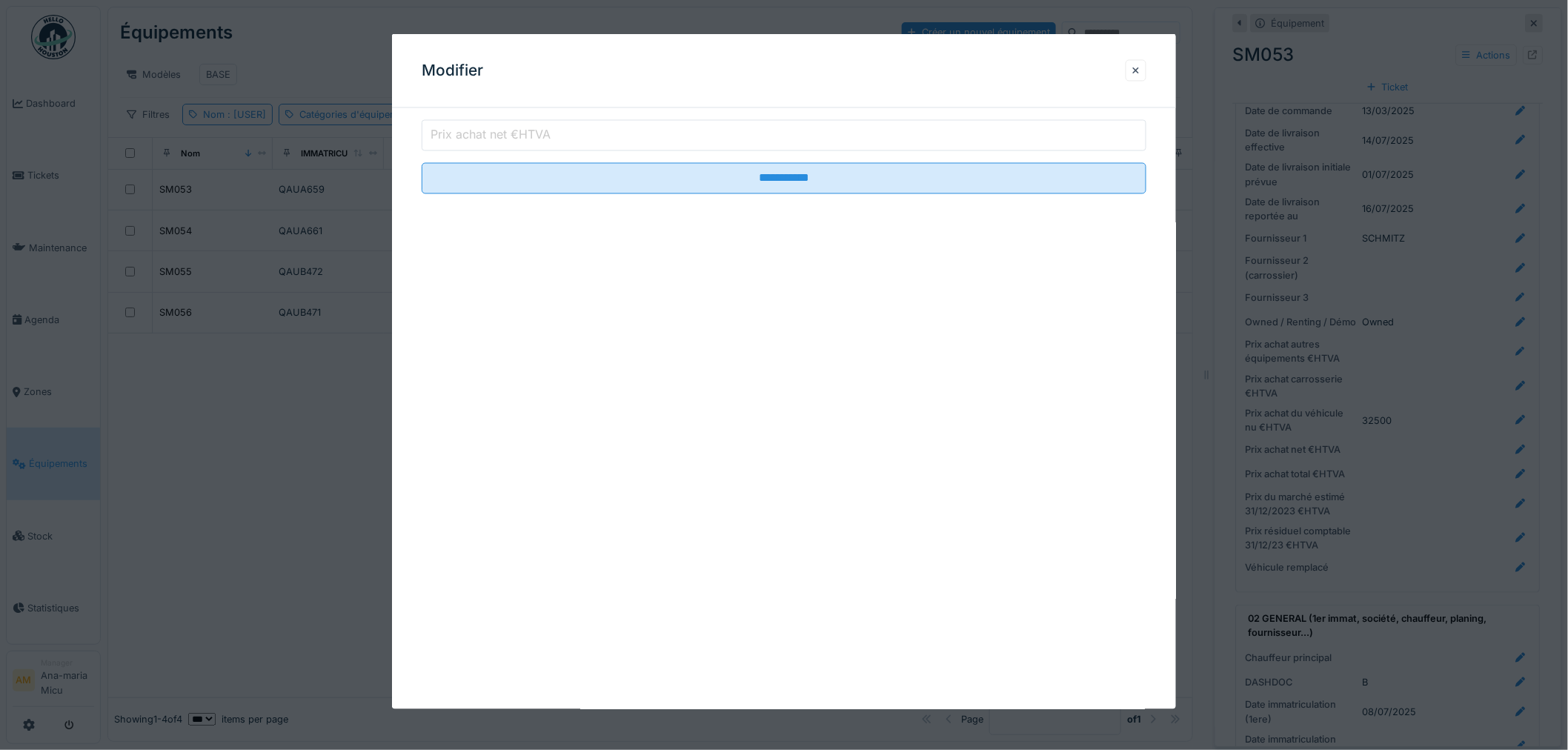 click on "Prix achat net €HTVA" at bounding box center [784, 136] 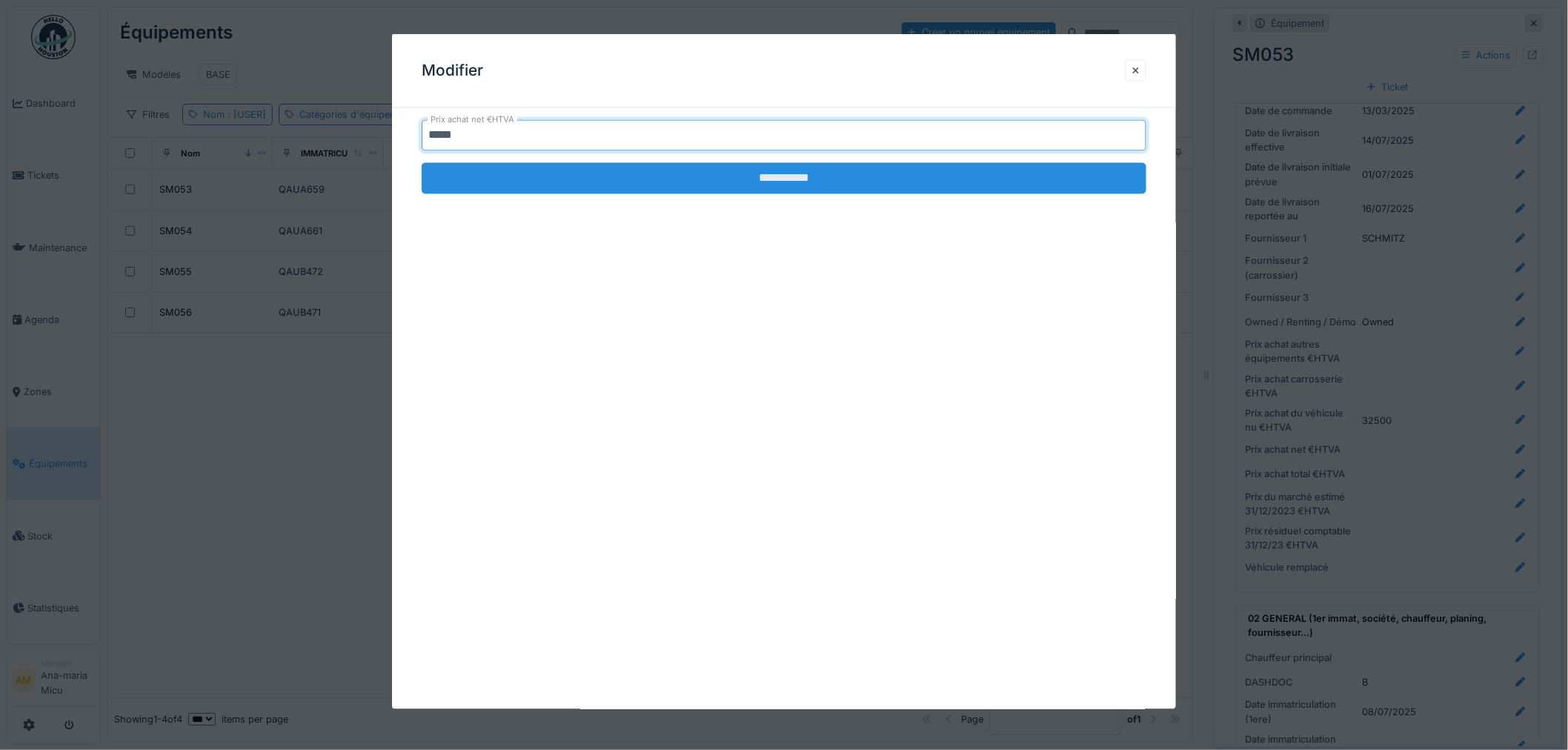 type on "*****" 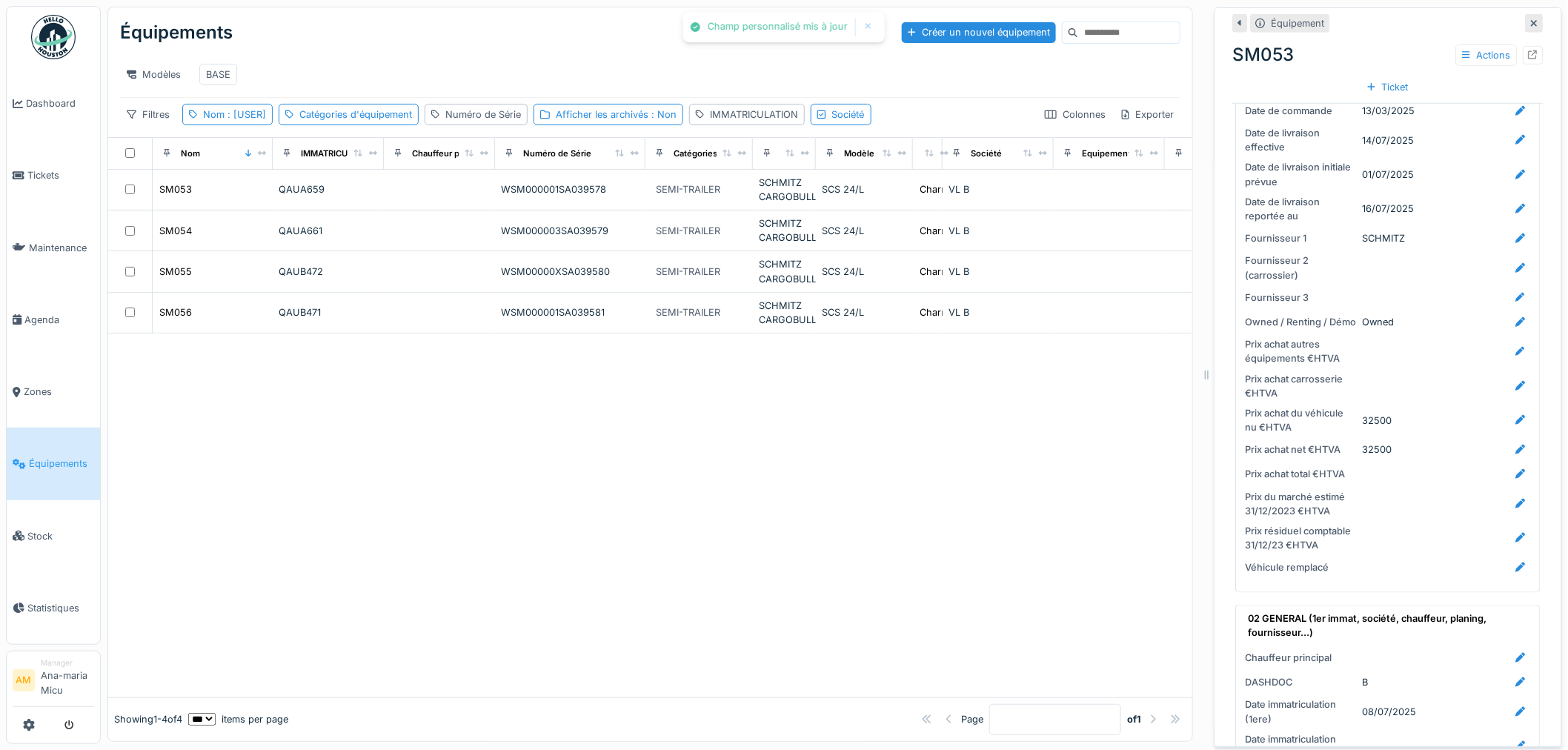 click at bounding box center [650, 515] 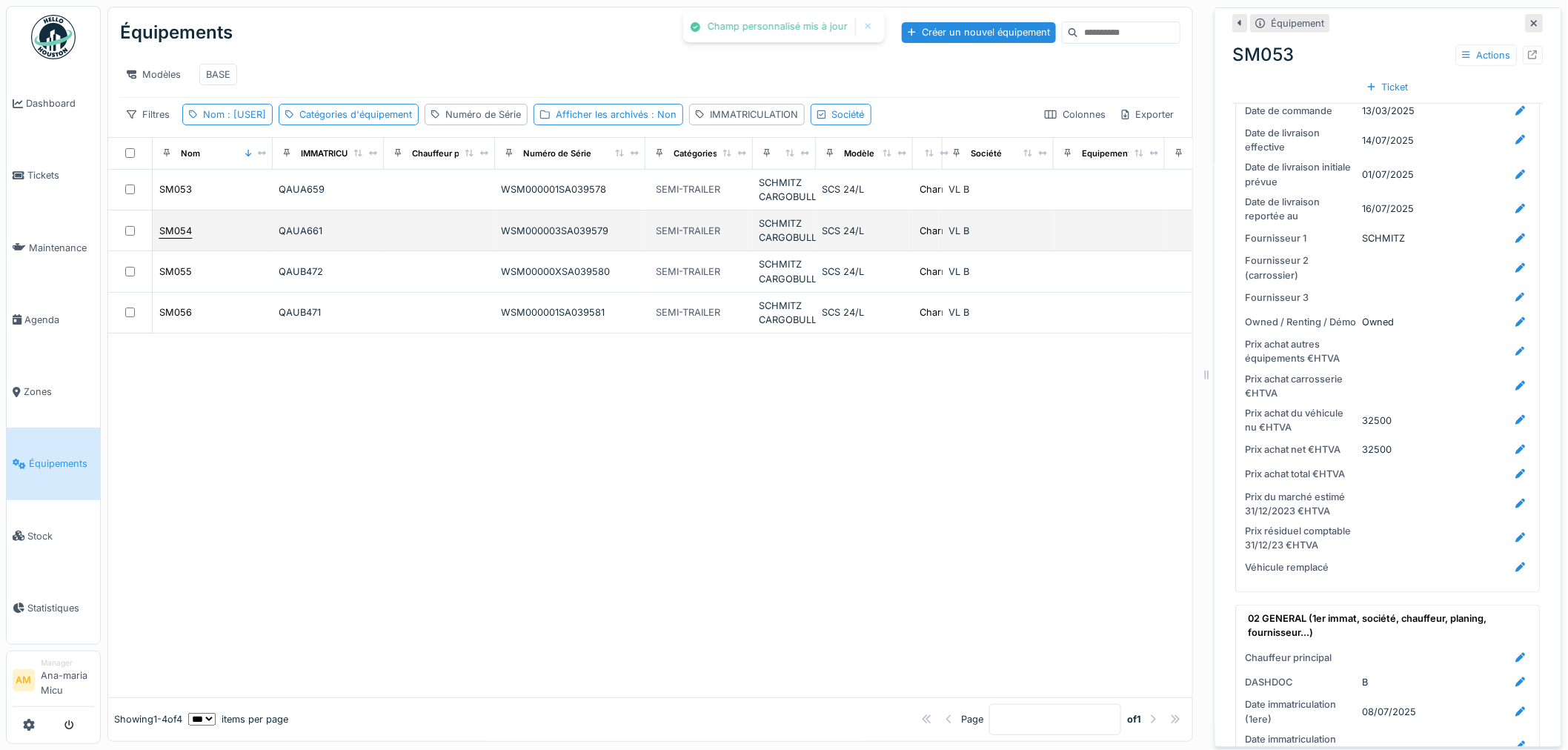 click on "SM054" at bounding box center [176, 230] 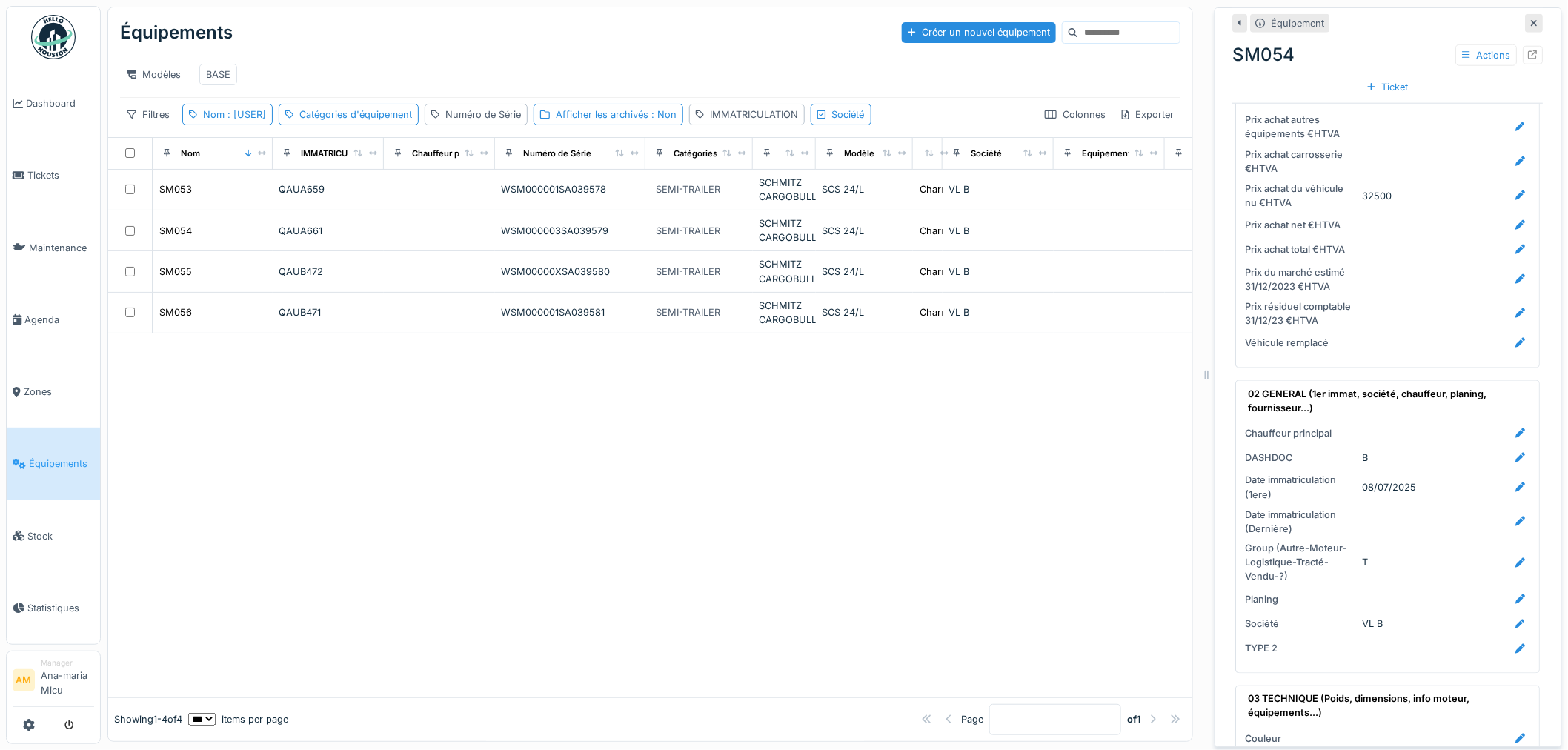 scroll, scrollTop: 494, scrollLeft: 0, axis: vertical 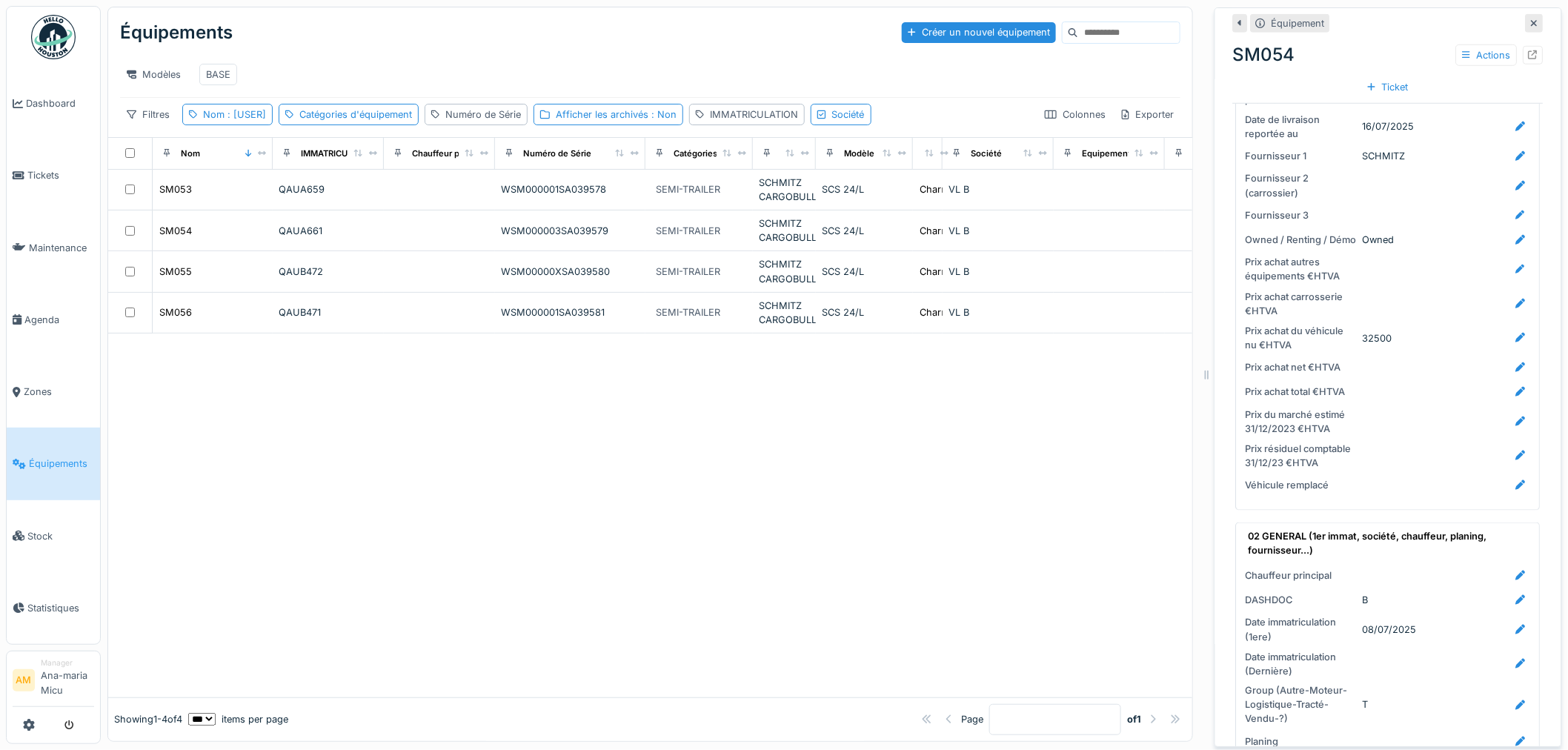 click at bounding box center [1446, 367] 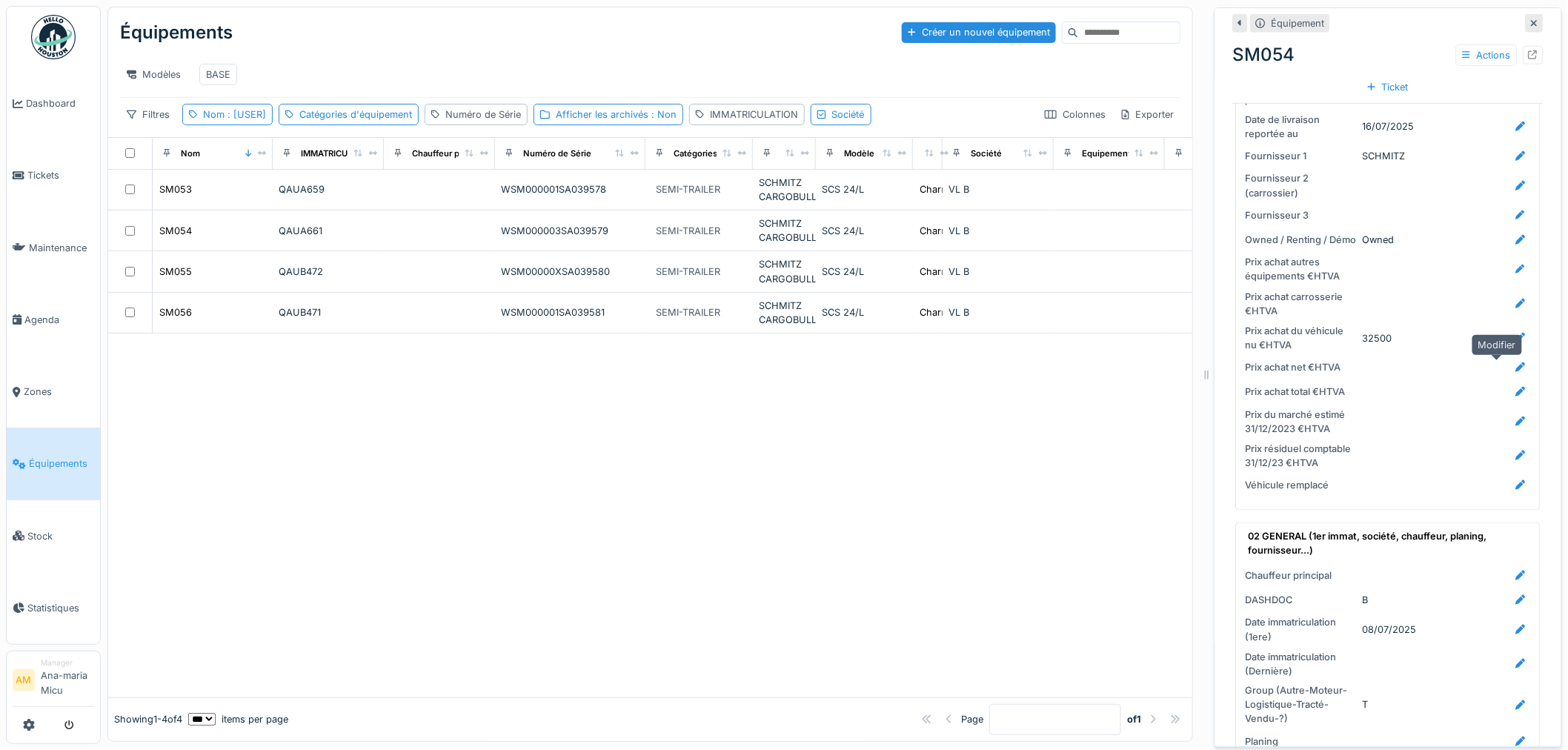 click 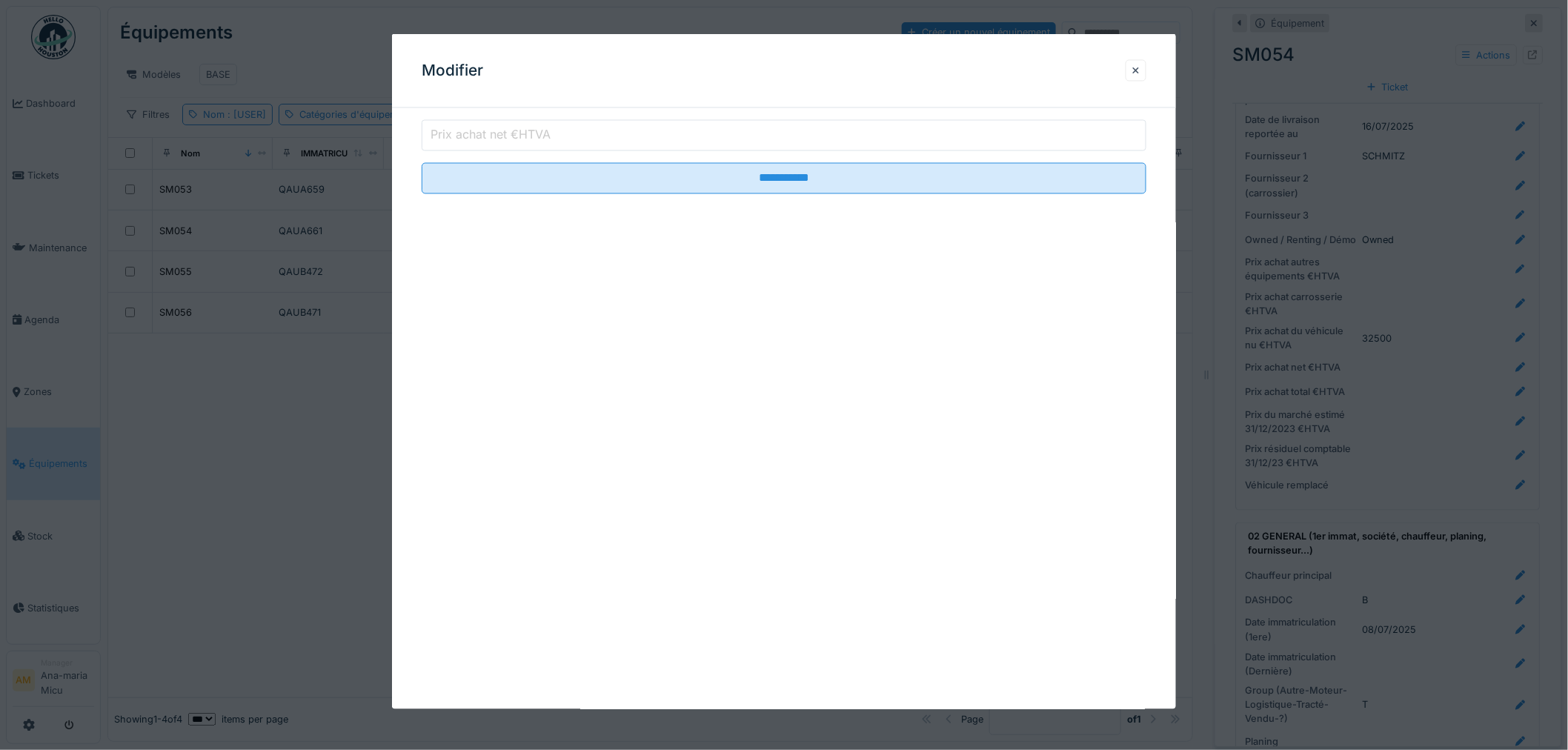 click on "Prix achat net €HTVA" at bounding box center (491, 135) 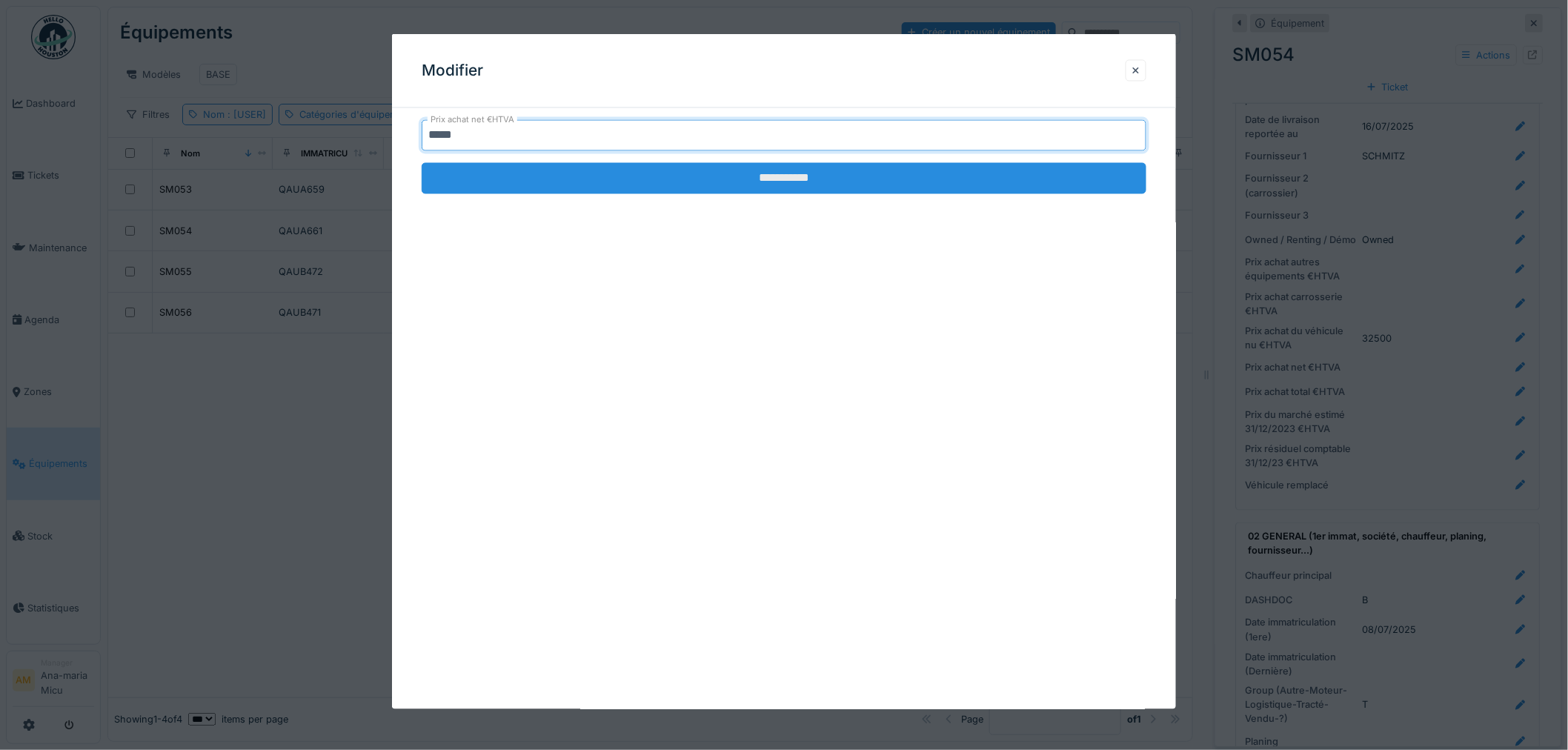 type on "*****" 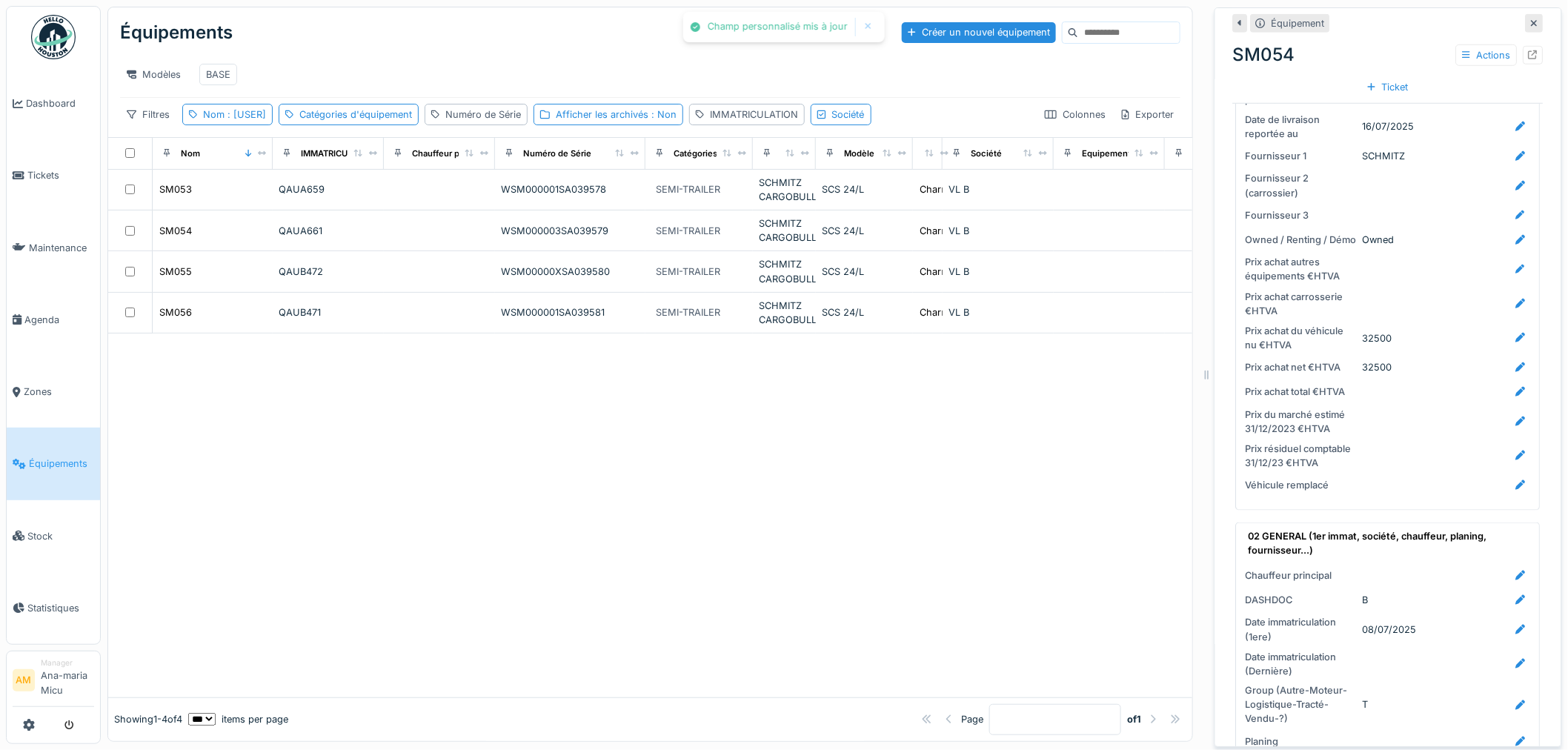 click at bounding box center [650, 515] 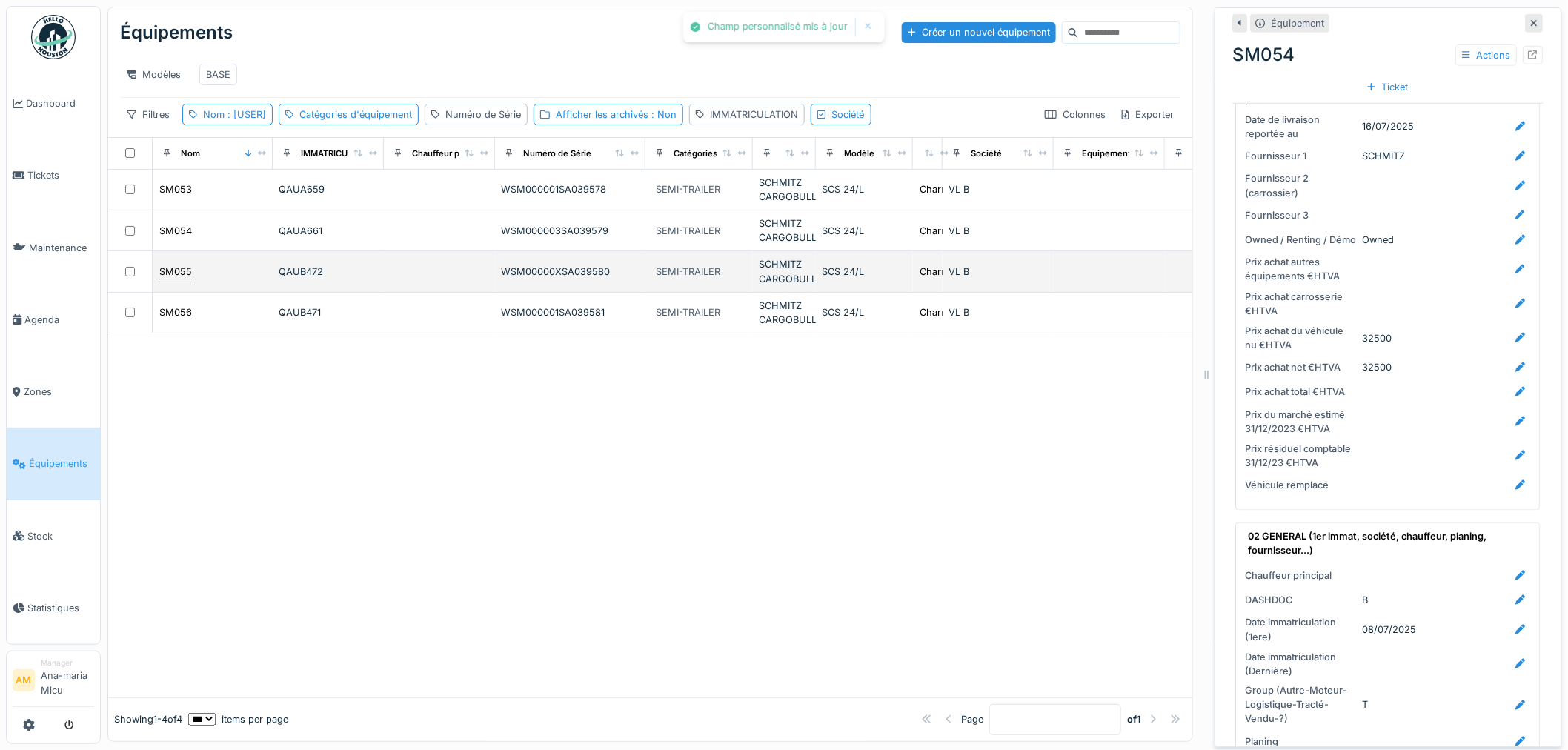drag, startPoint x: 205, startPoint y: 288, endPoint x: 181, endPoint y: 285, distance: 24.18677 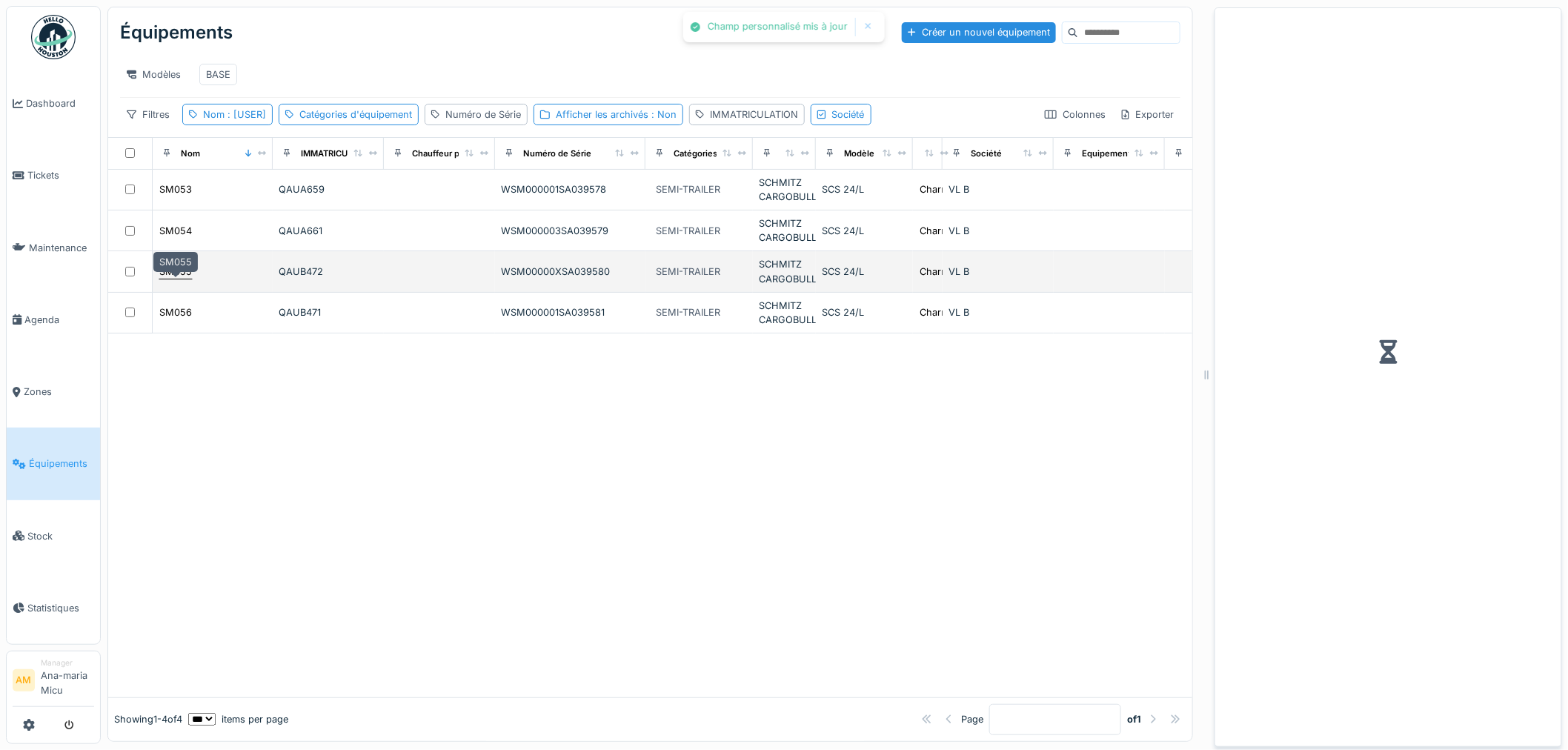 drag, startPoint x: 179, startPoint y: 285, endPoint x: 190, endPoint y: 282, distance: 11.401754 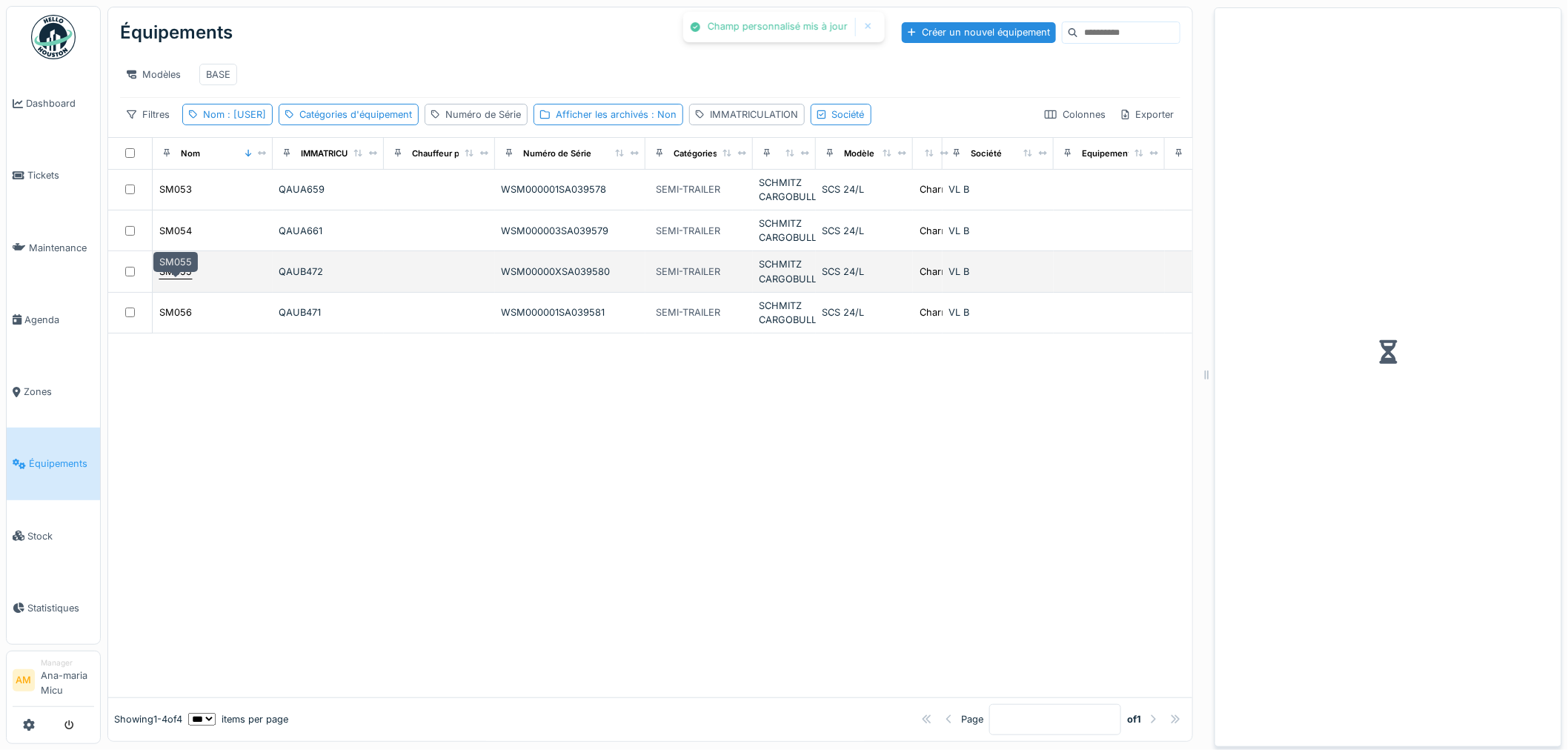 click on "SM055" at bounding box center [176, 271] 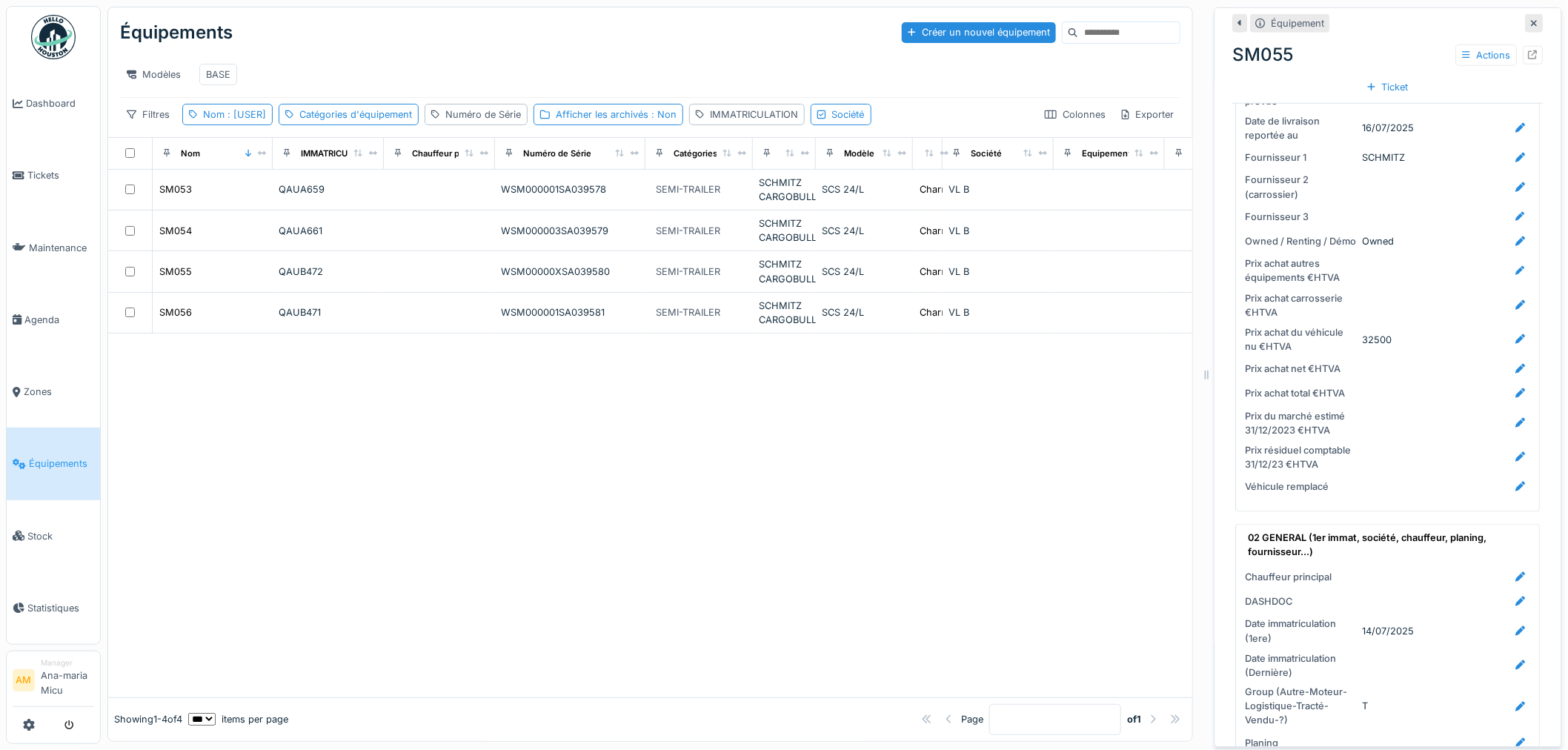 scroll, scrollTop: 494, scrollLeft: 0, axis: vertical 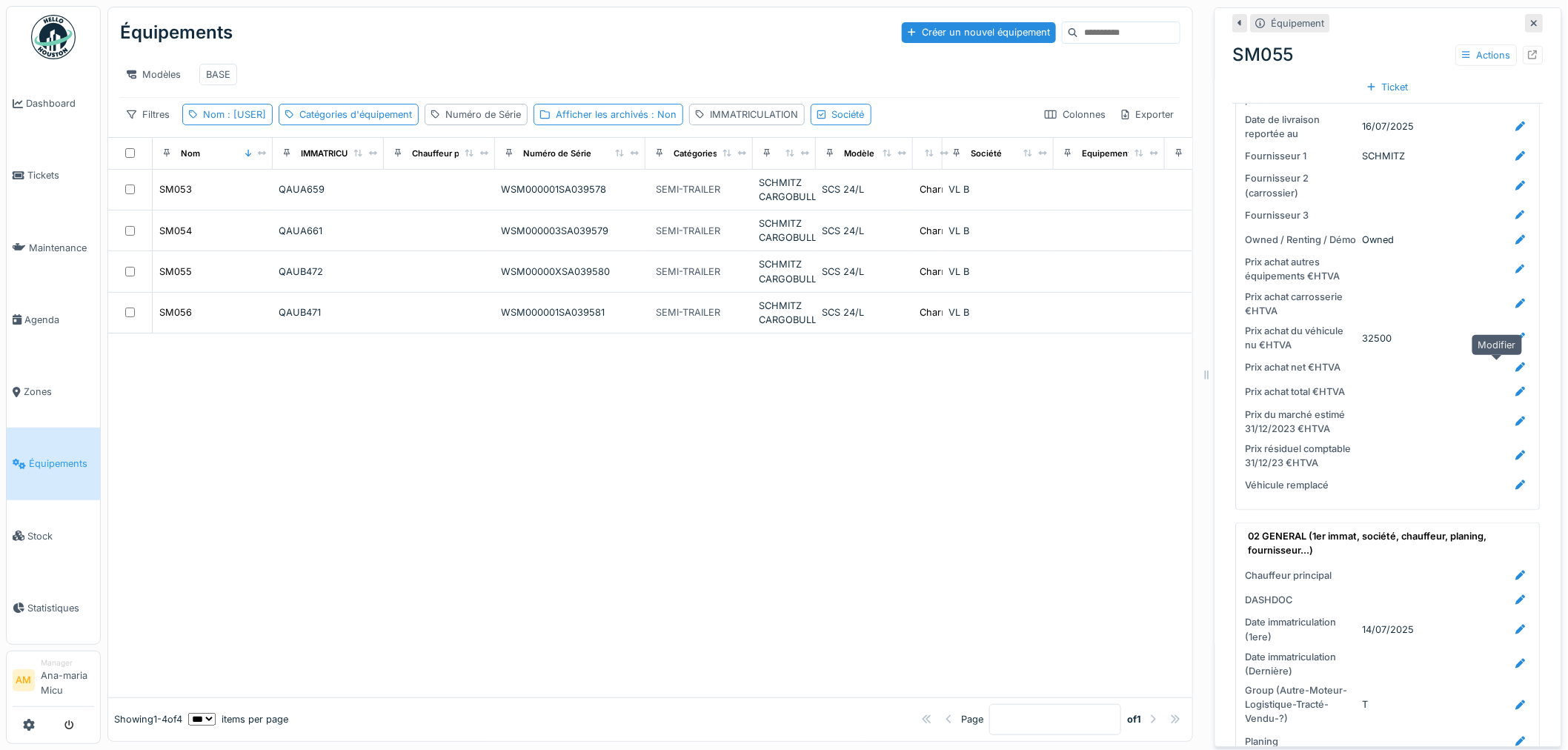 click 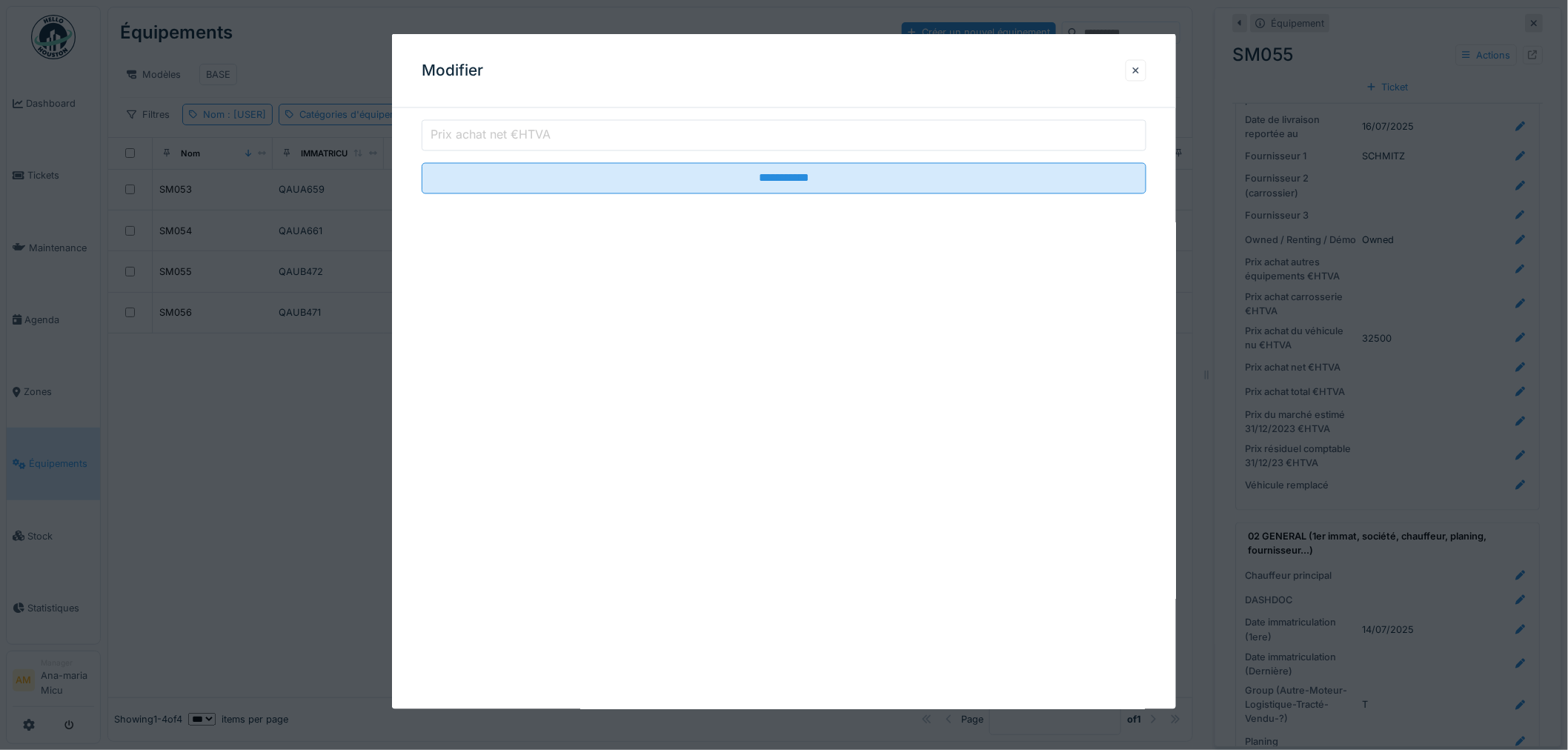 click on "Prix achat net €HTVA" at bounding box center (784, 136) 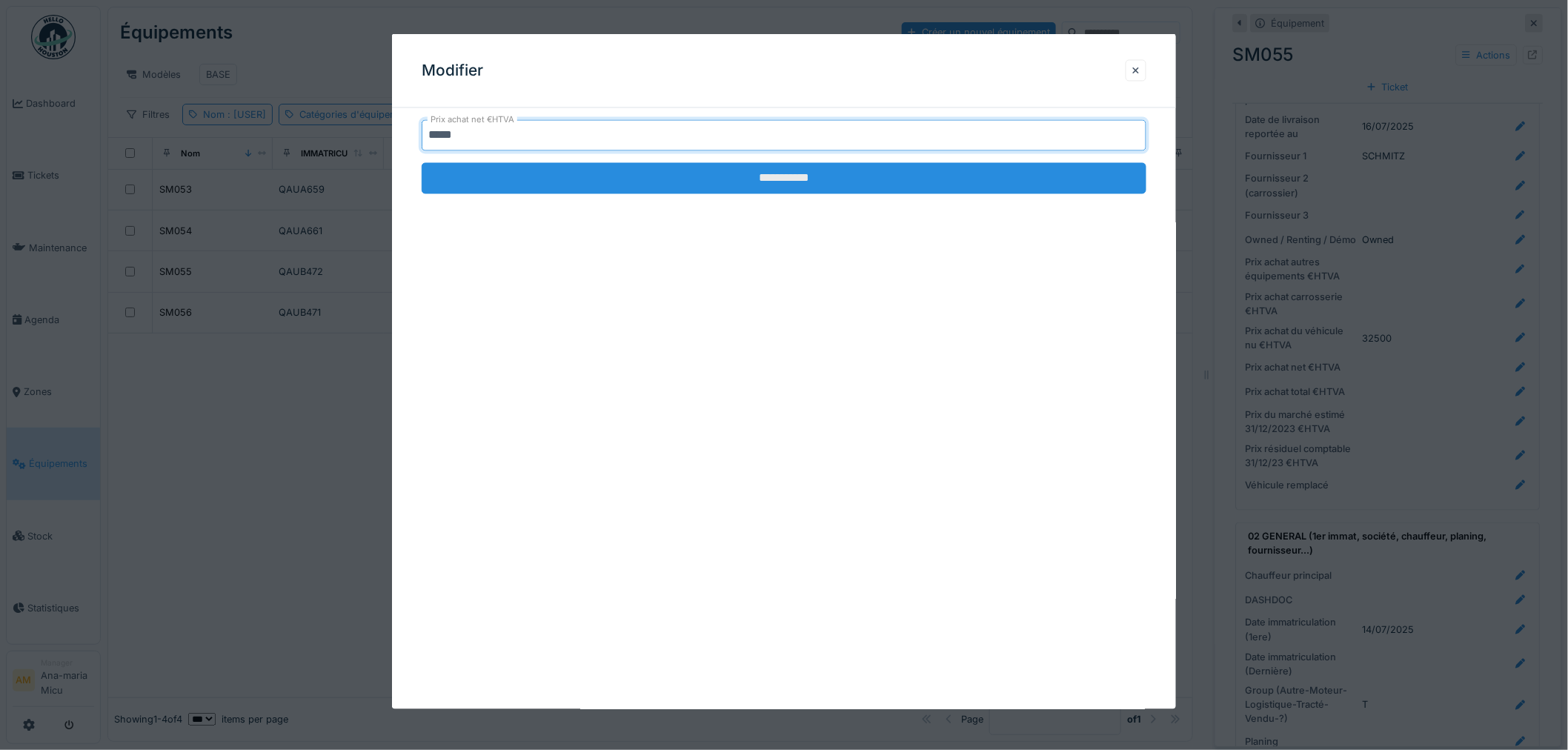 type on "*****" 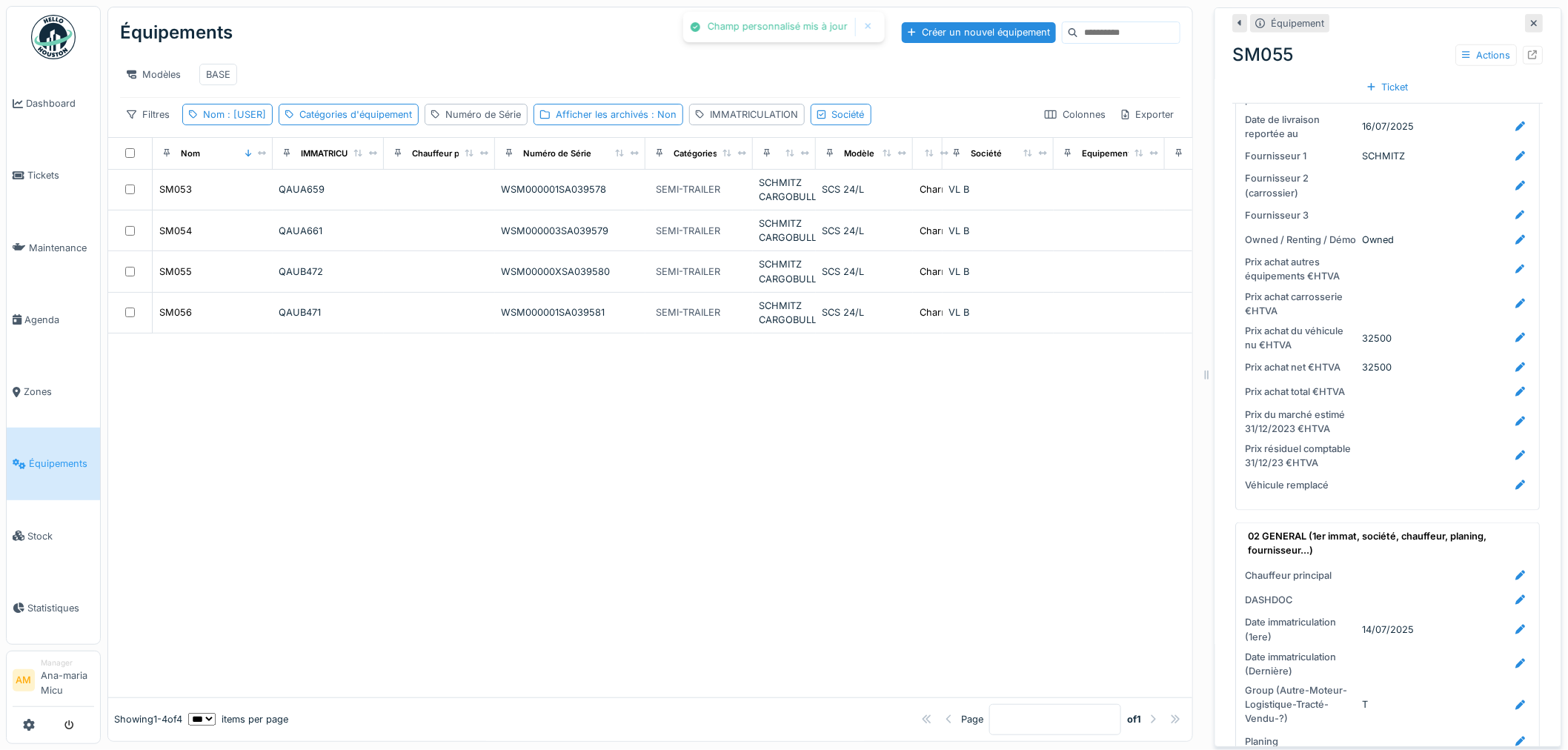 click at bounding box center (650, 515) 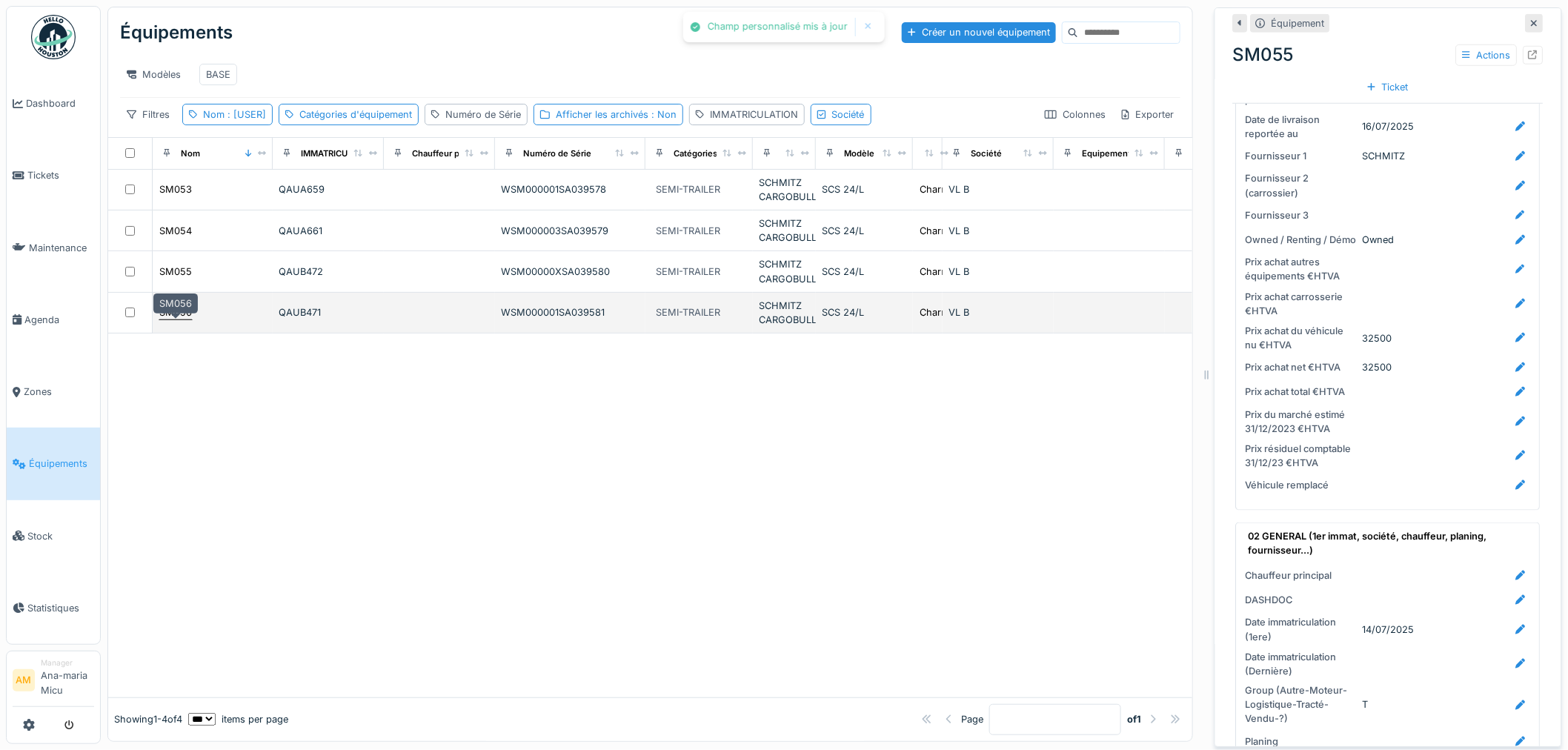 click on "SM056" at bounding box center [176, 312] 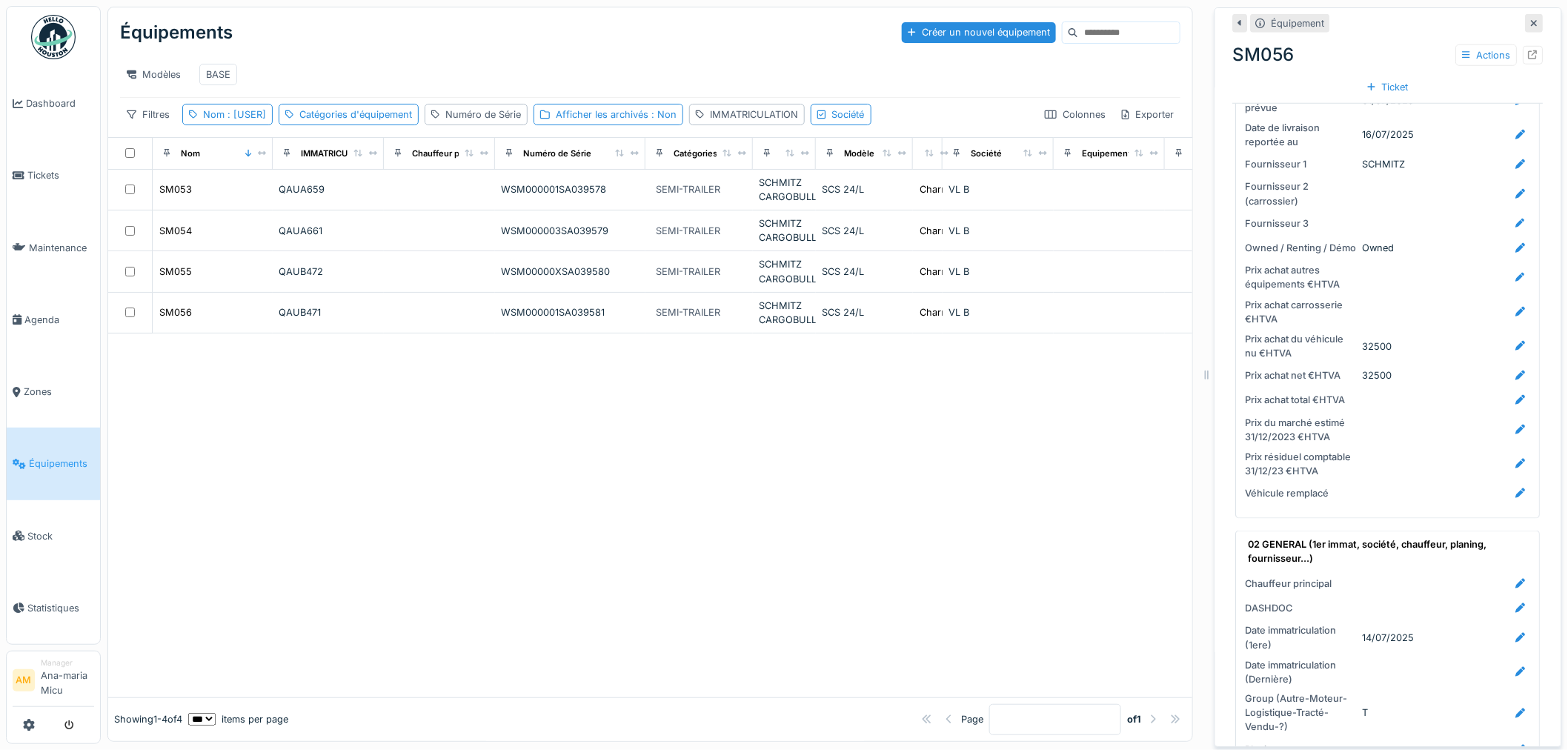 scroll, scrollTop: 494, scrollLeft: 0, axis: vertical 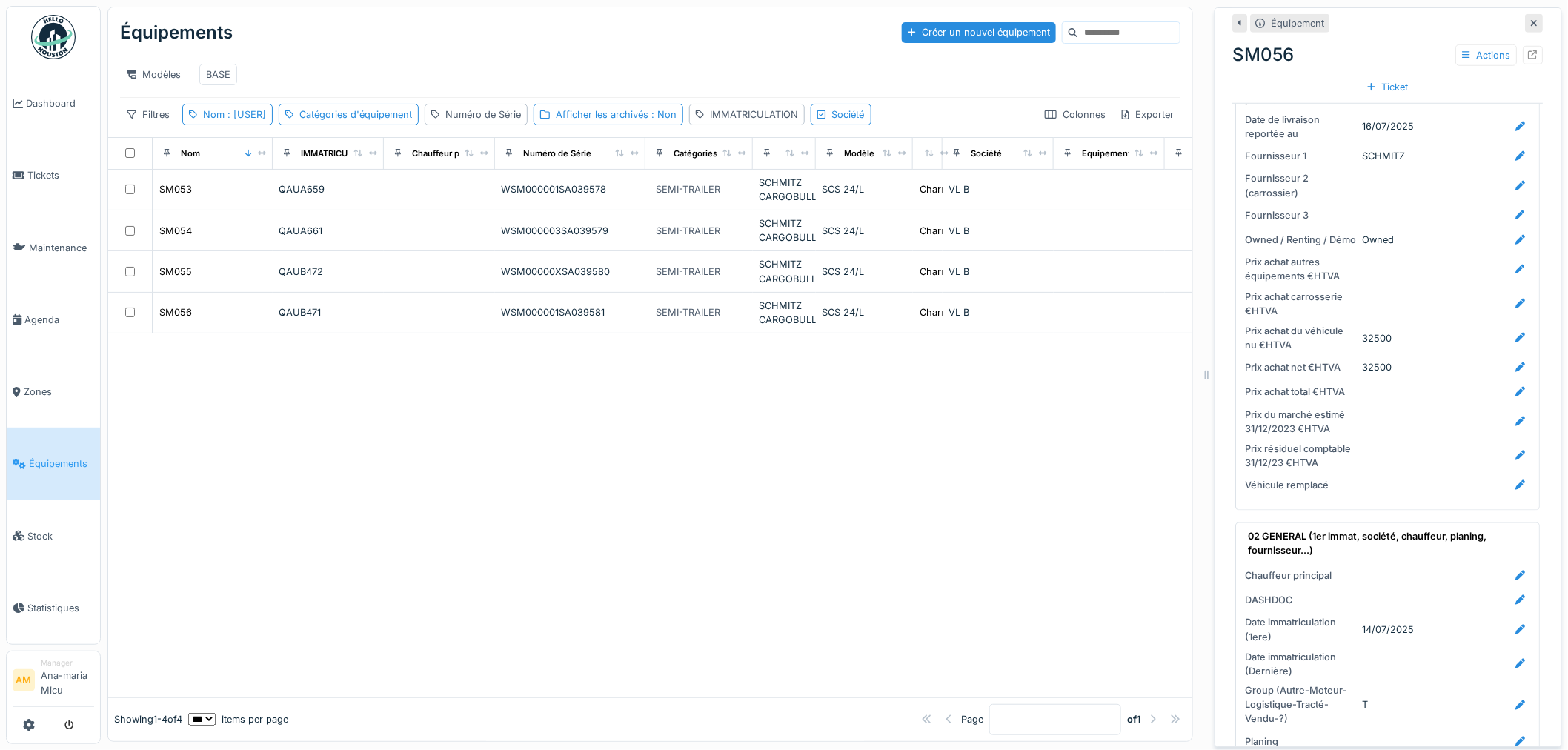 drag, startPoint x: 848, startPoint y: 485, endPoint x: 802, endPoint y: 423, distance: 77 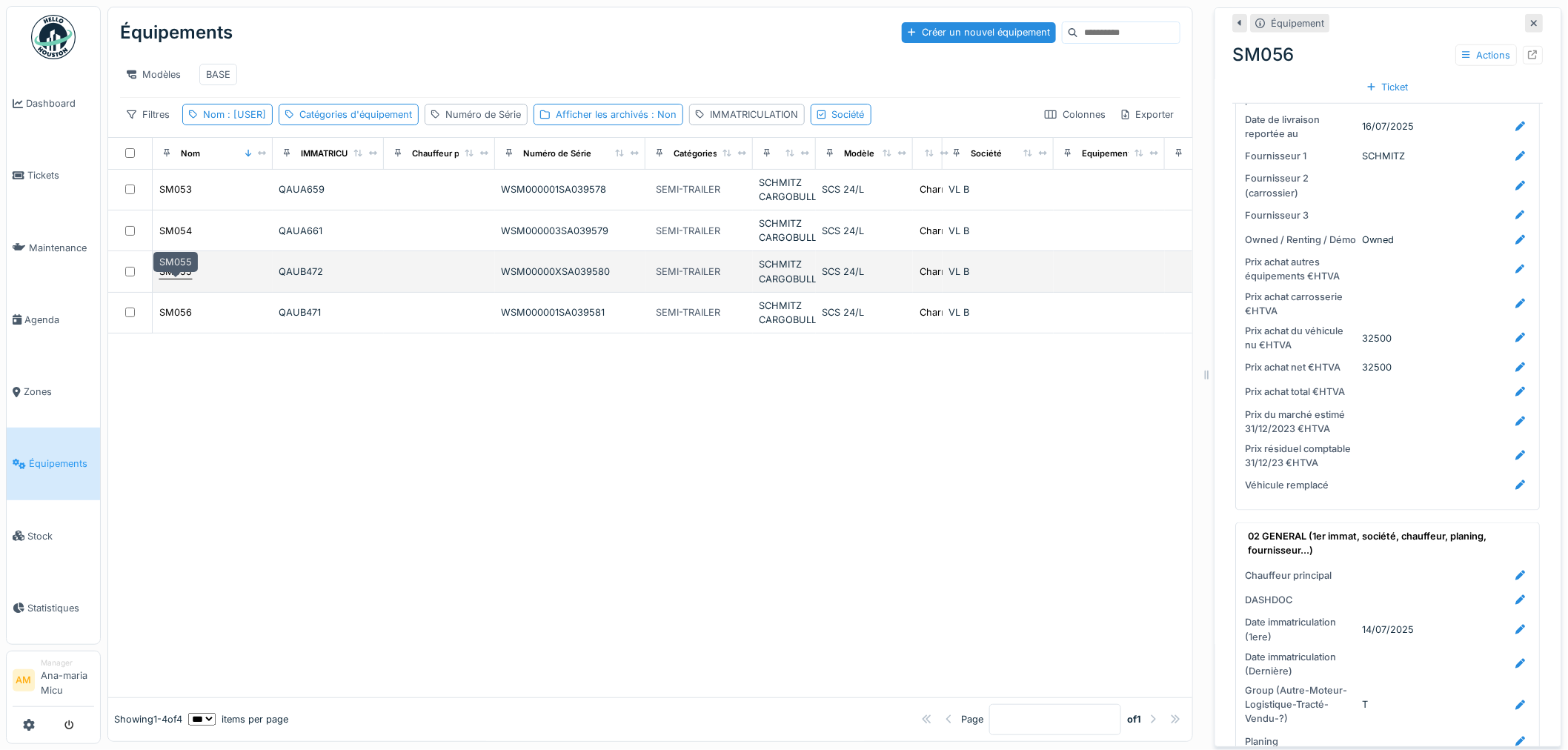 click on "SM055" at bounding box center (176, 271) 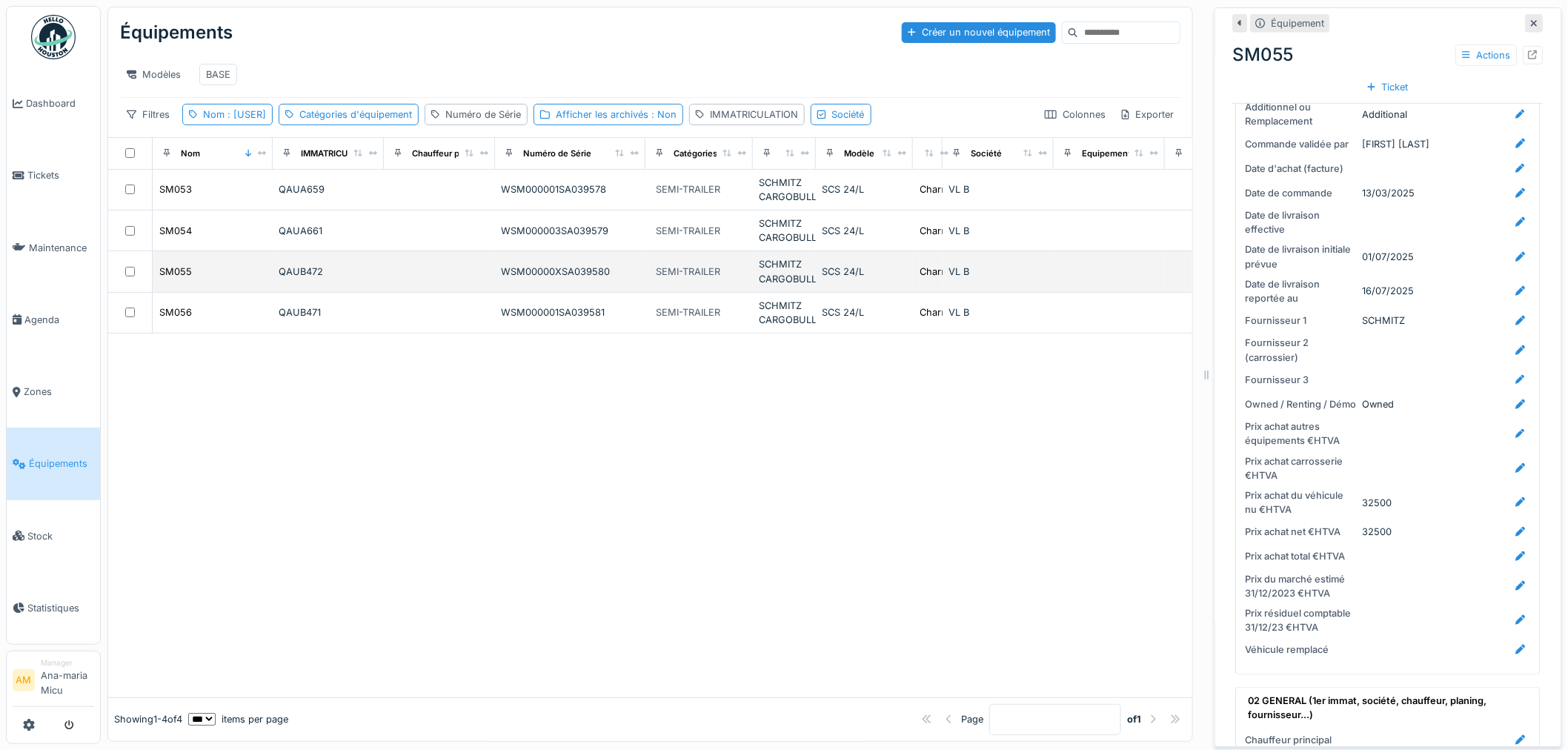 scroll, scrollTop: 411, scrollLeft: 0, axis: vertical 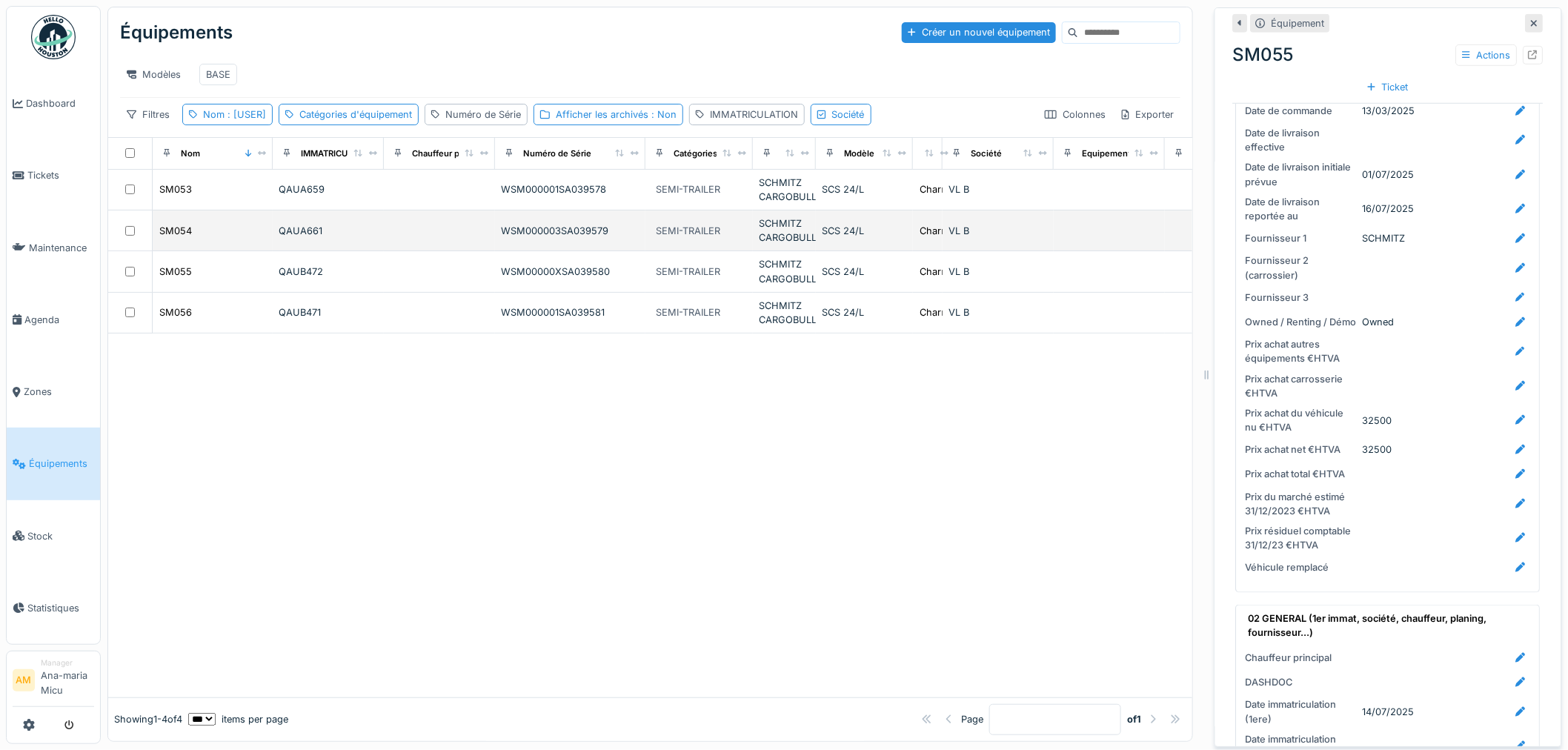 click on "SM054" at bounding box center (213, 230) 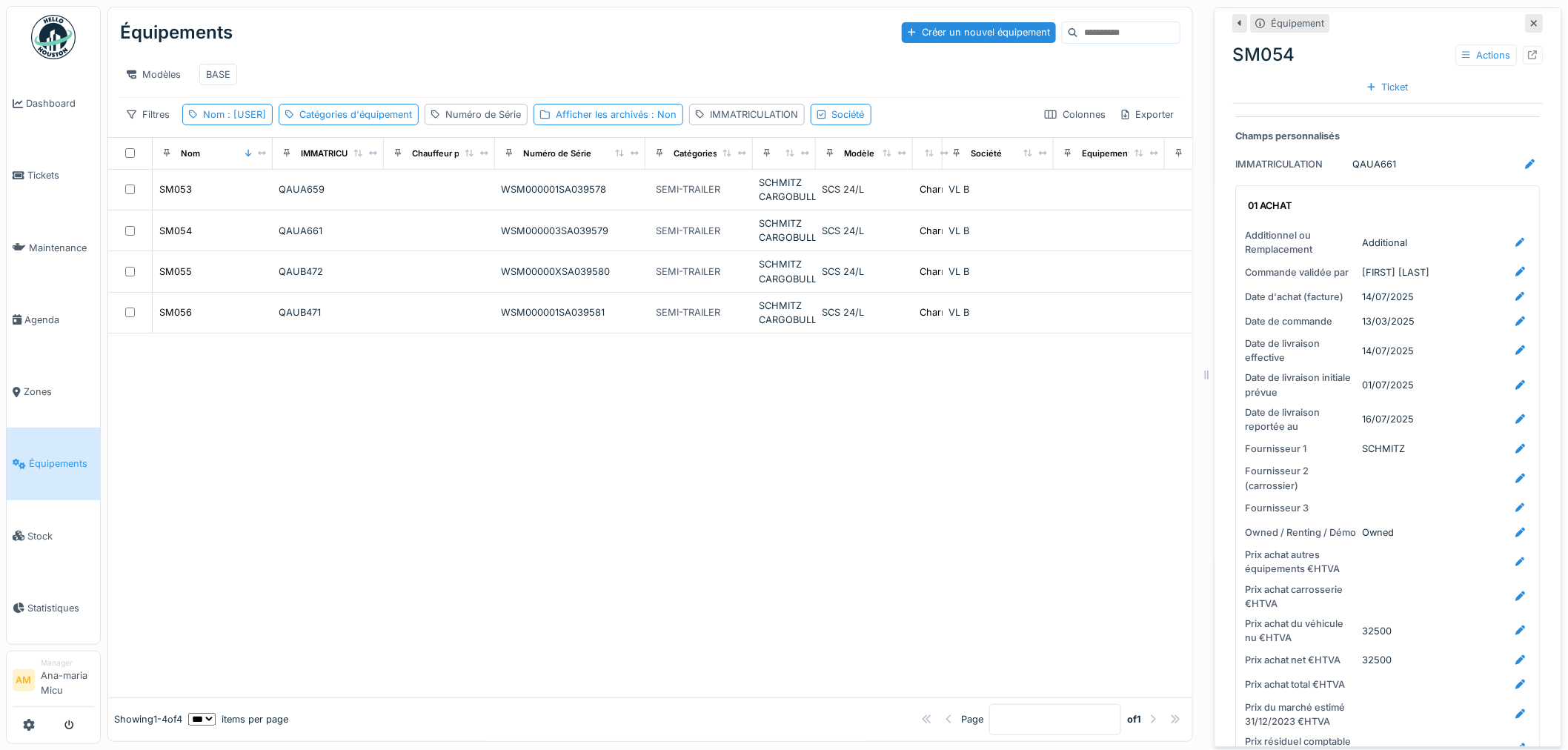 scroll, scrollTop: 247, scrollLeft: 0, axis: vertical 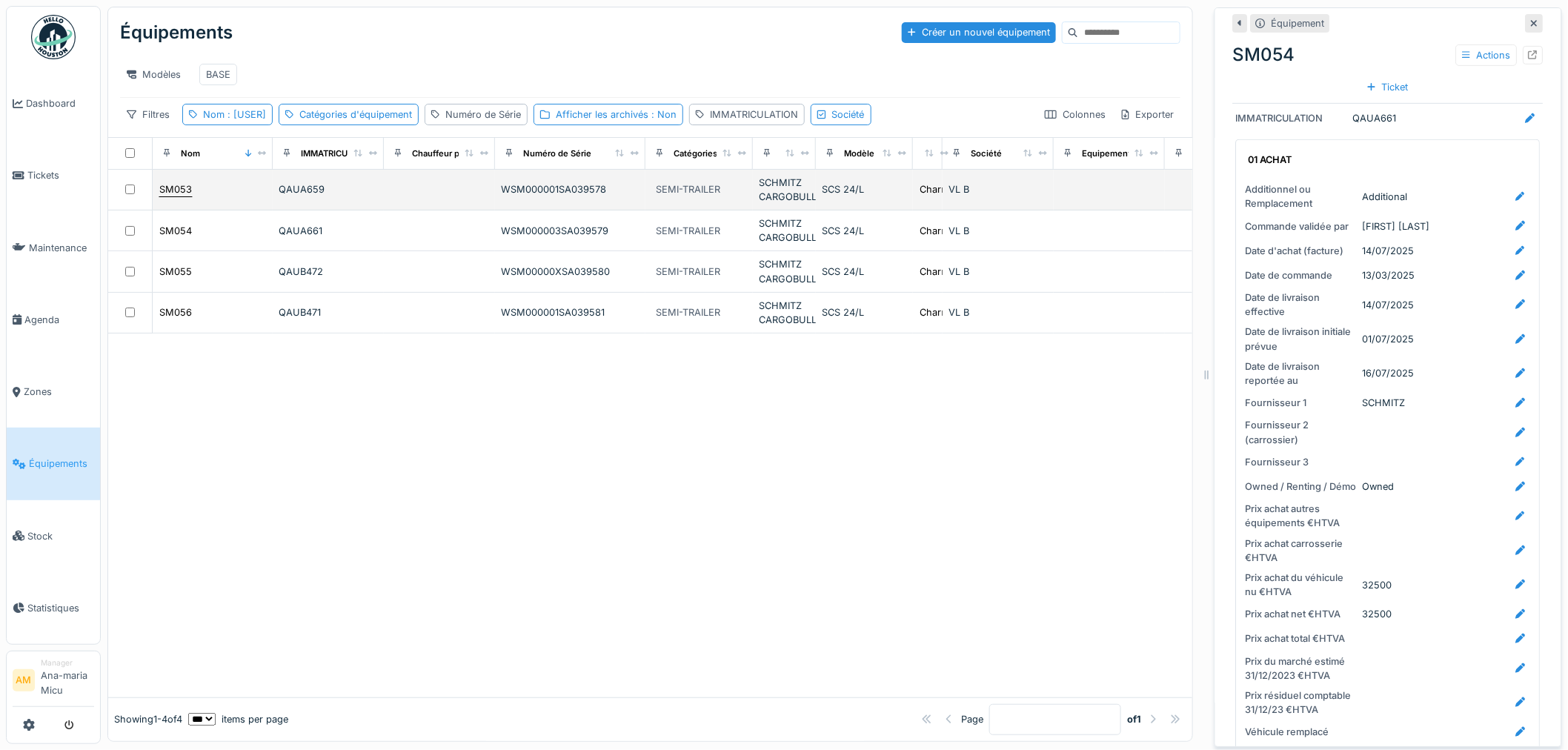 click on "SM053" at bounding box center [176, 189] 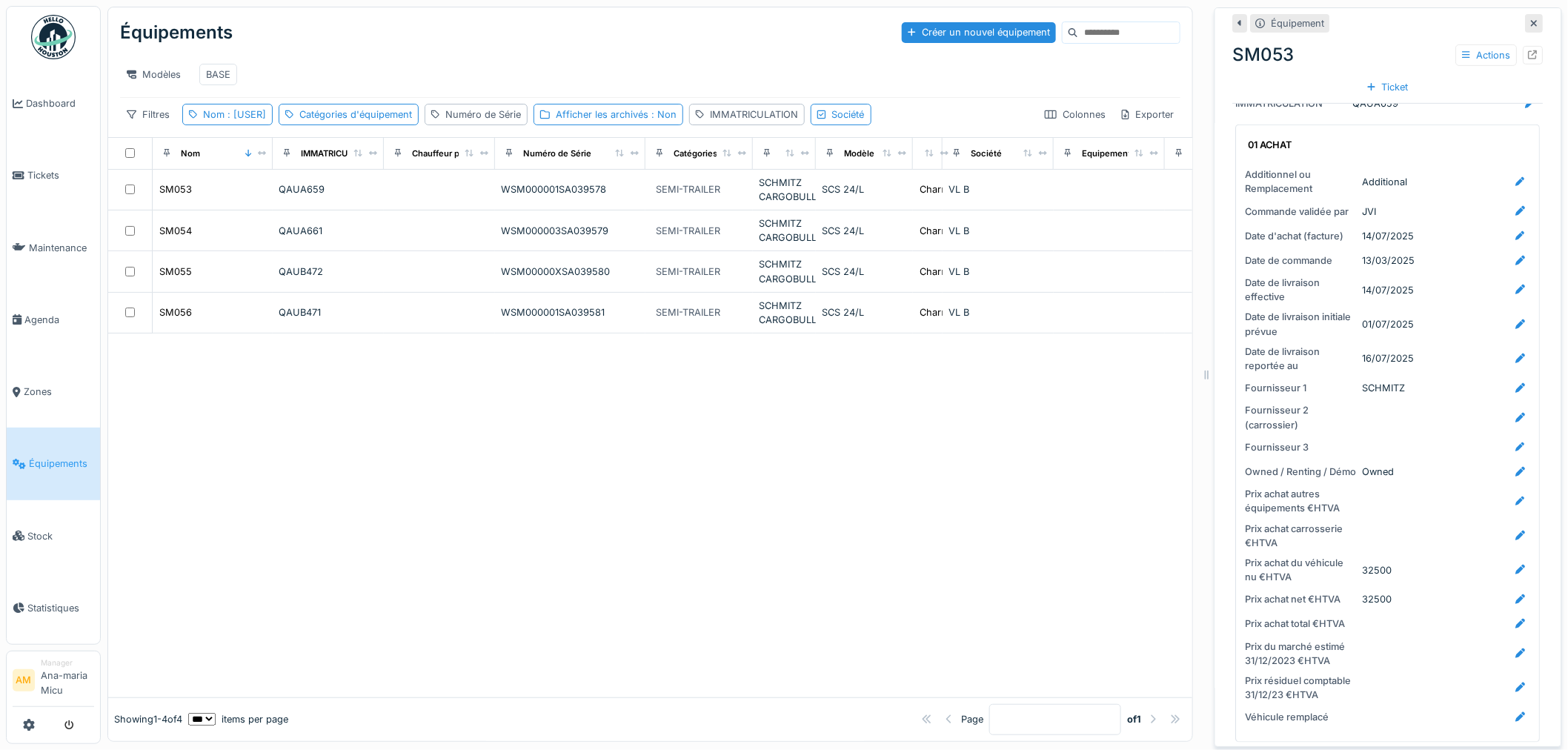 scroll, scrollTop: 411, scrollLeft: 0, axis: vertical 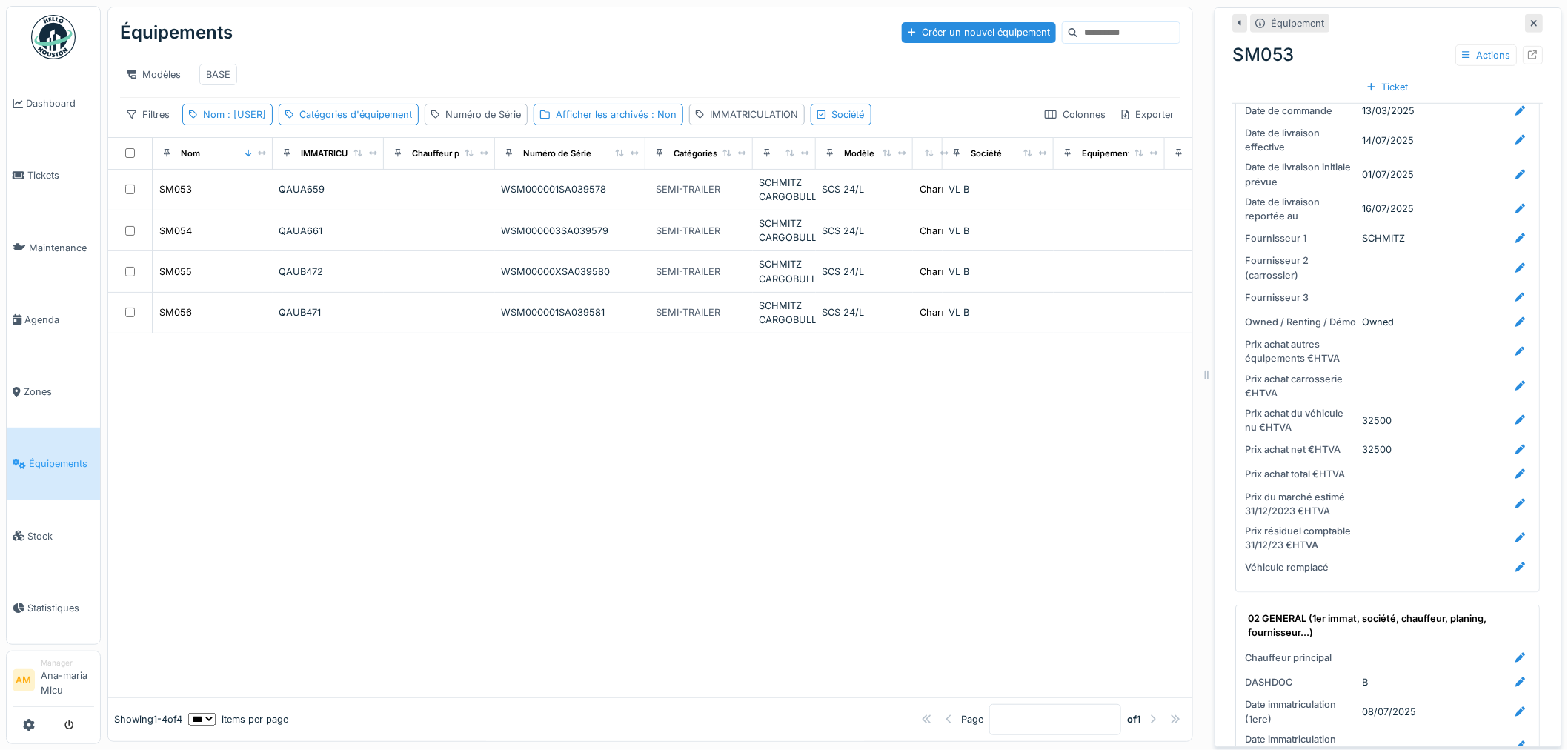 click at bounding box center [650, 515] 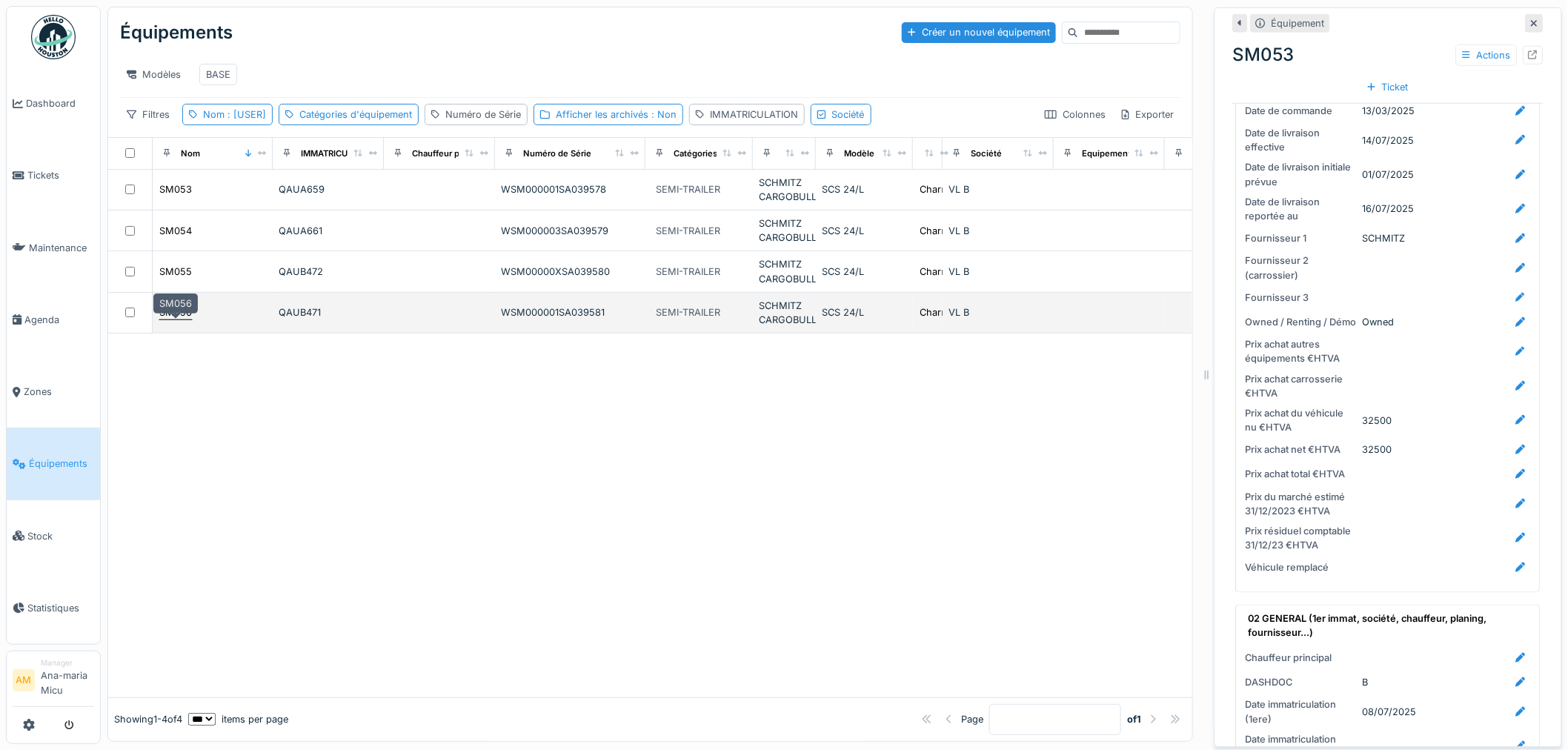 click on "SM056" at bounding box center [176, 312] 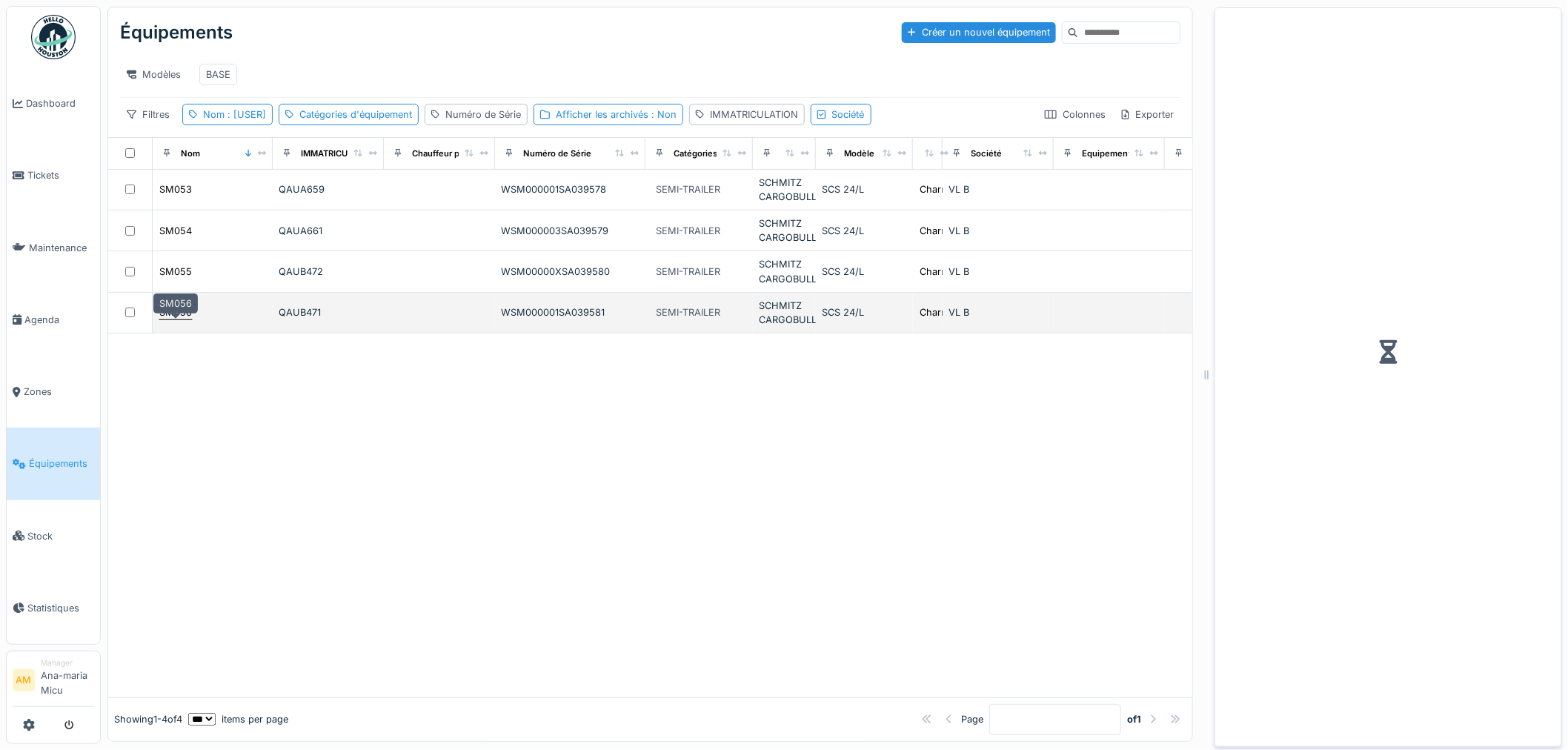 scroll, scrollTop: 0, scrollLeft: 0, axis: both 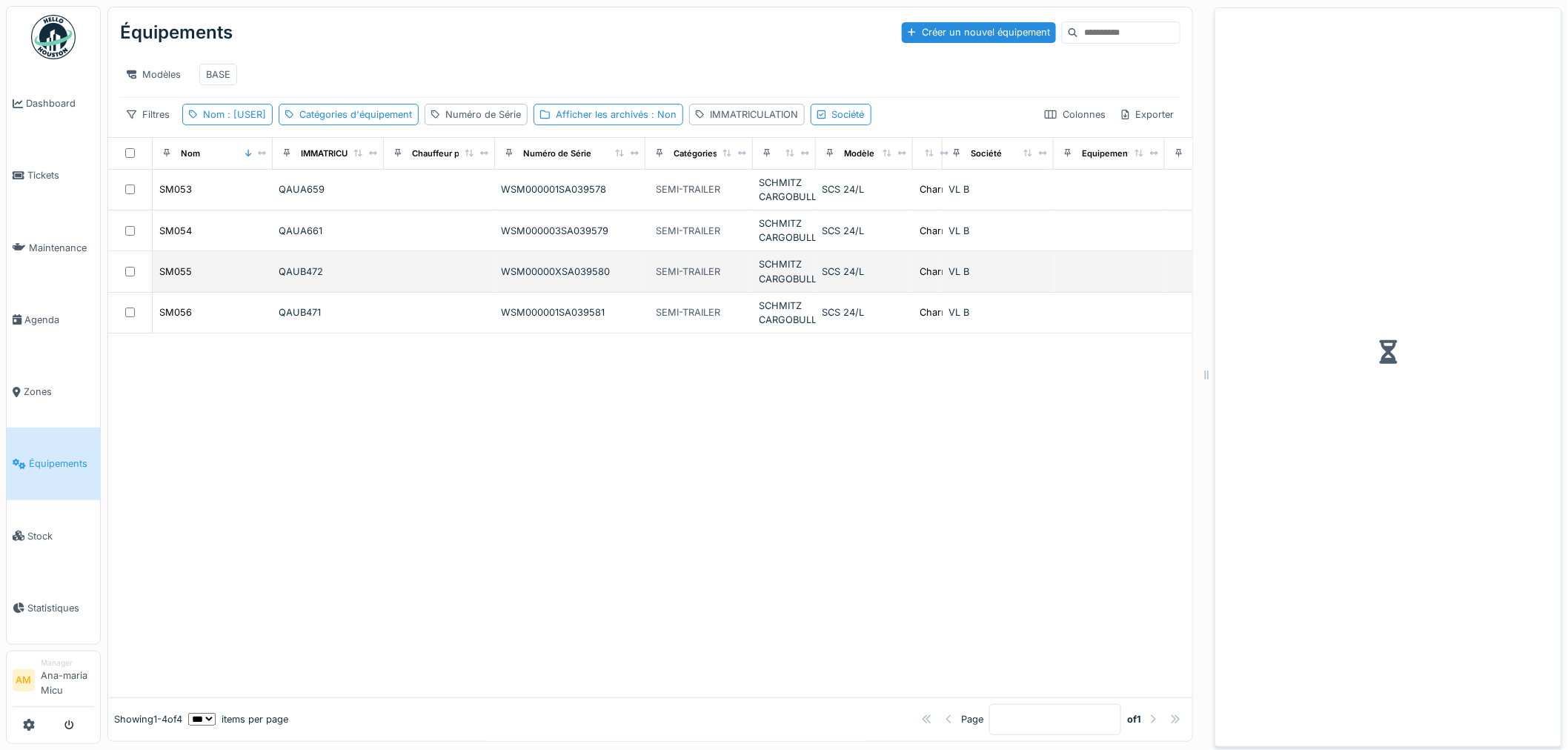 click at bounding box center [650, 515] 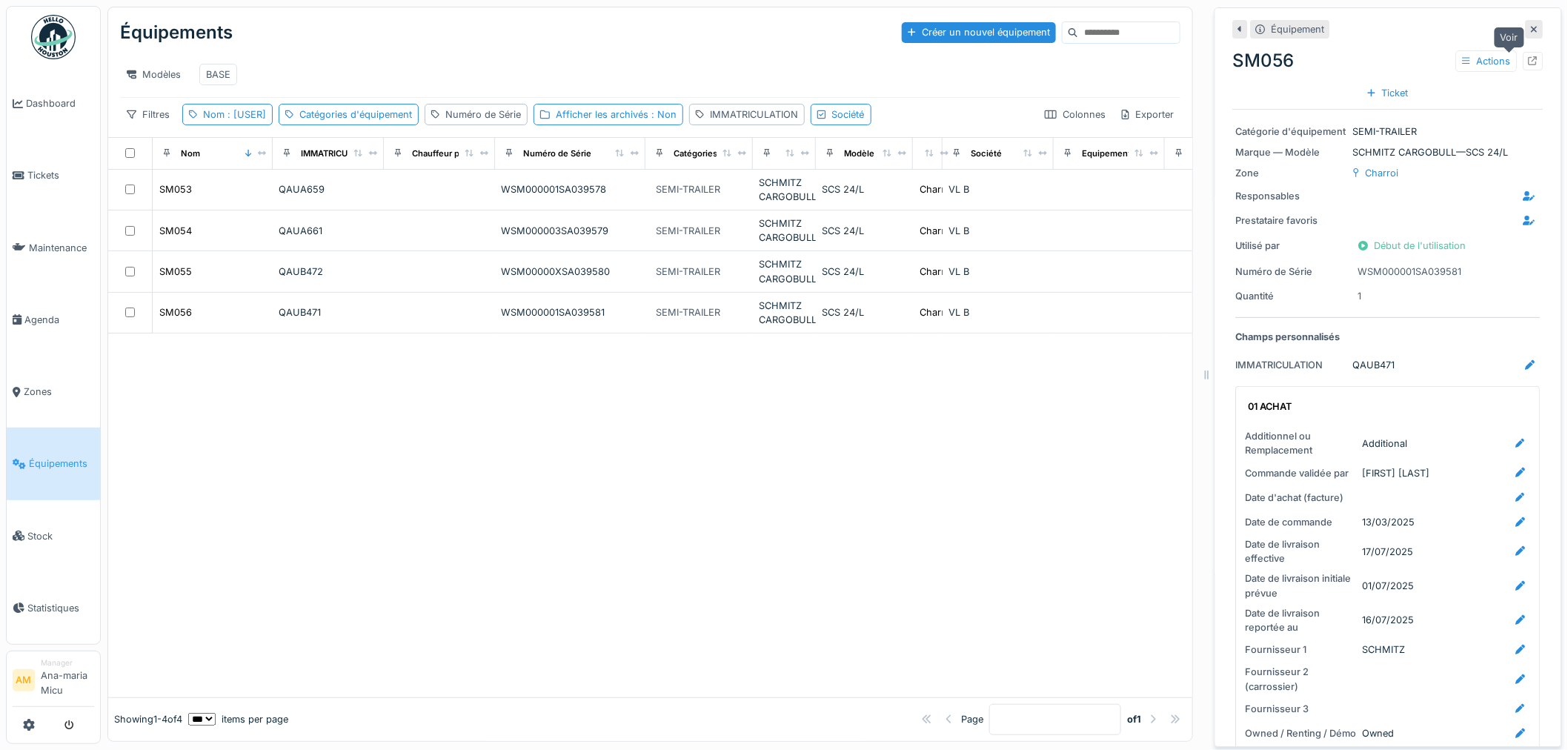click 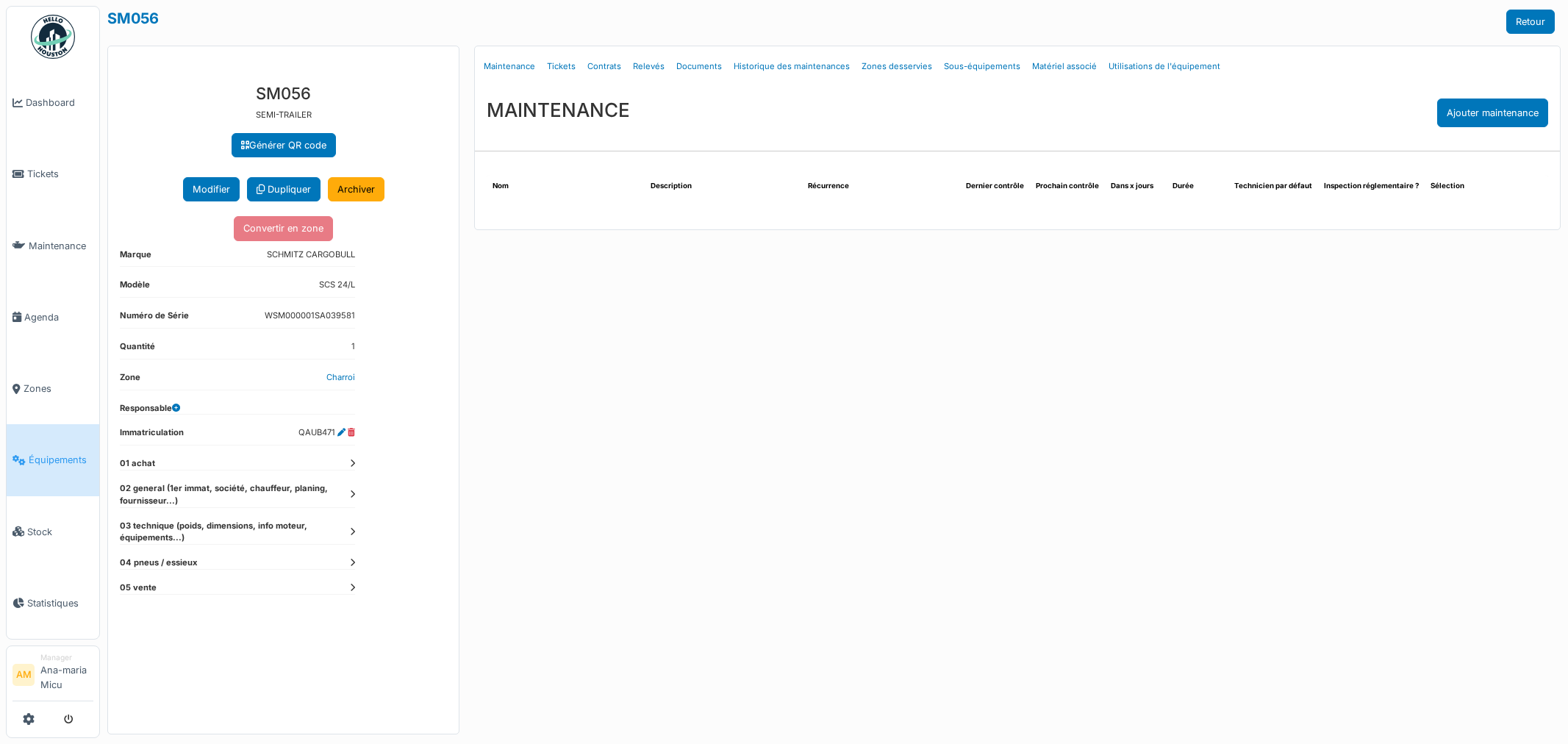 scroll, scrollTop: 0, scrollLeft: 0, axis: both 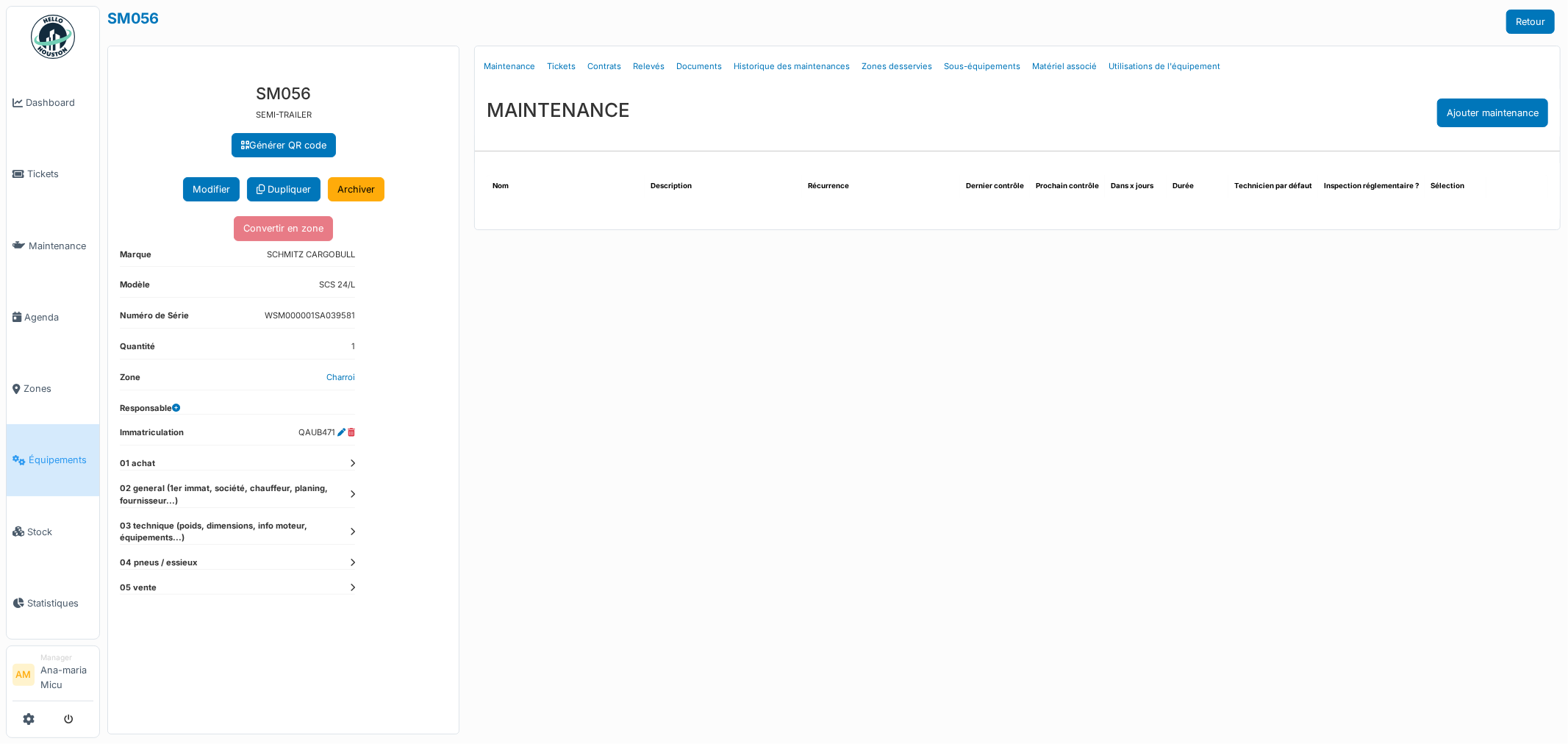 click on "**********" at bounding box center (283, 403) 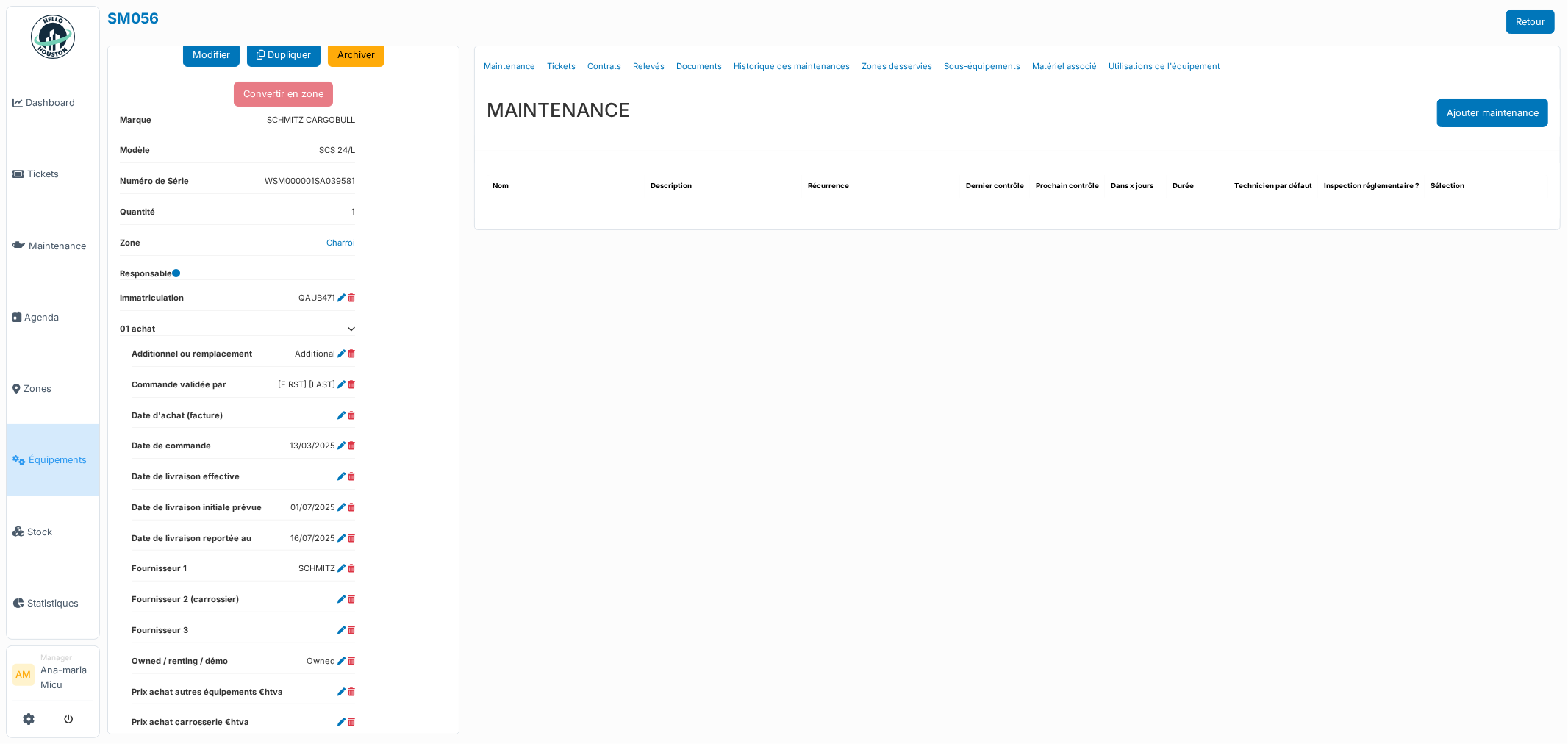 scroll, scrollTop: 163, scrollLeft: 0, axis: vertical 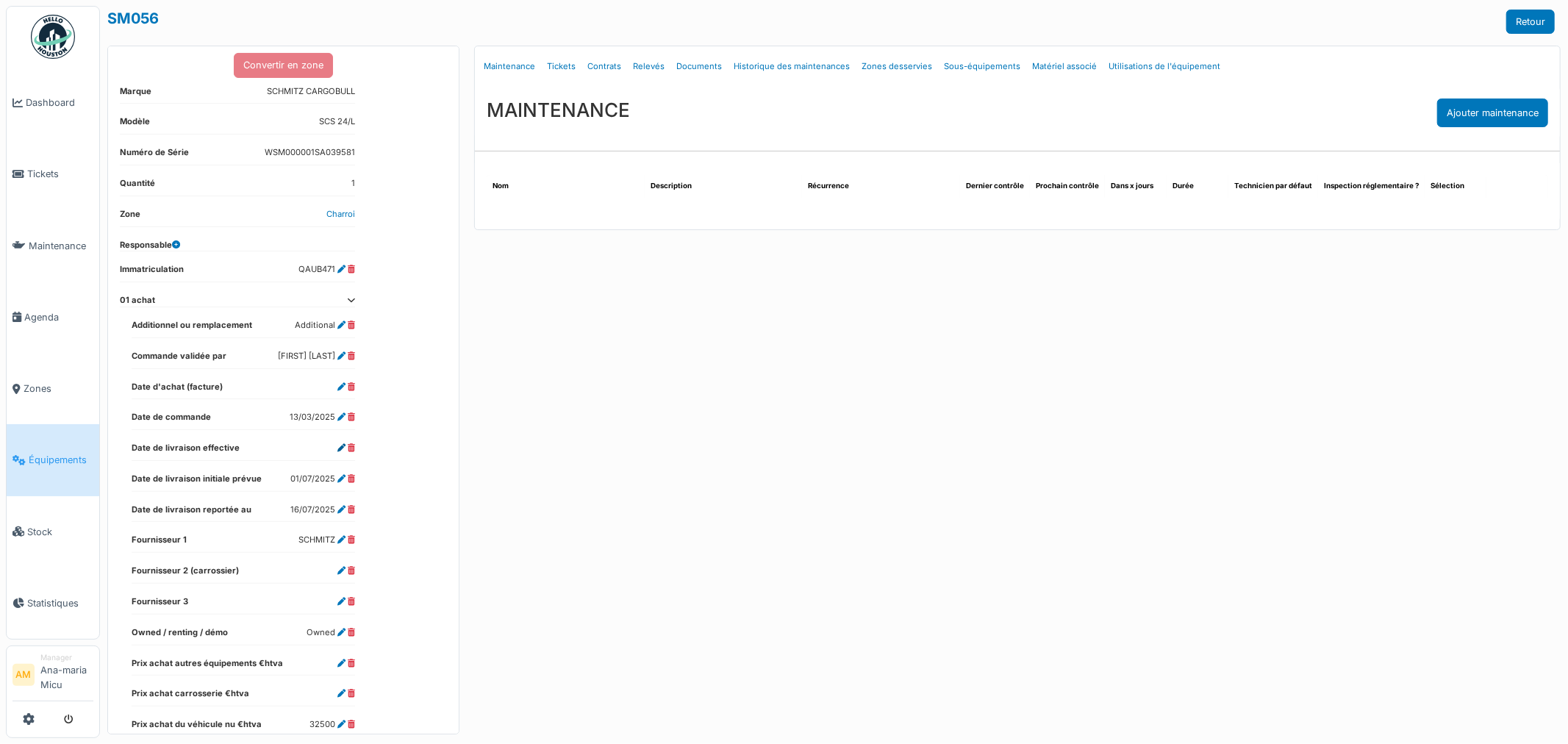 click at bounding box center (341, 448) 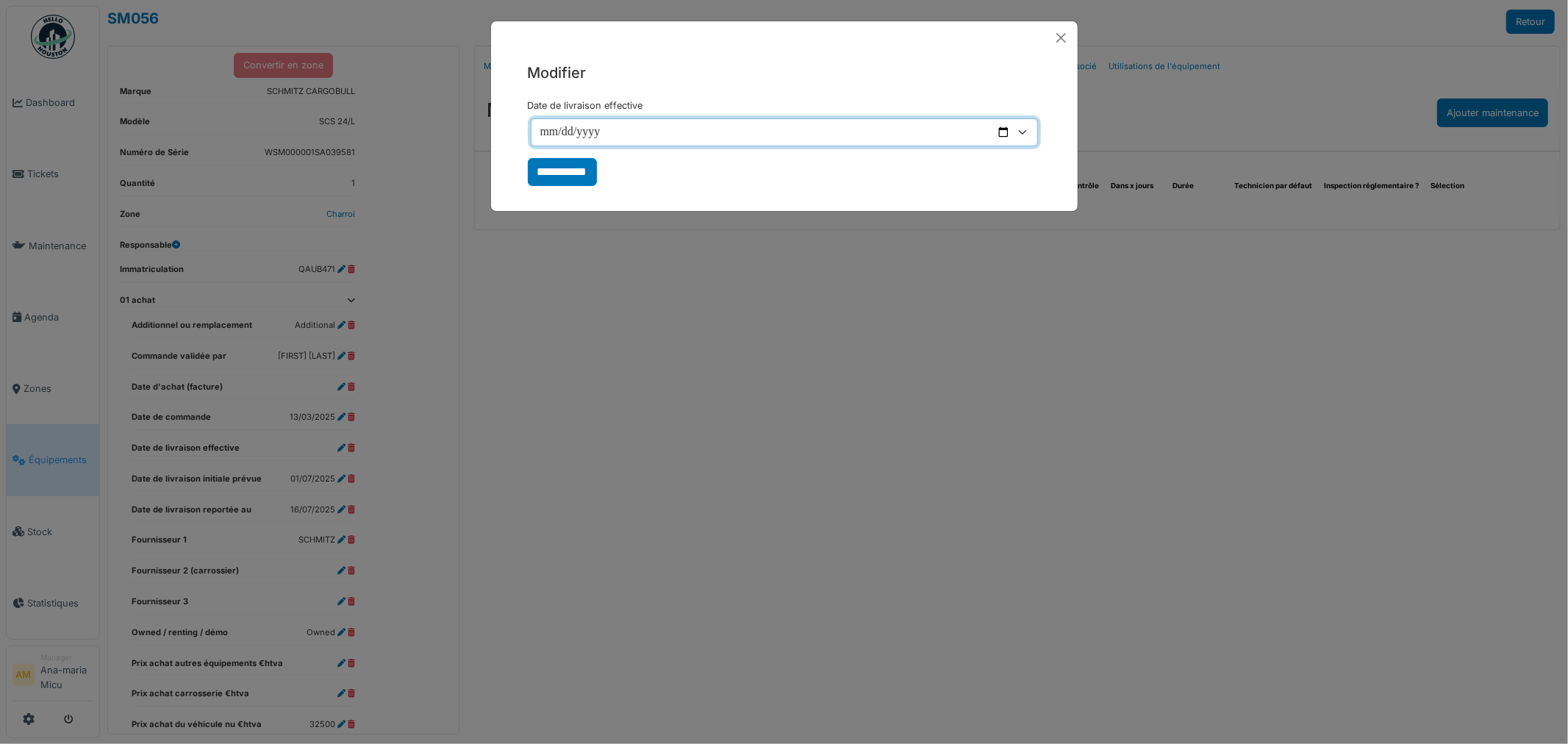 click on "Date de livraison effective" at bounding box center (784, 132) 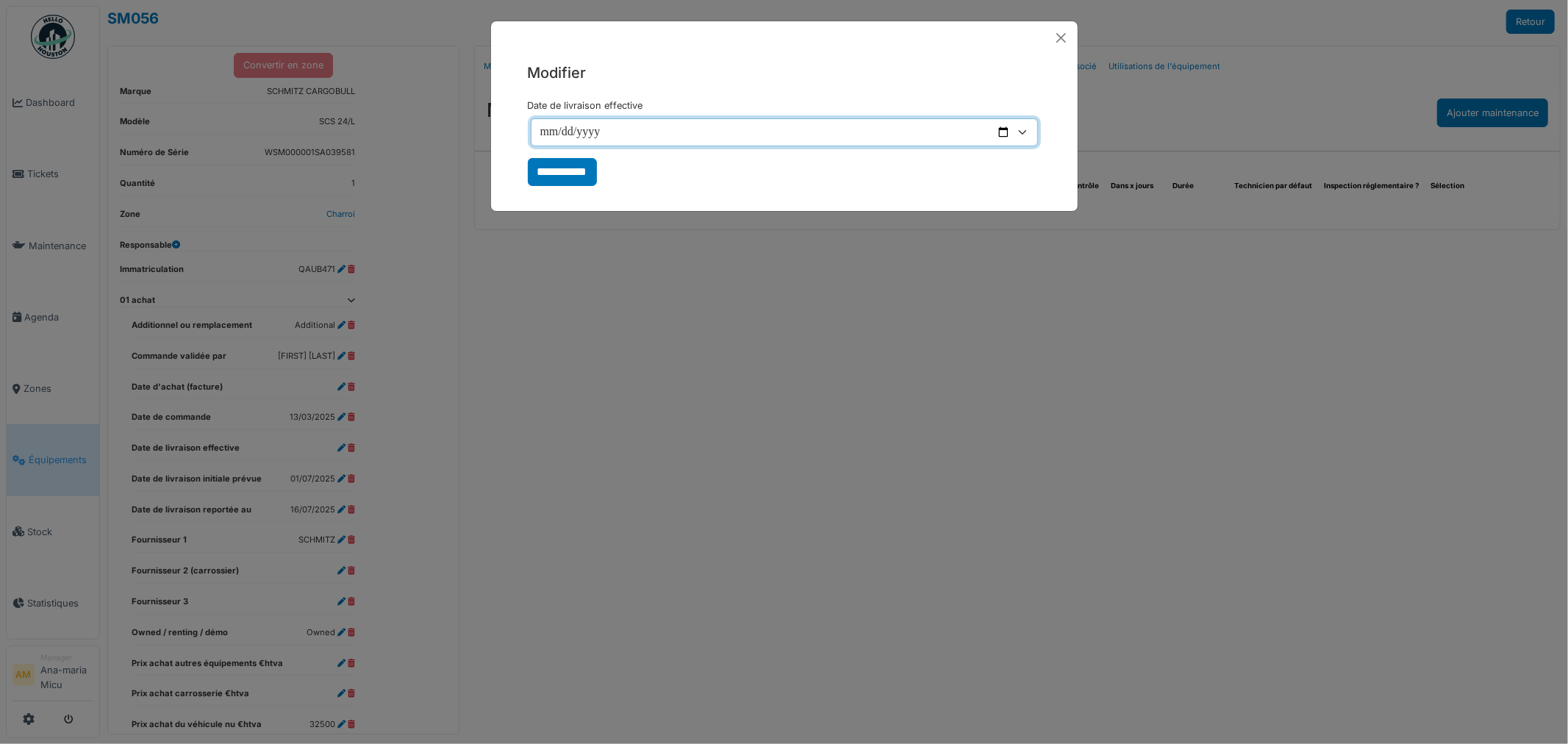 click on "Date de livraison effective" at bounding box center [784, 132] 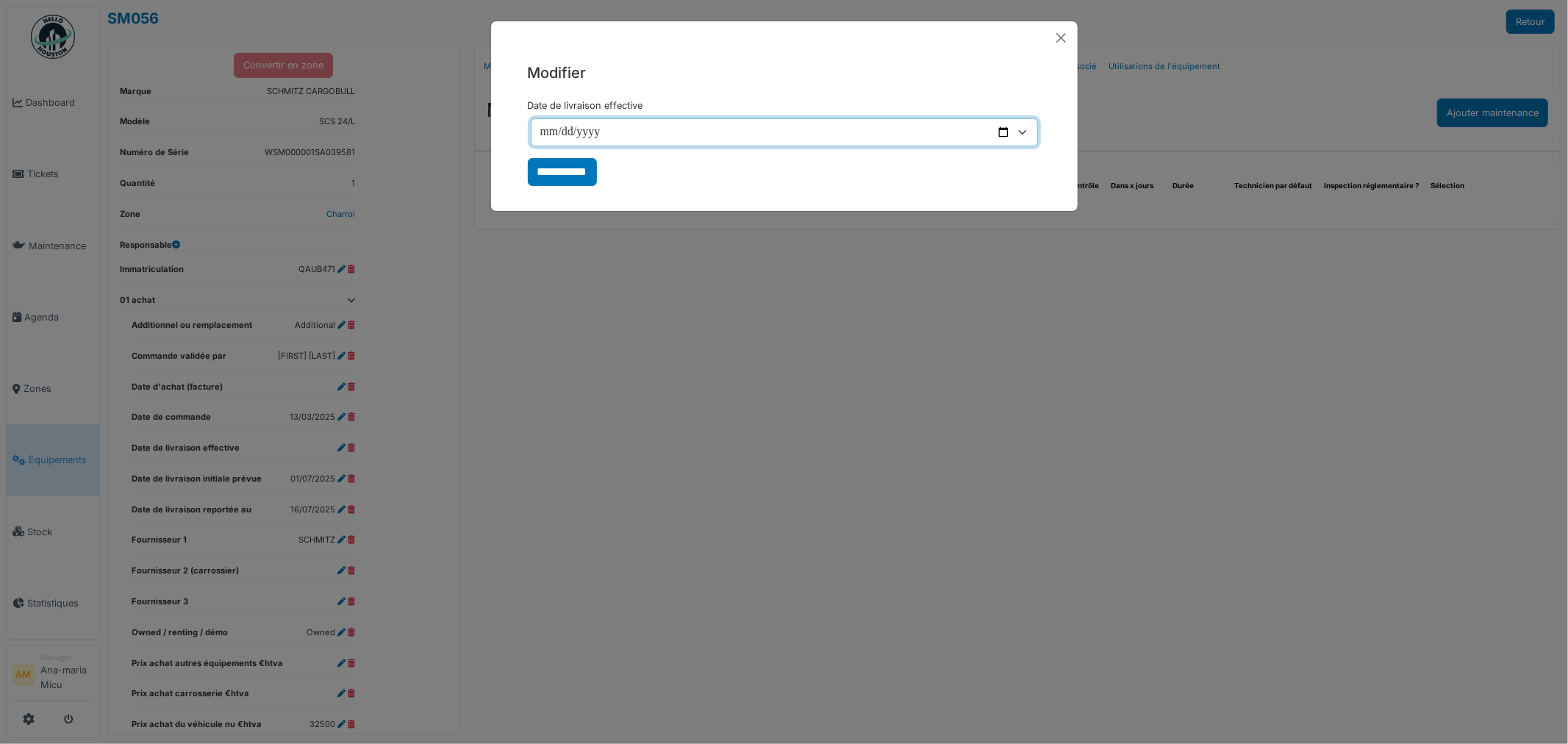 click on "Date de livraison effective" at bounding box center (784, 132) 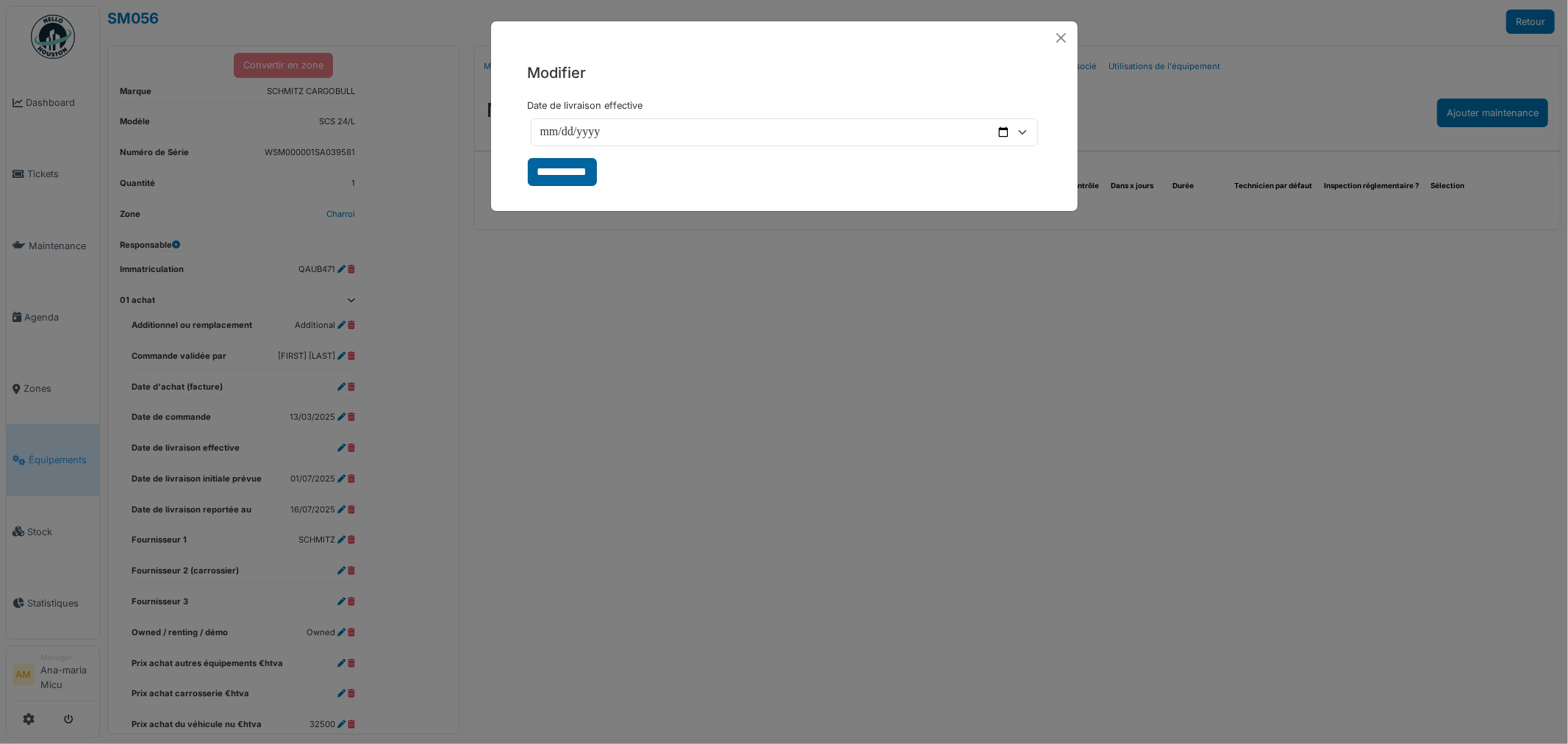 click on "**********" at bounding box center (562, 172) 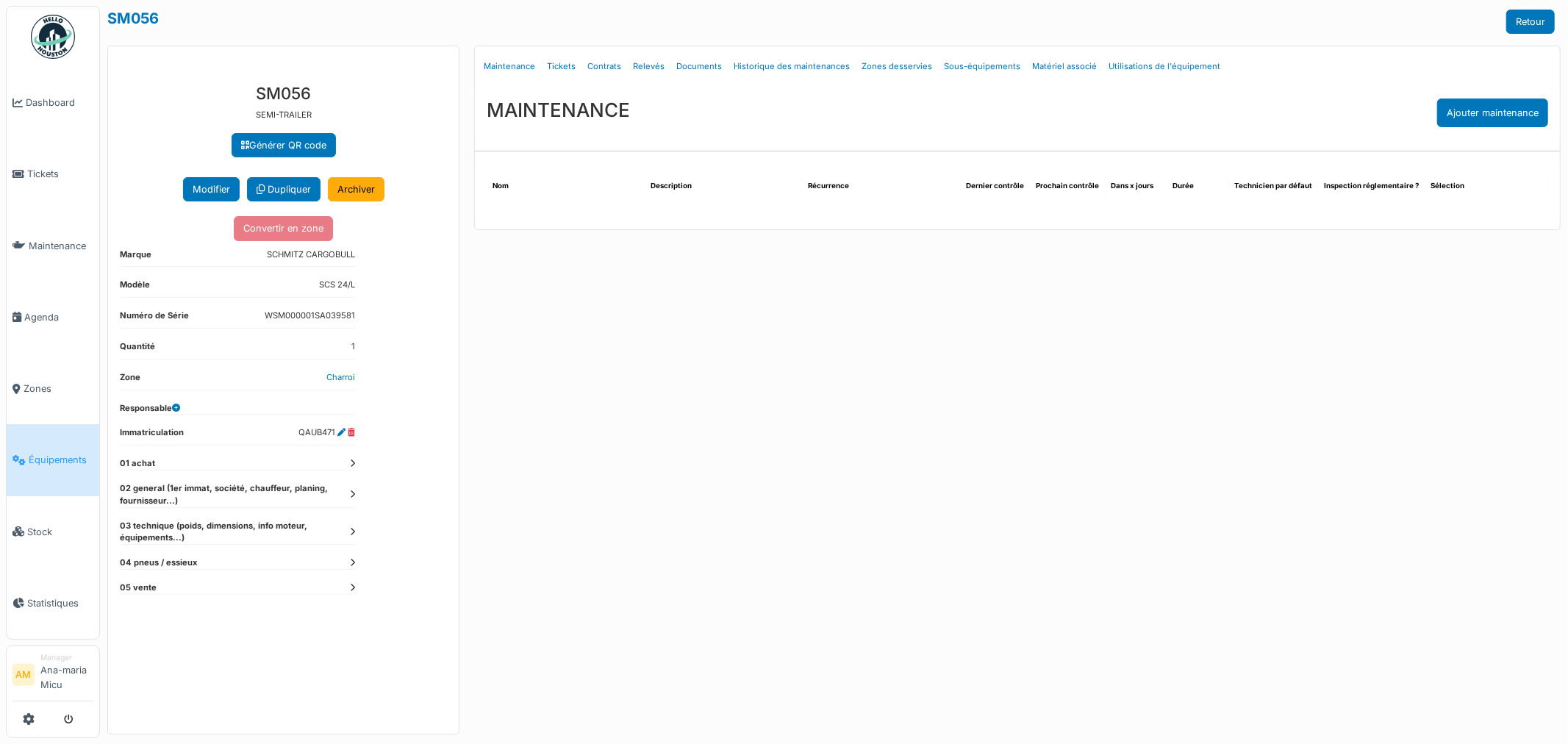 click on "**********" at bounding box center (283, 403) 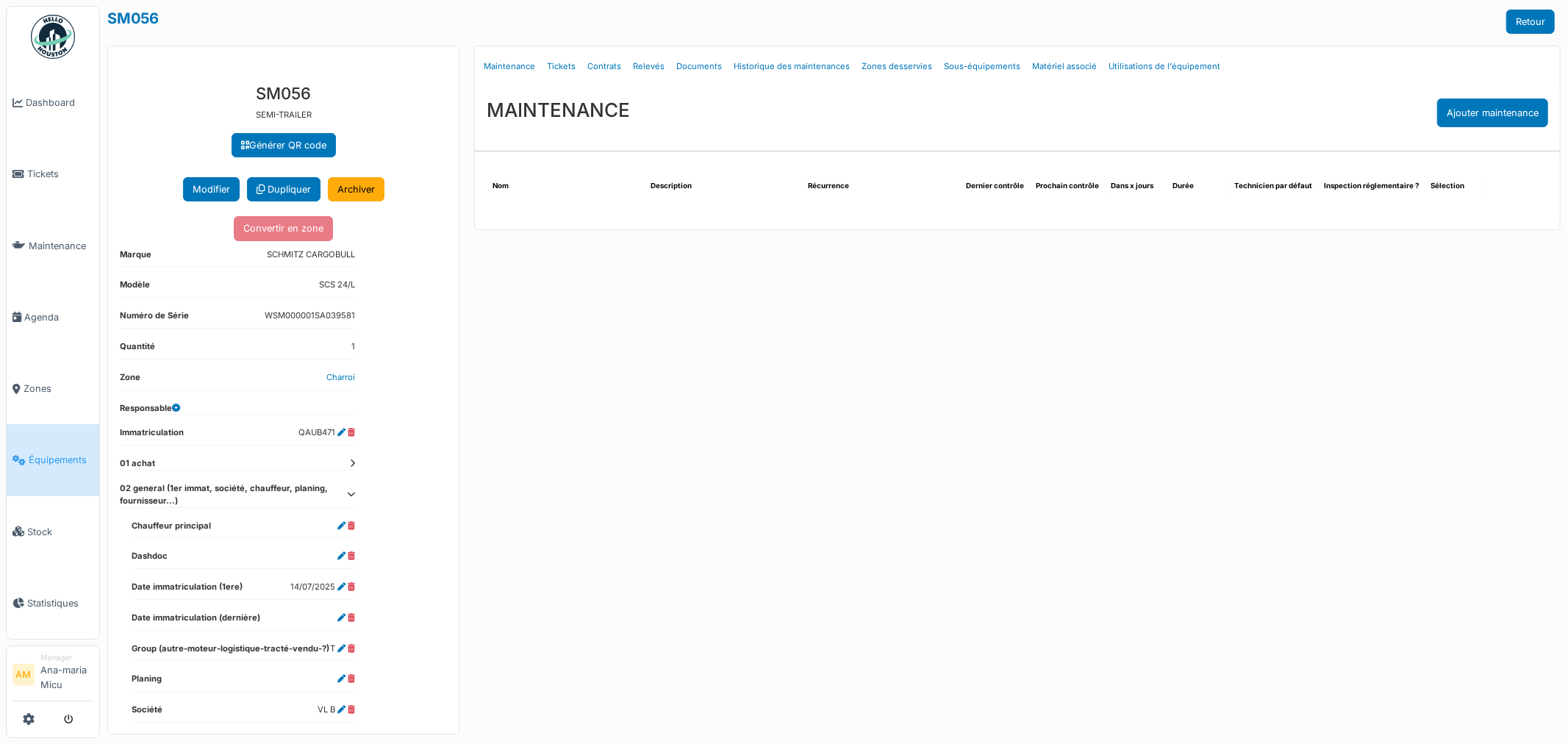 click at bounding box center [352, 463] 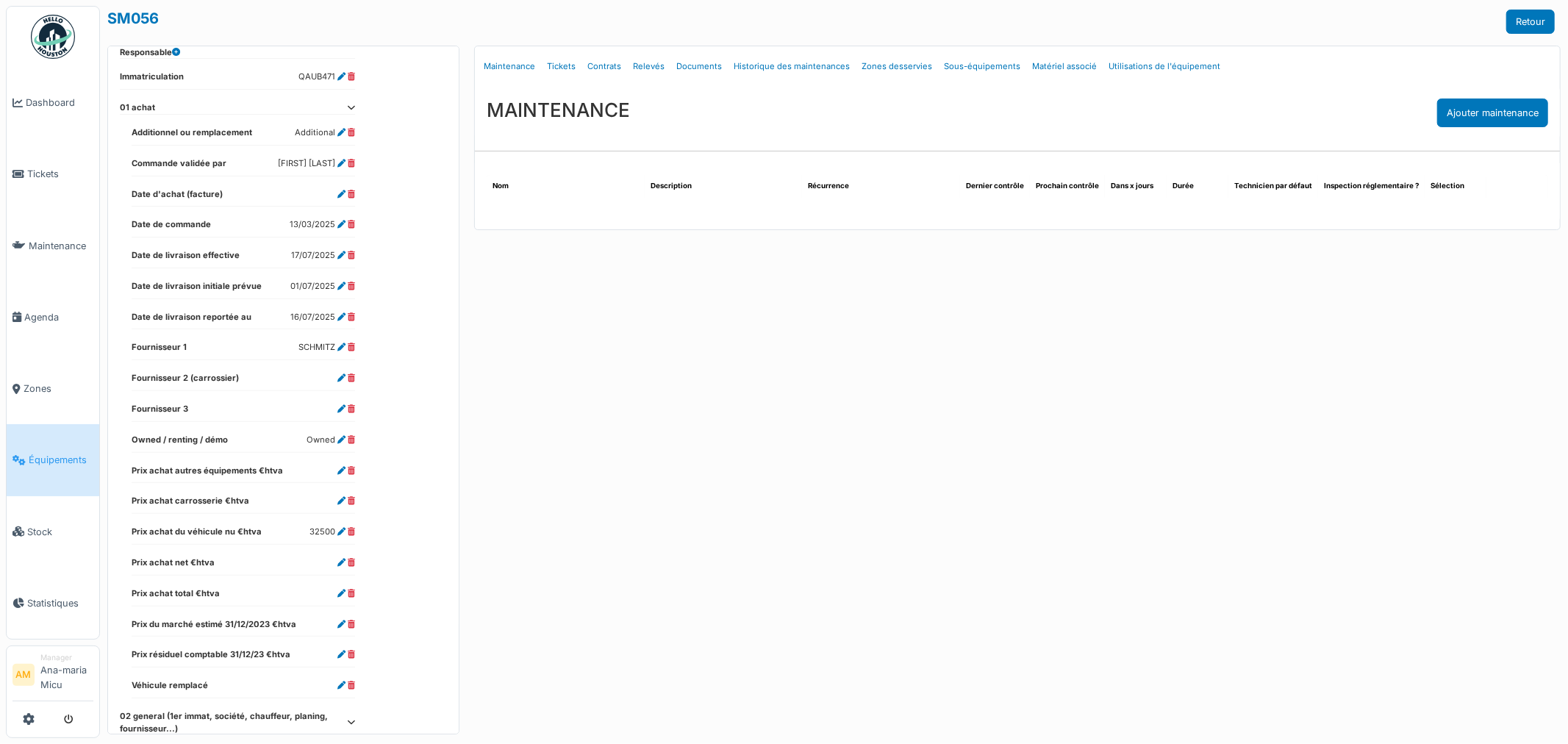 scroll, scrollTop: 490, scrollLeft: 0, axis: vertical 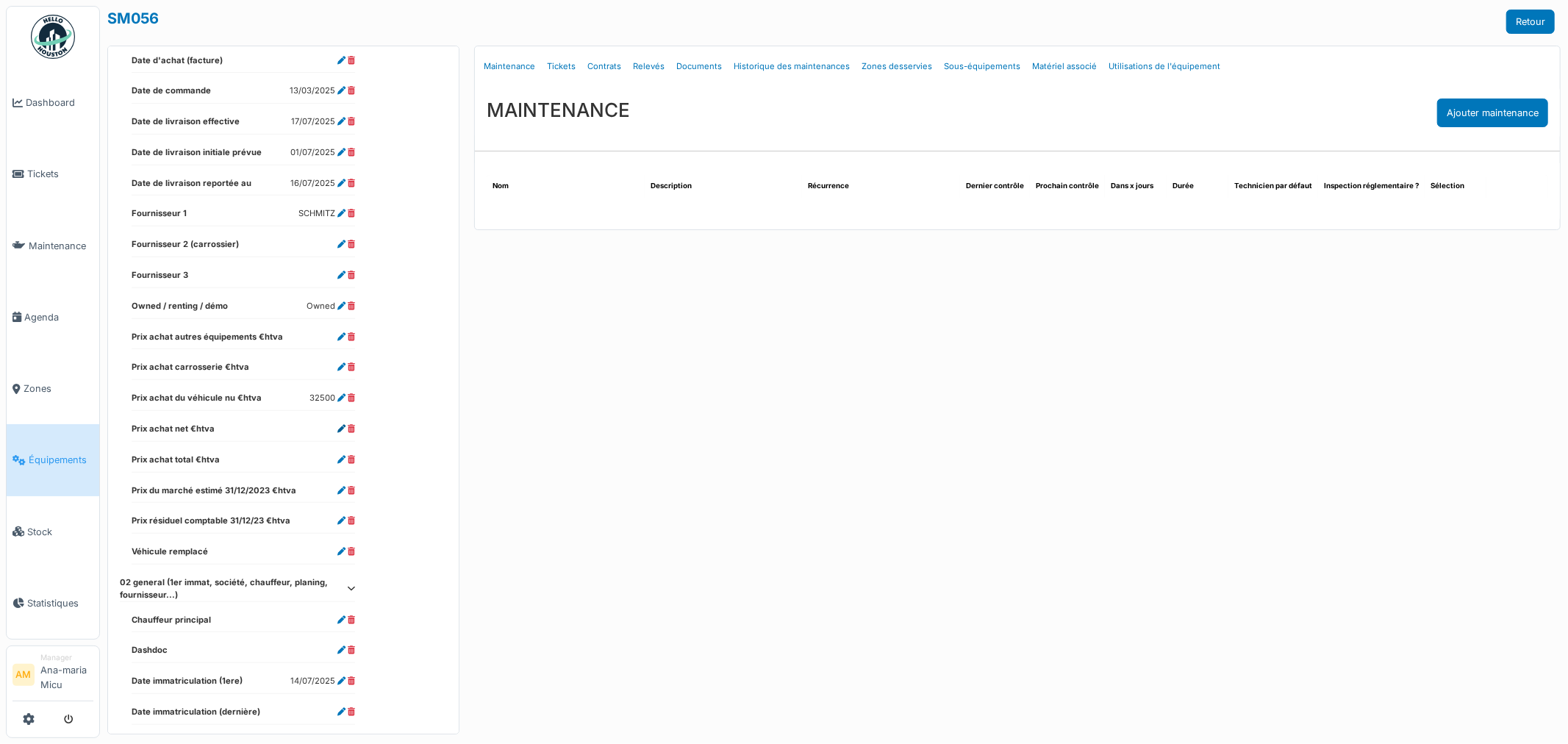 click at bounding box center [341, 429] 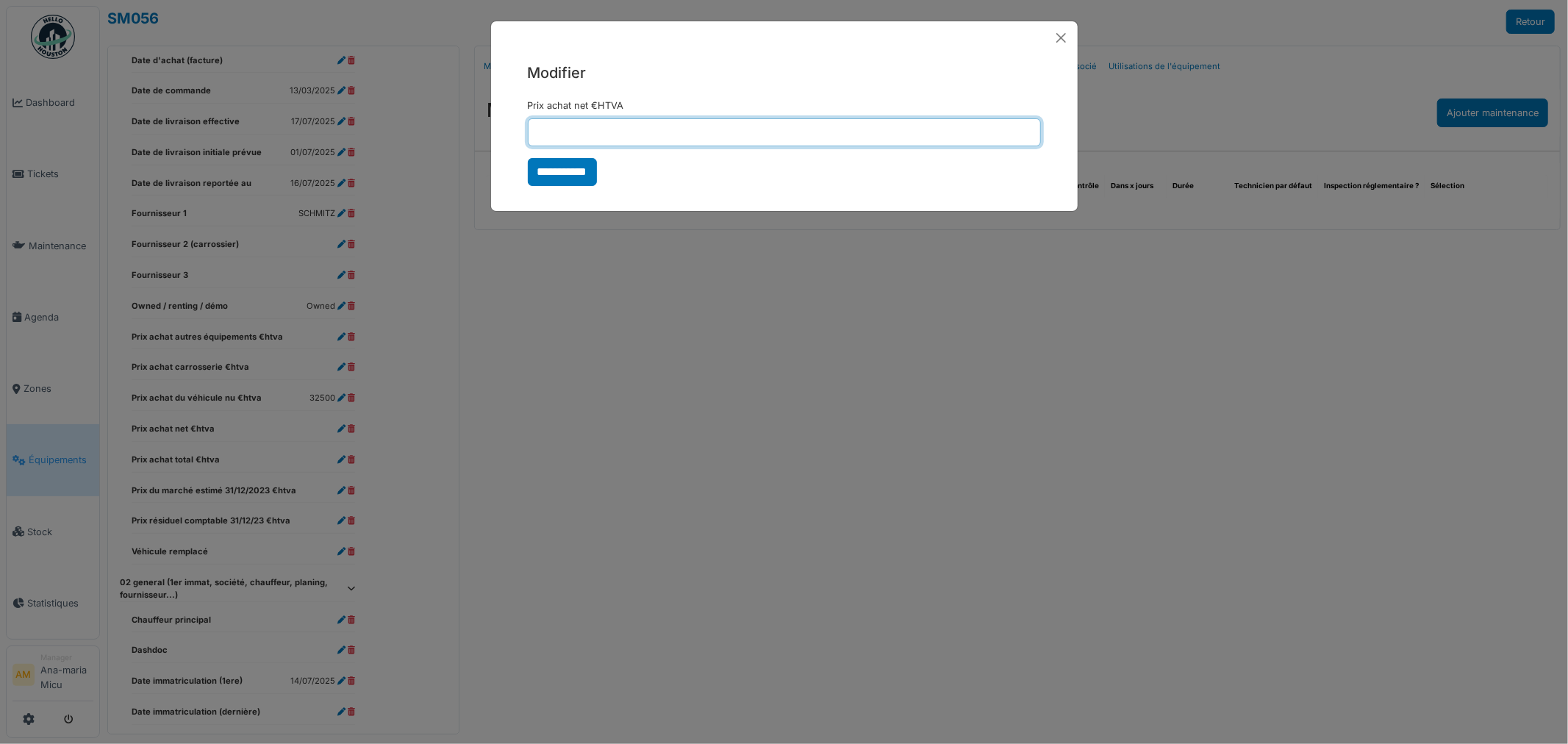 click on "Prix achat net €HTVA" at bounding box center (784, 132) 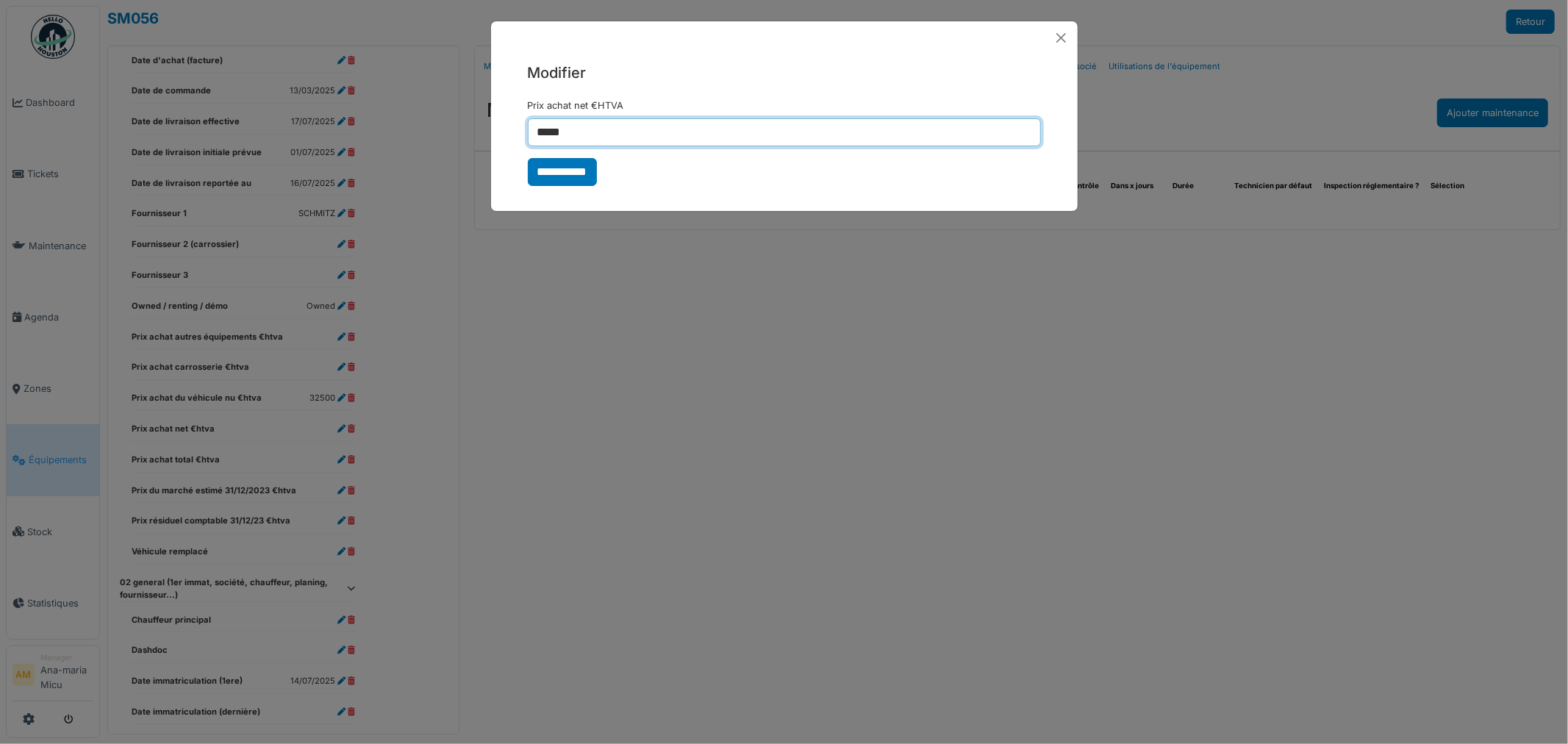 type on "*****" 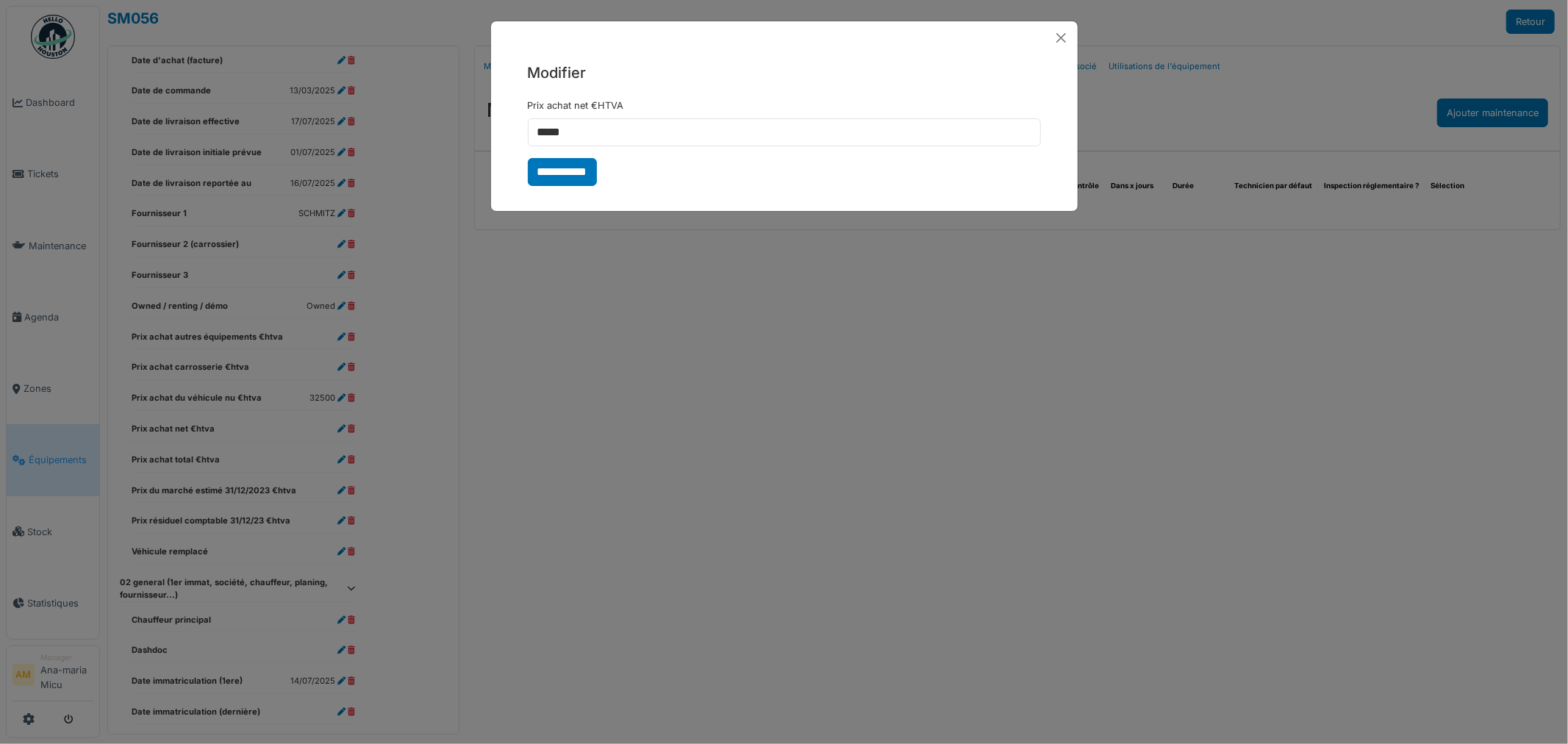 click on "**********" at bounding box center (562, 172) 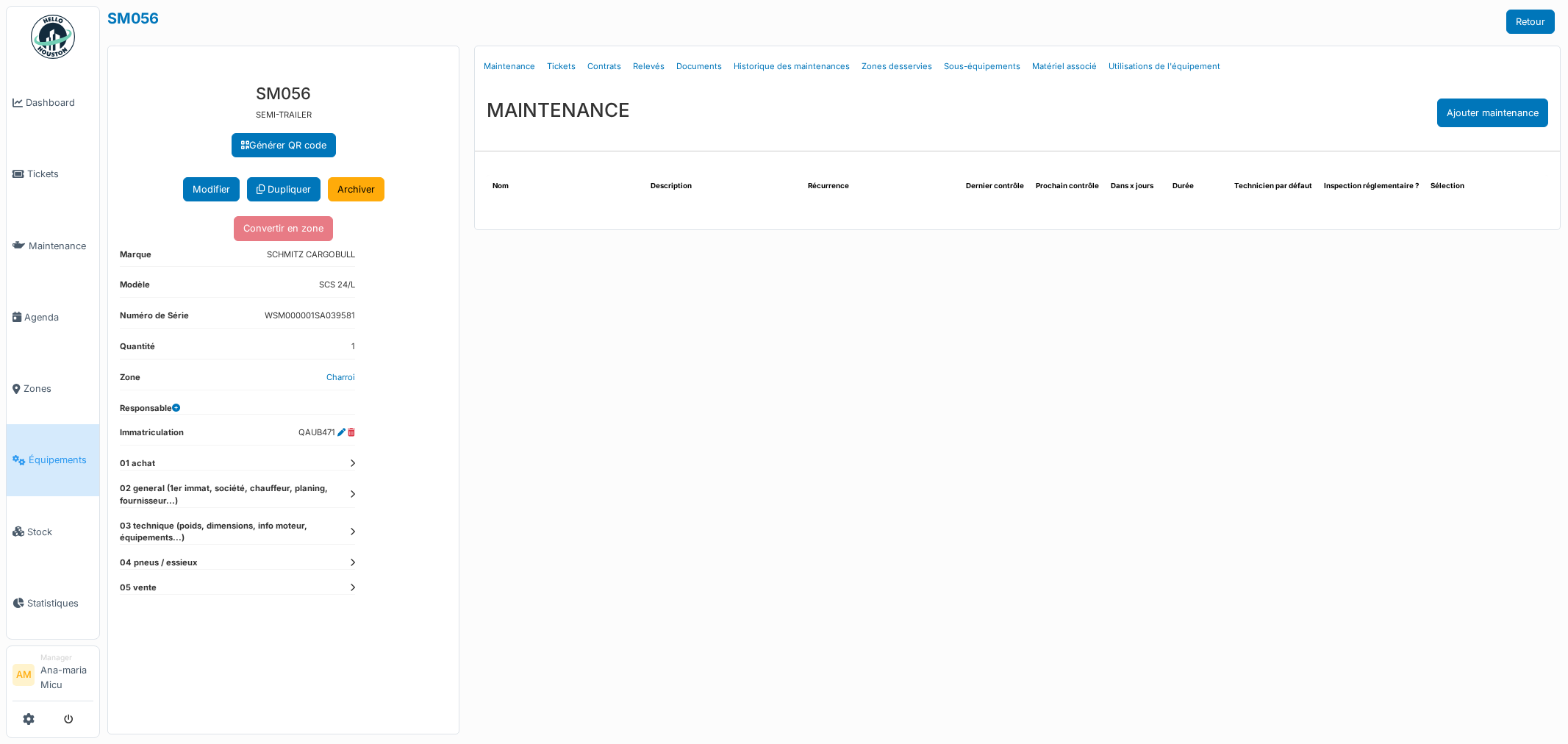 scroll, scrollTop: 0, scrollLeft: 0, axis: both 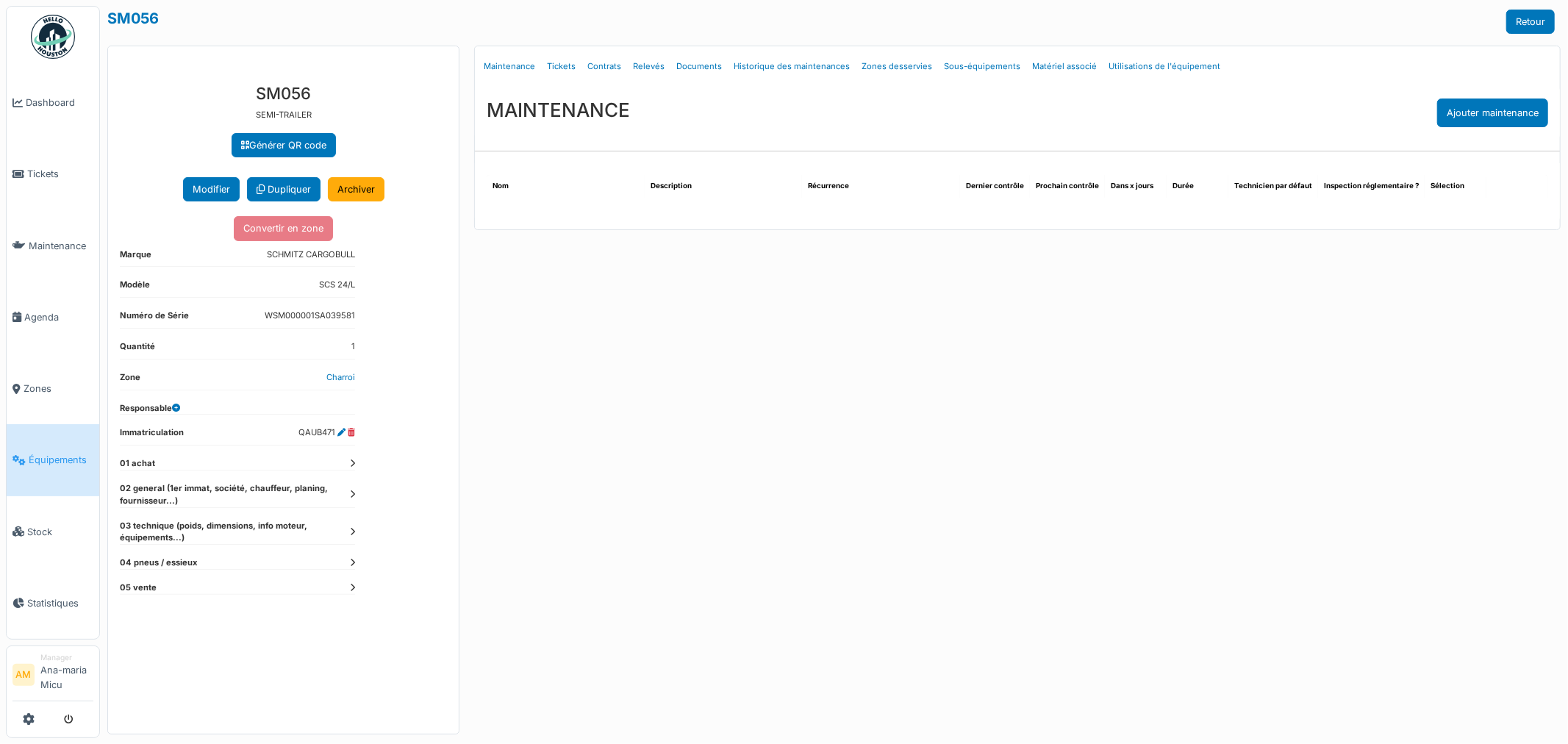 click on "03 technique (poids, dimensions, info moteur, équipements...)" at bounding box center [237, 532] 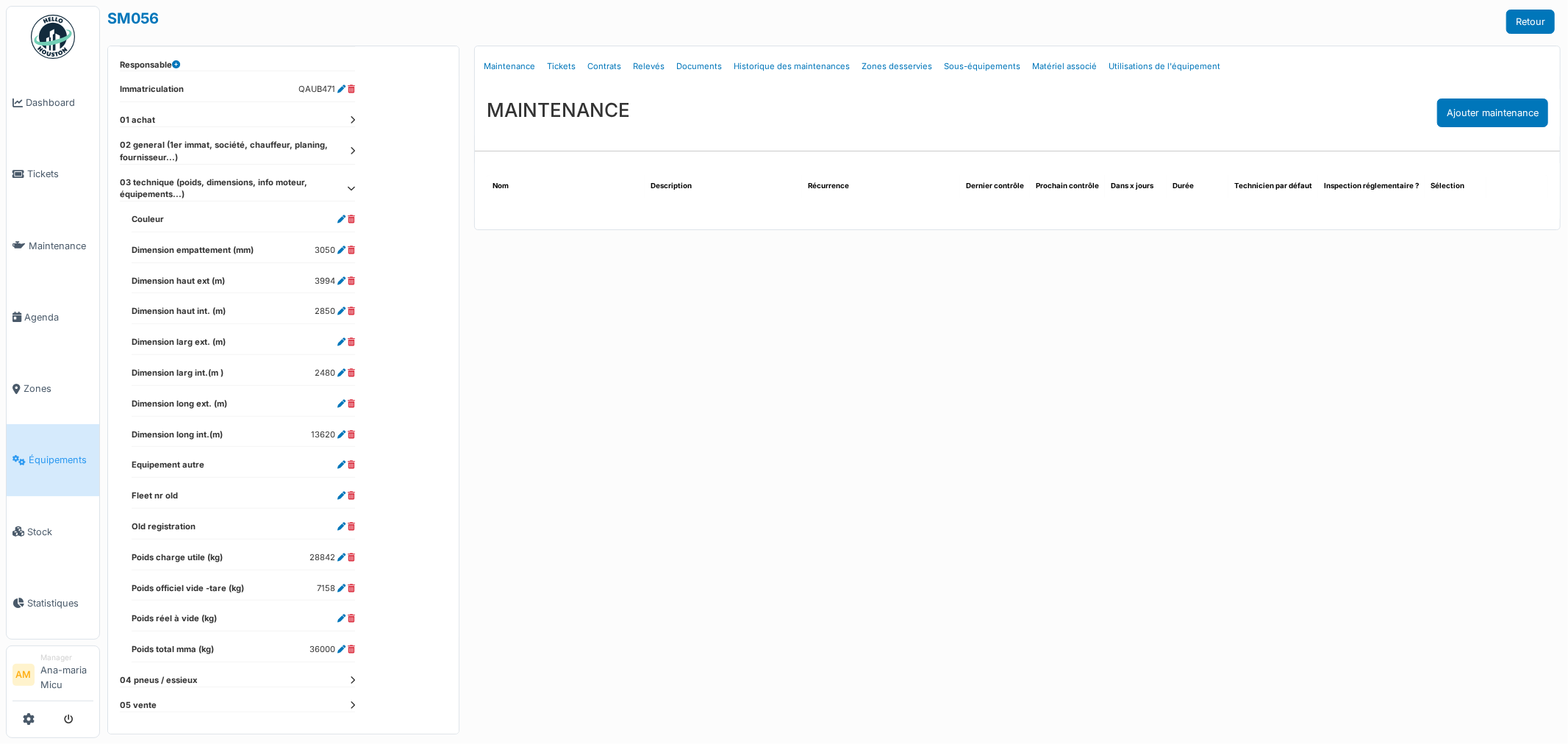 scroll, scrollTop: 347, scrollLeft: 0, axis: vertical 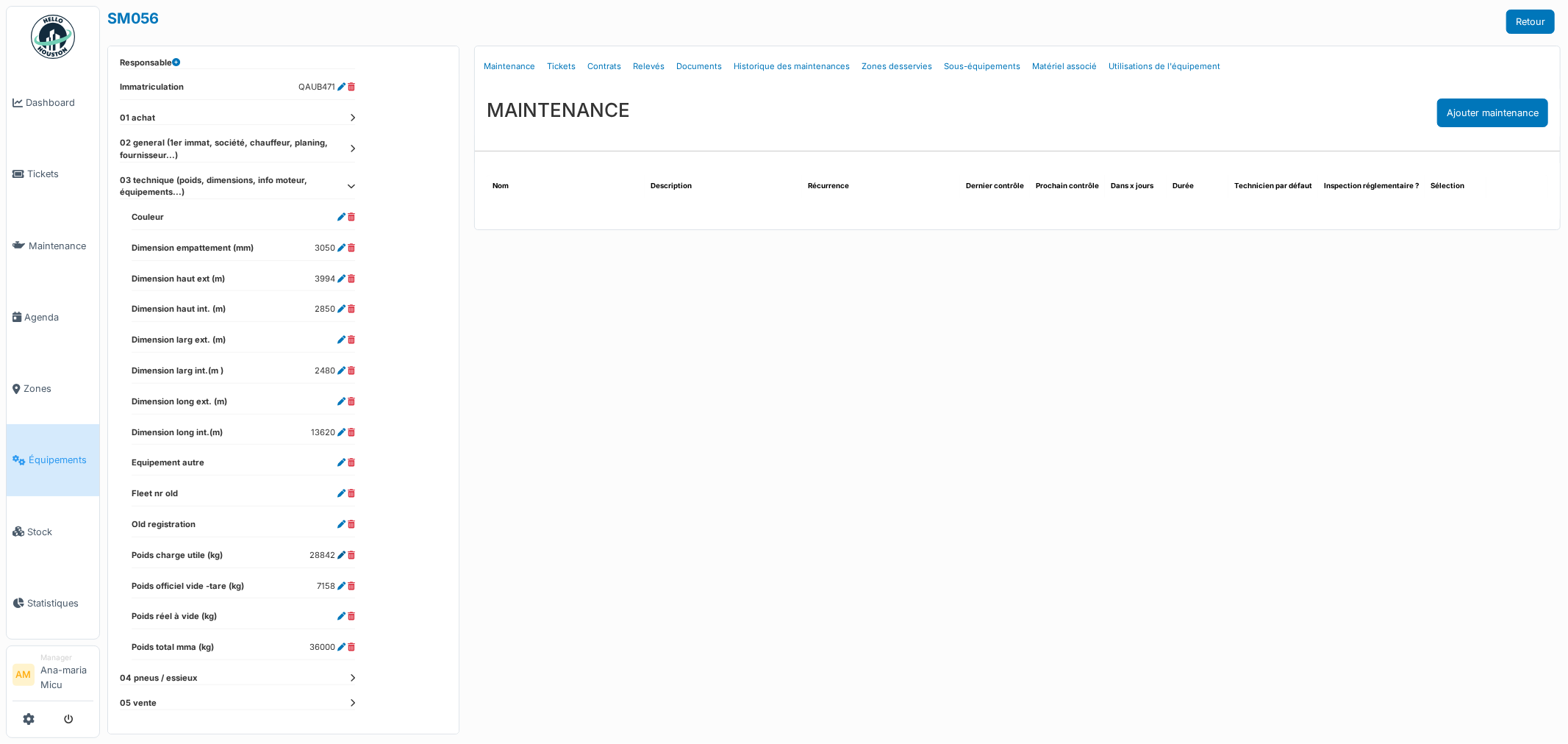 click at bounding box center [341, 555] 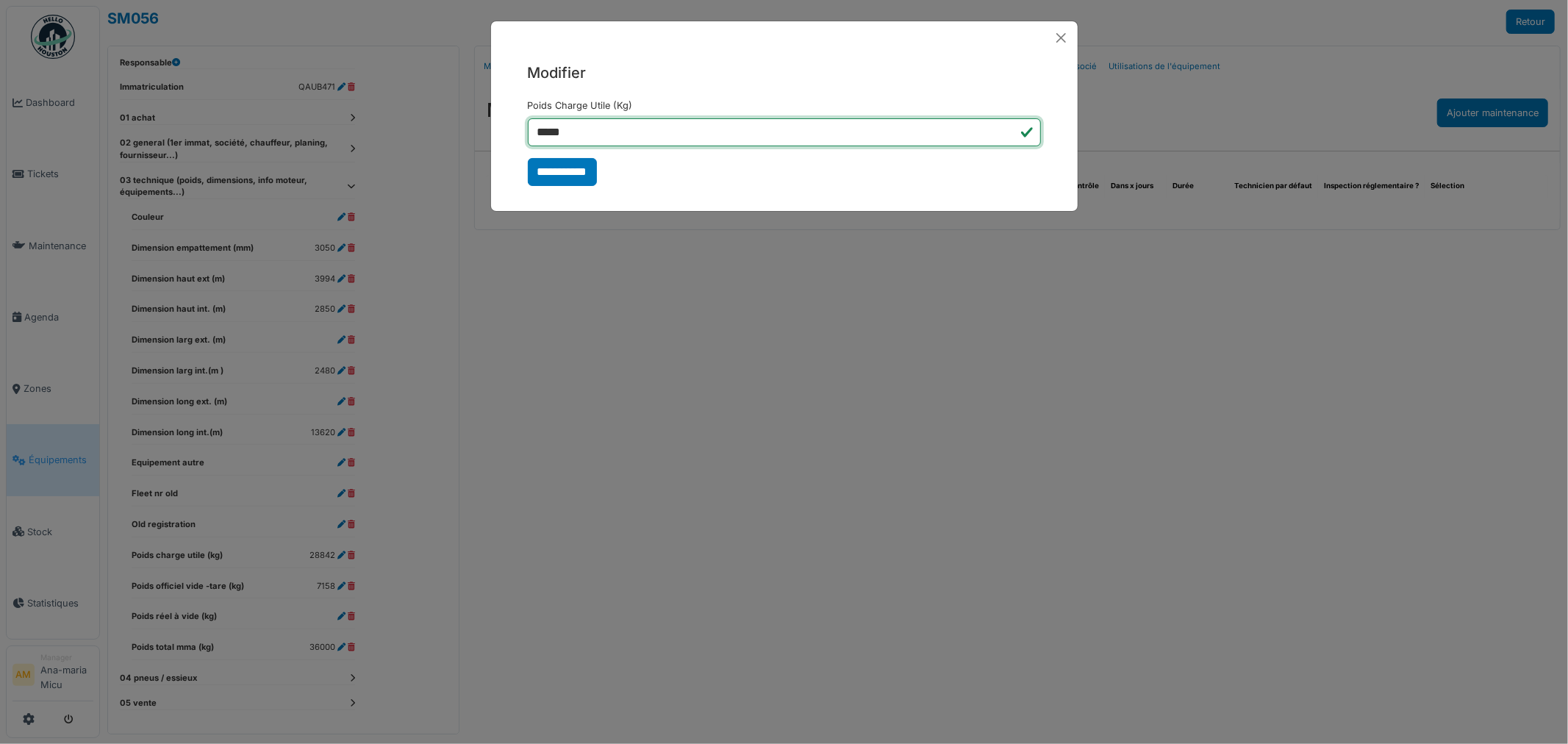 drag, startPoint x: 490, startPoint y: 122, endPoint x: 482, endPoint y: 121, distance: 8.0622577 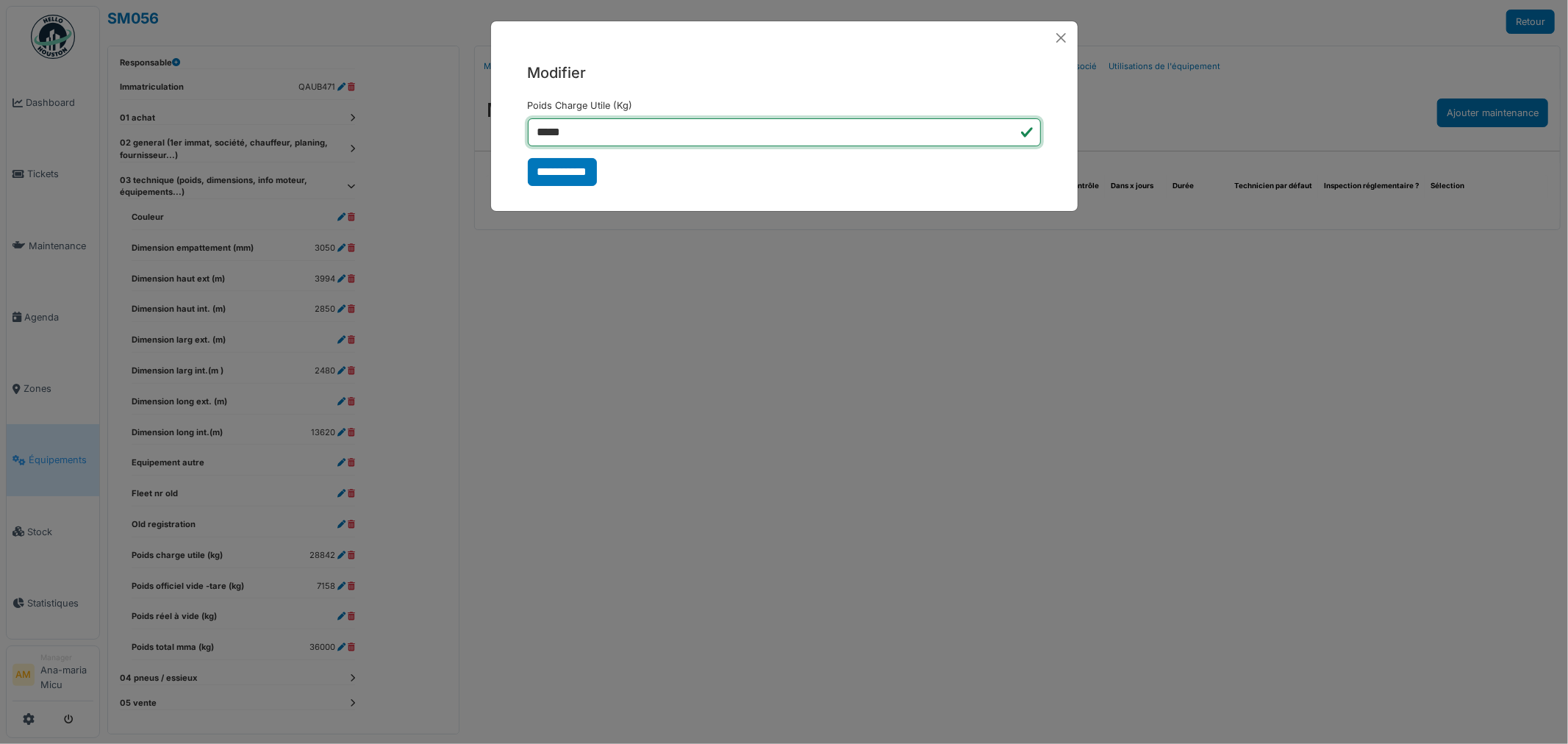 type on "*****" 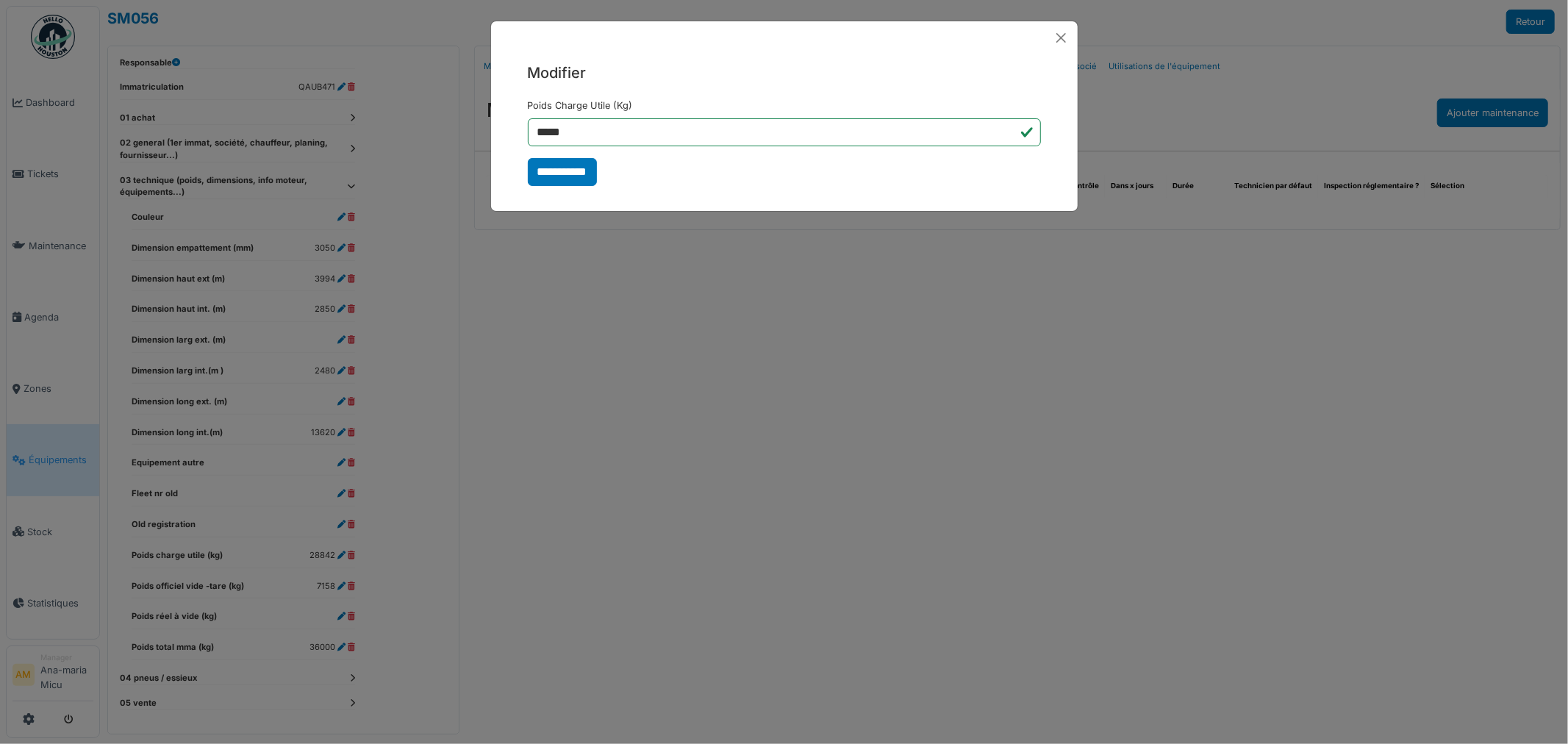 click on "**********" at bounding box center [562, 172] 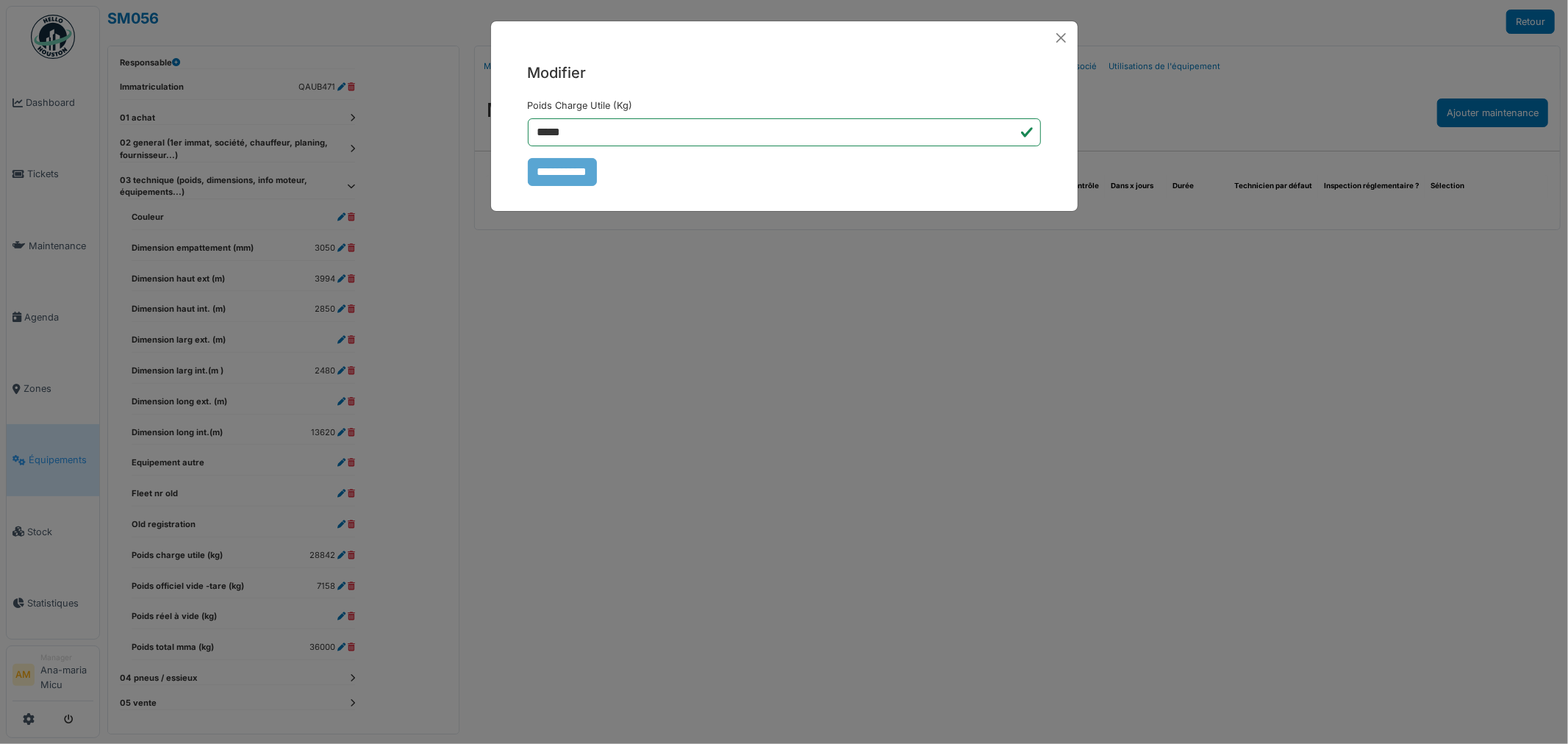 click on "**********" at bounding box center [784, 372] 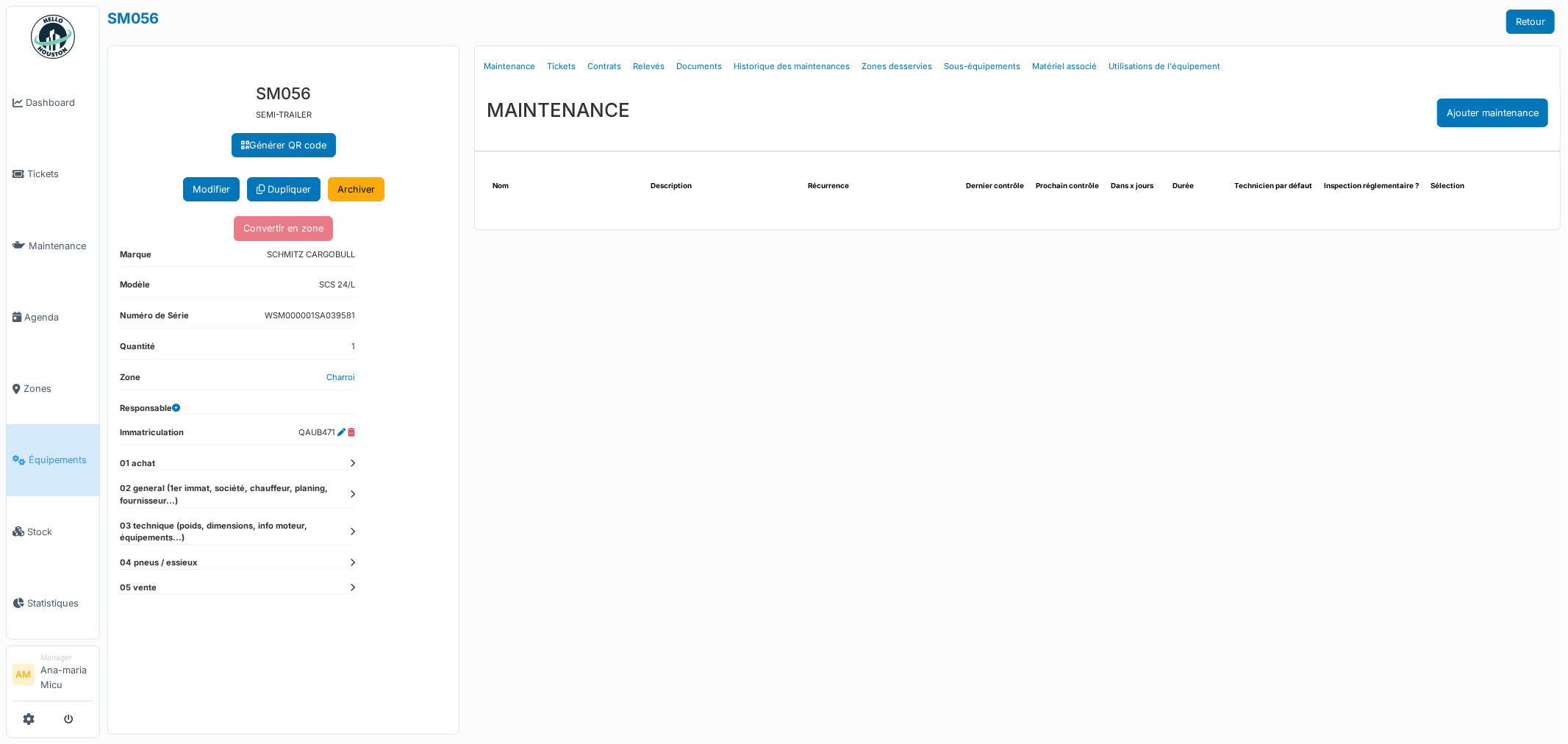 click on "**********" at bounding box center [283, 403] 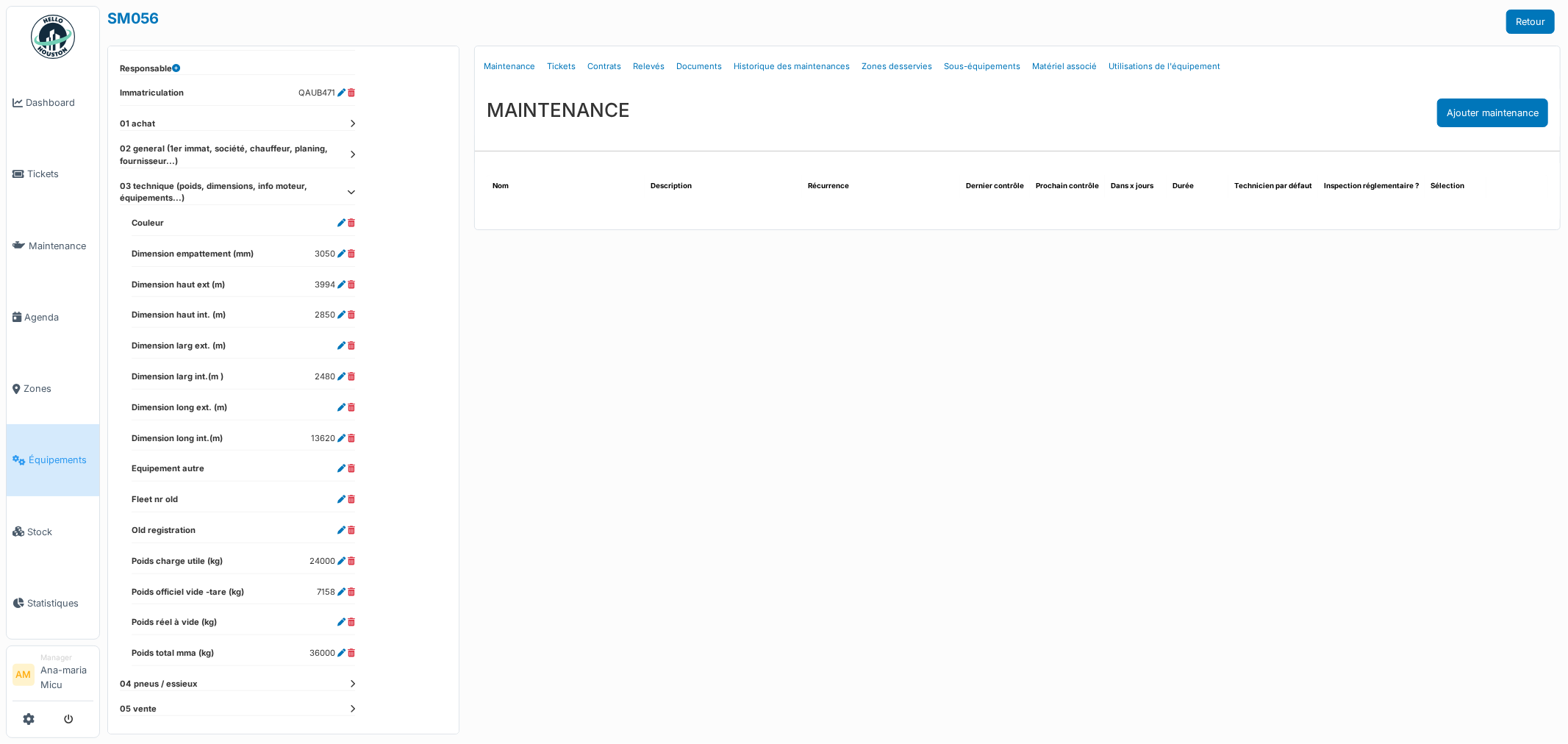 scroll, scrollTop: 347, scrollLeft: 0, axis: vertical 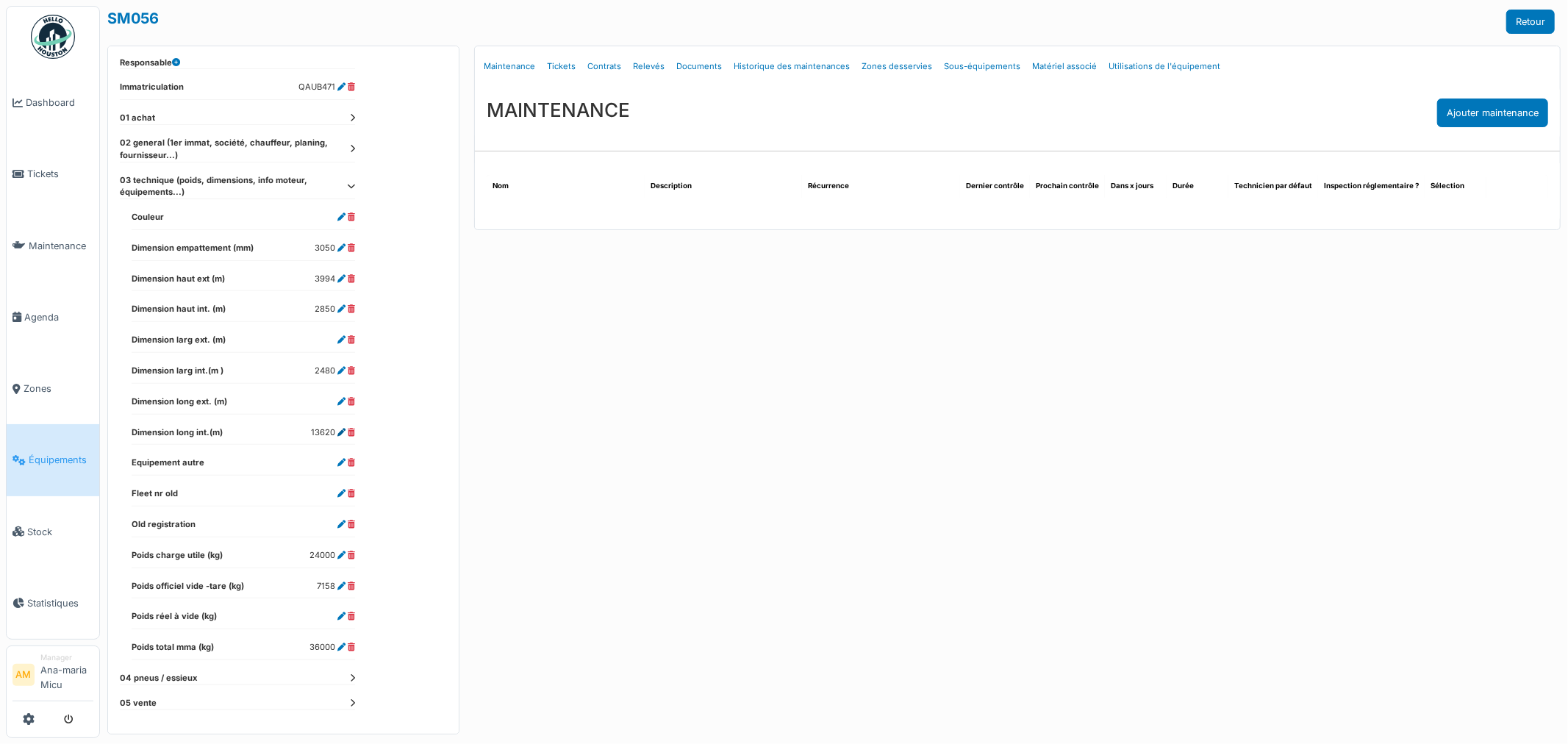 click at bounding box center [341, 432] 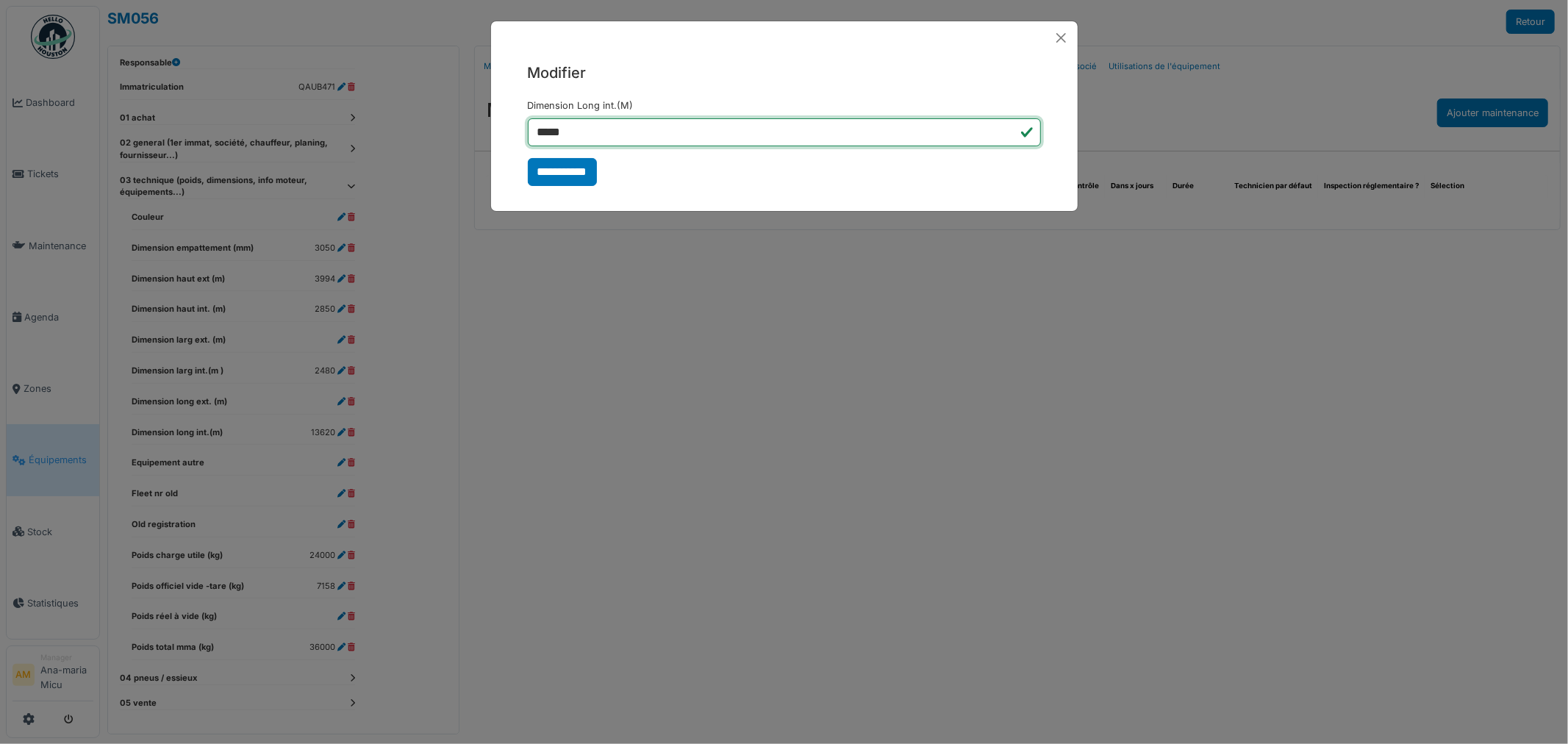click on "*****" at bounding box center (784, 132) 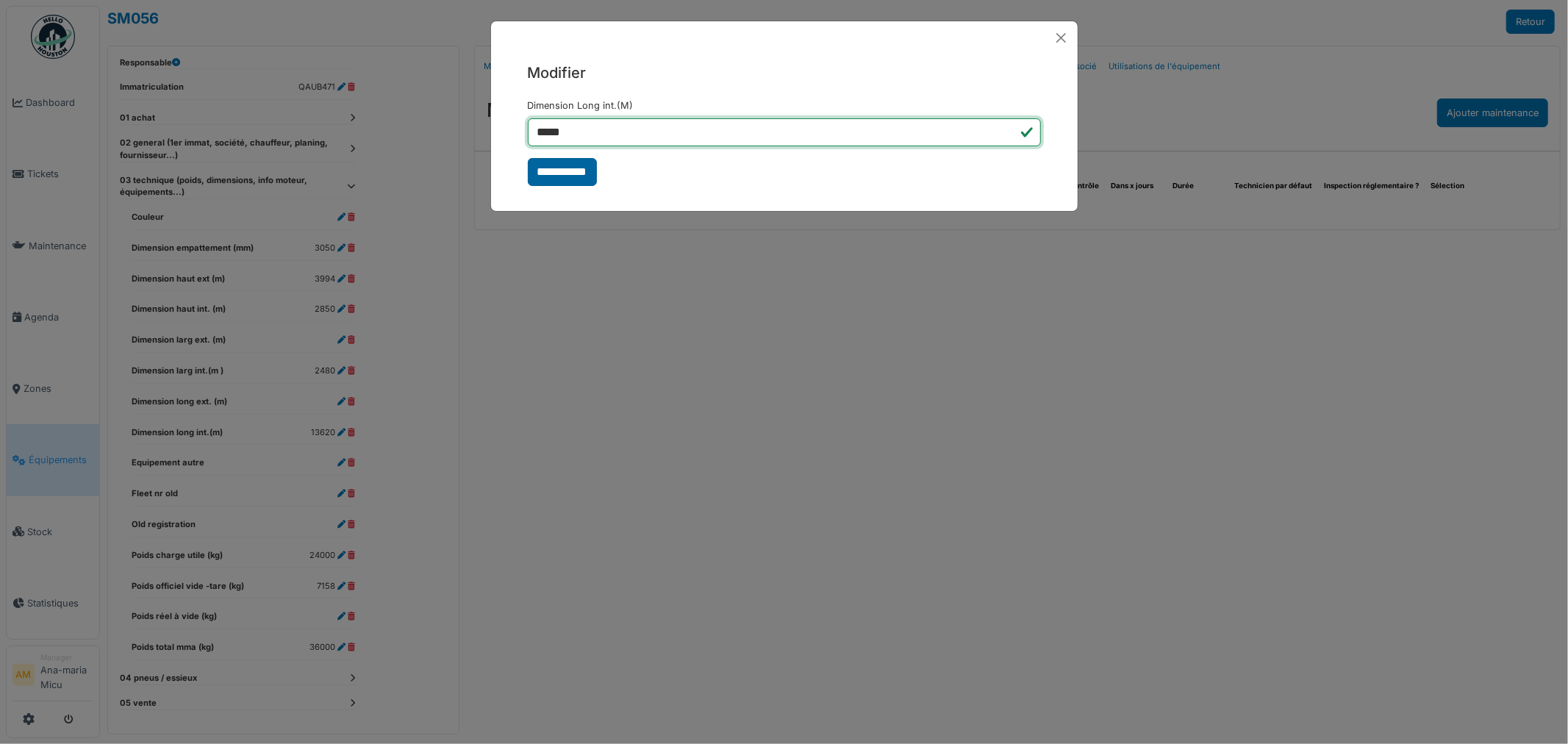type on "*****" 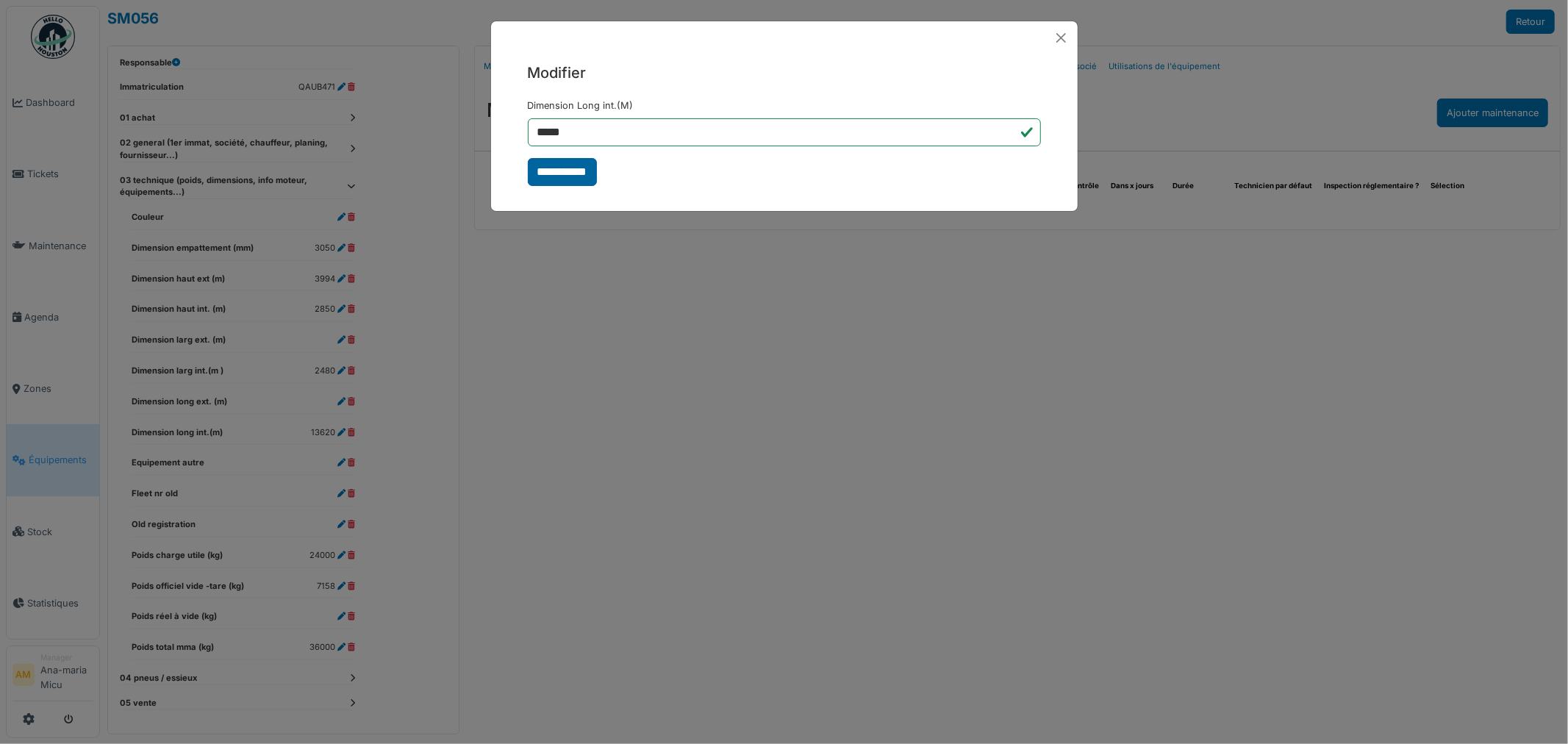 click on "**********" at bounding box center [562, 172] 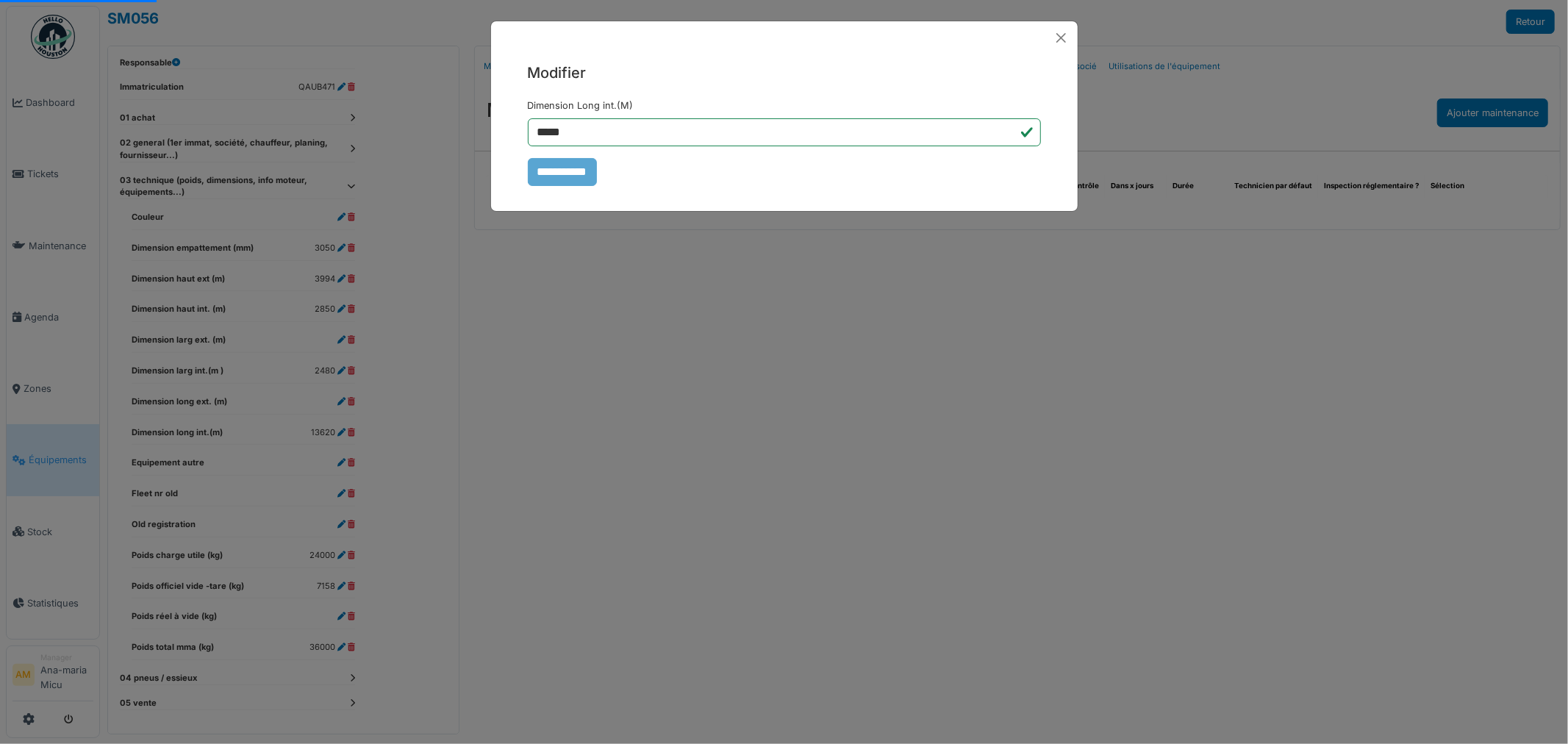 click on "**********" at bounding box center [784, 142] 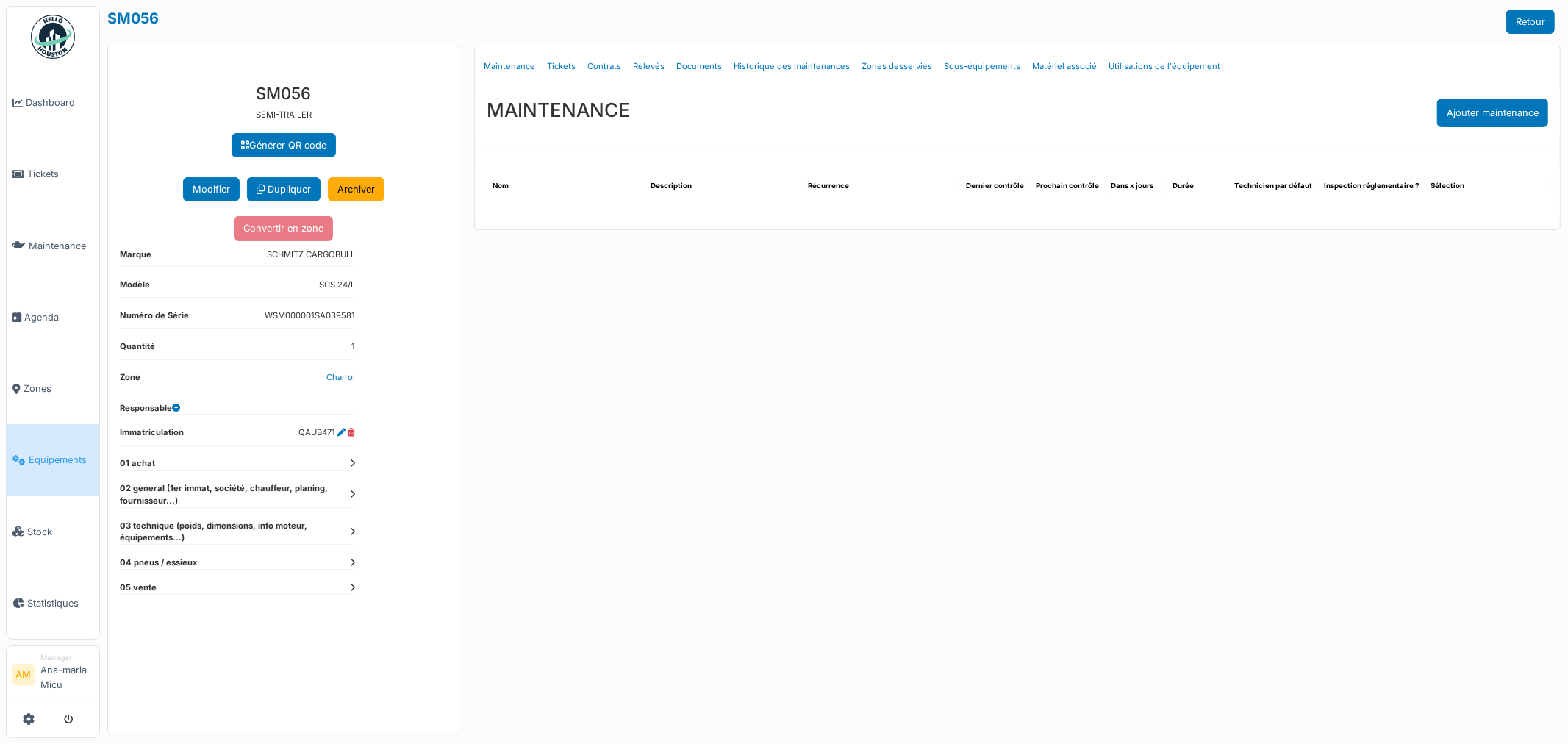click at bounding box center (352, 532) 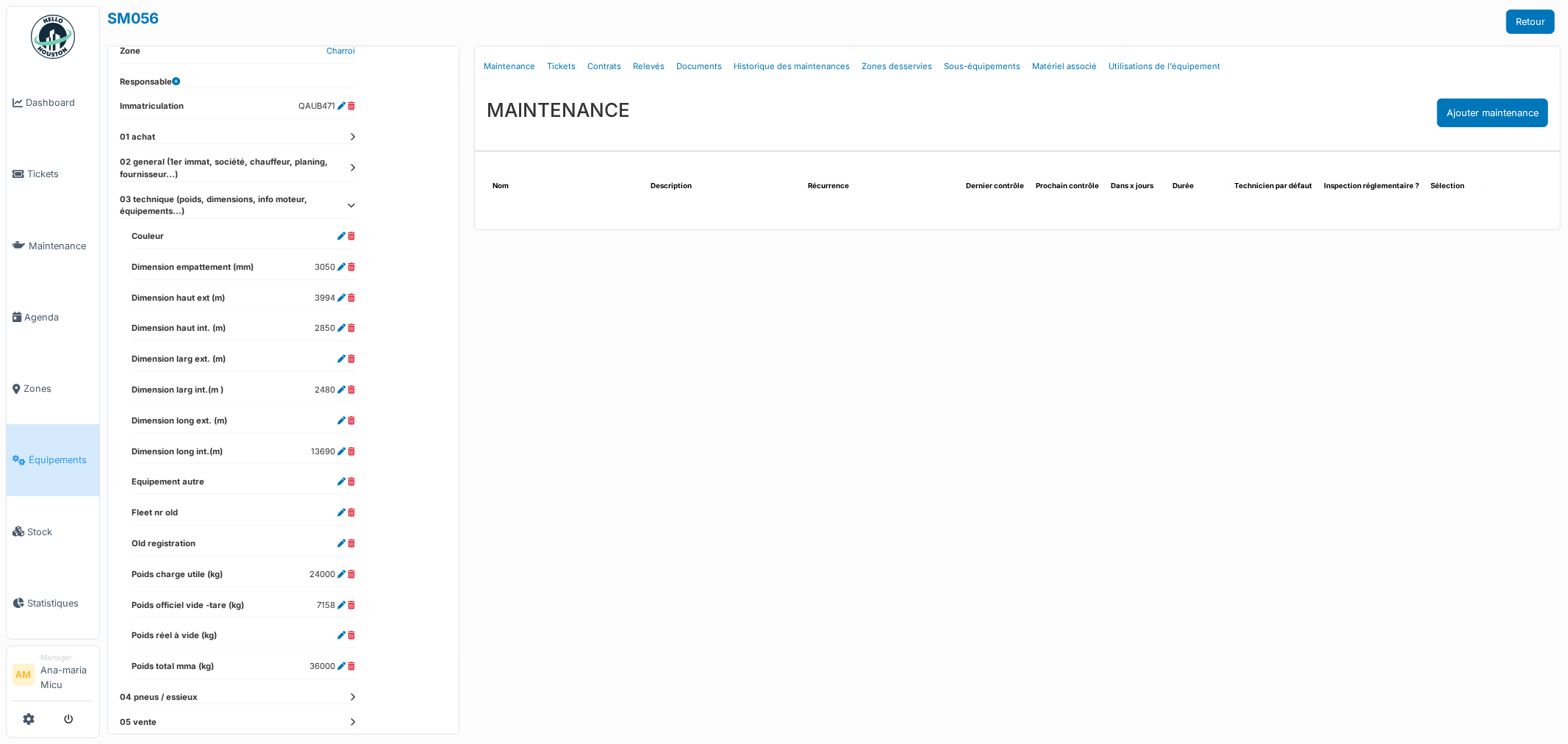 scroll, scrollTop: 0, scrollLeft: 0, axis: both 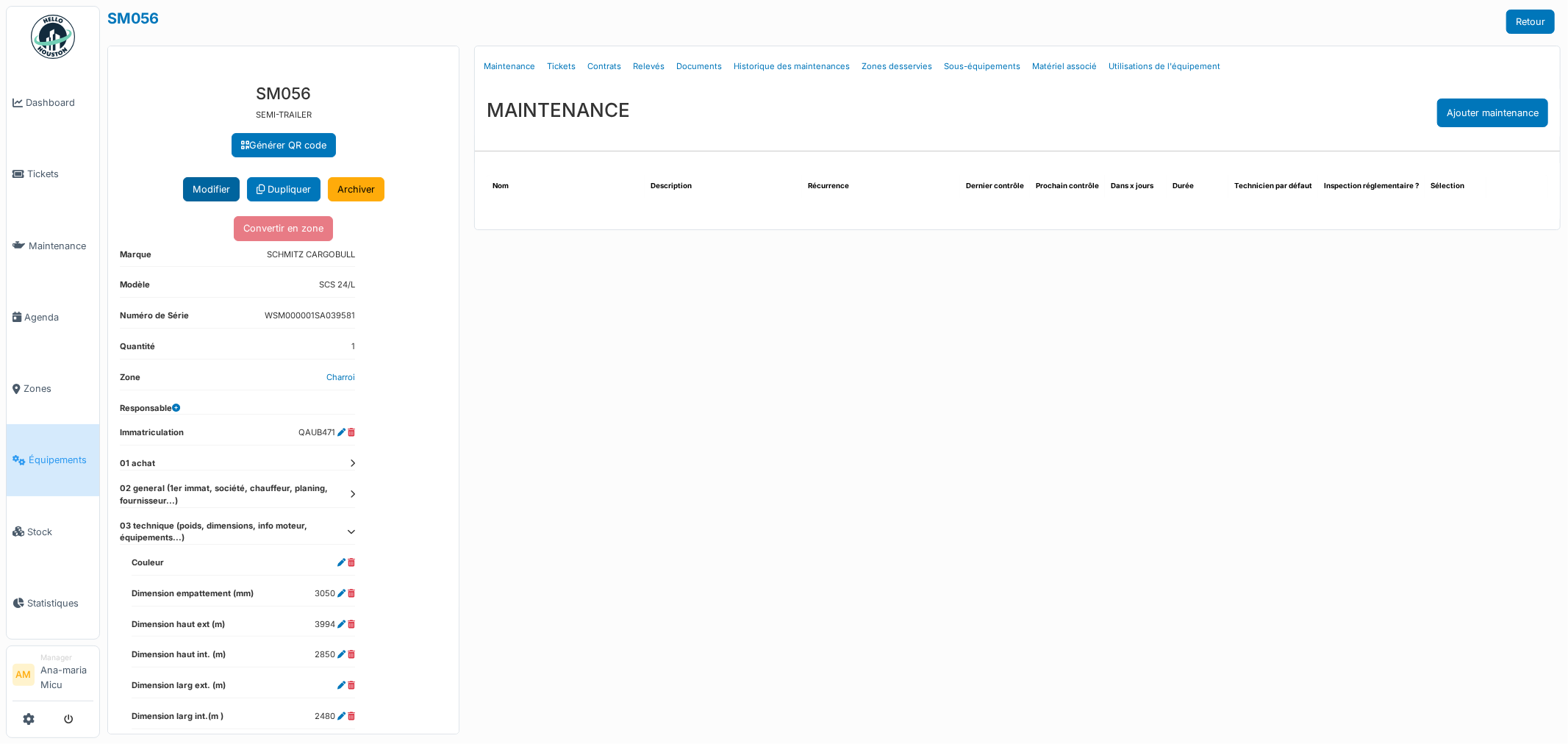 click on "Modifier" at bounding box center [211, 189] 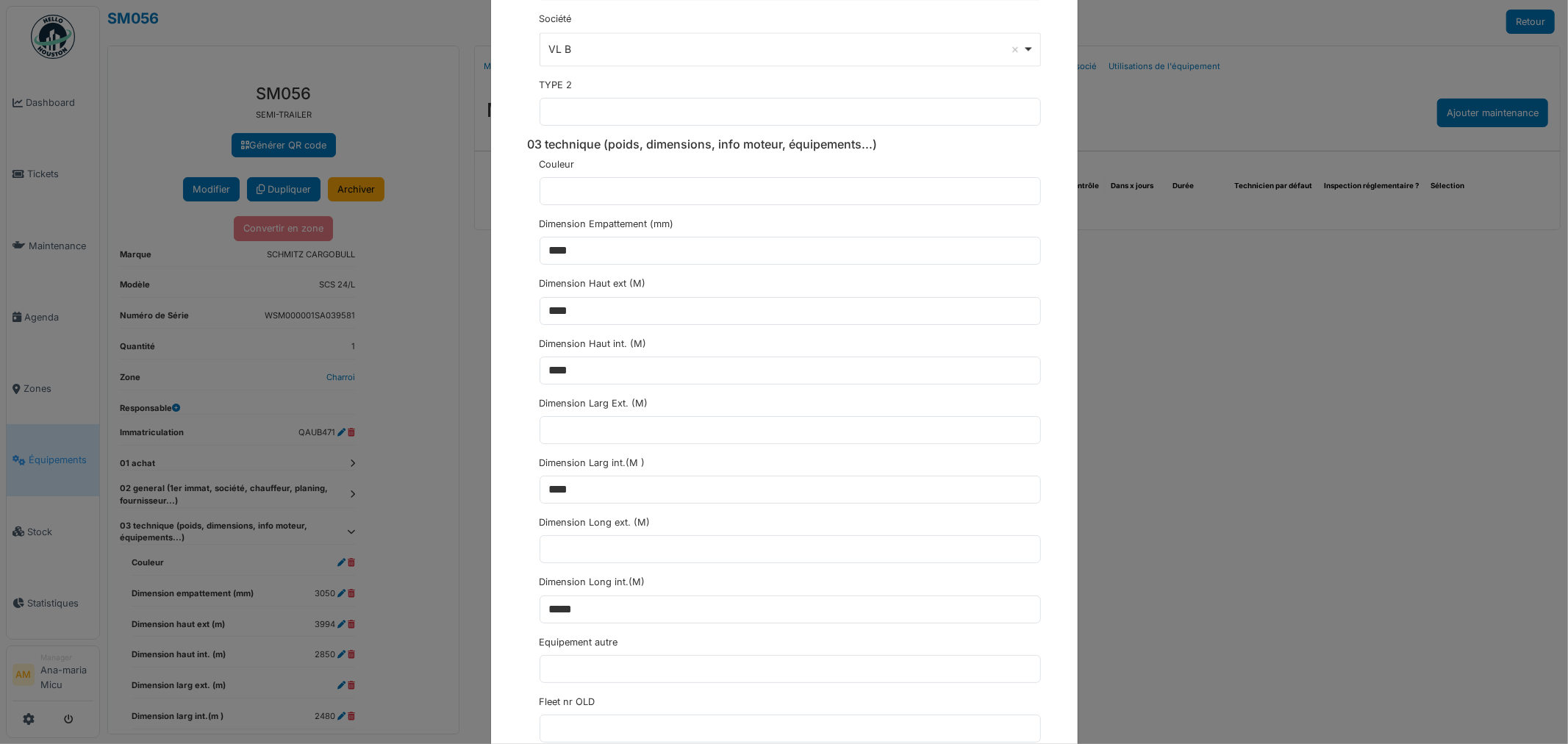 scroll, scrollTop: 2532, scrollLeft: 0, axis: vertical 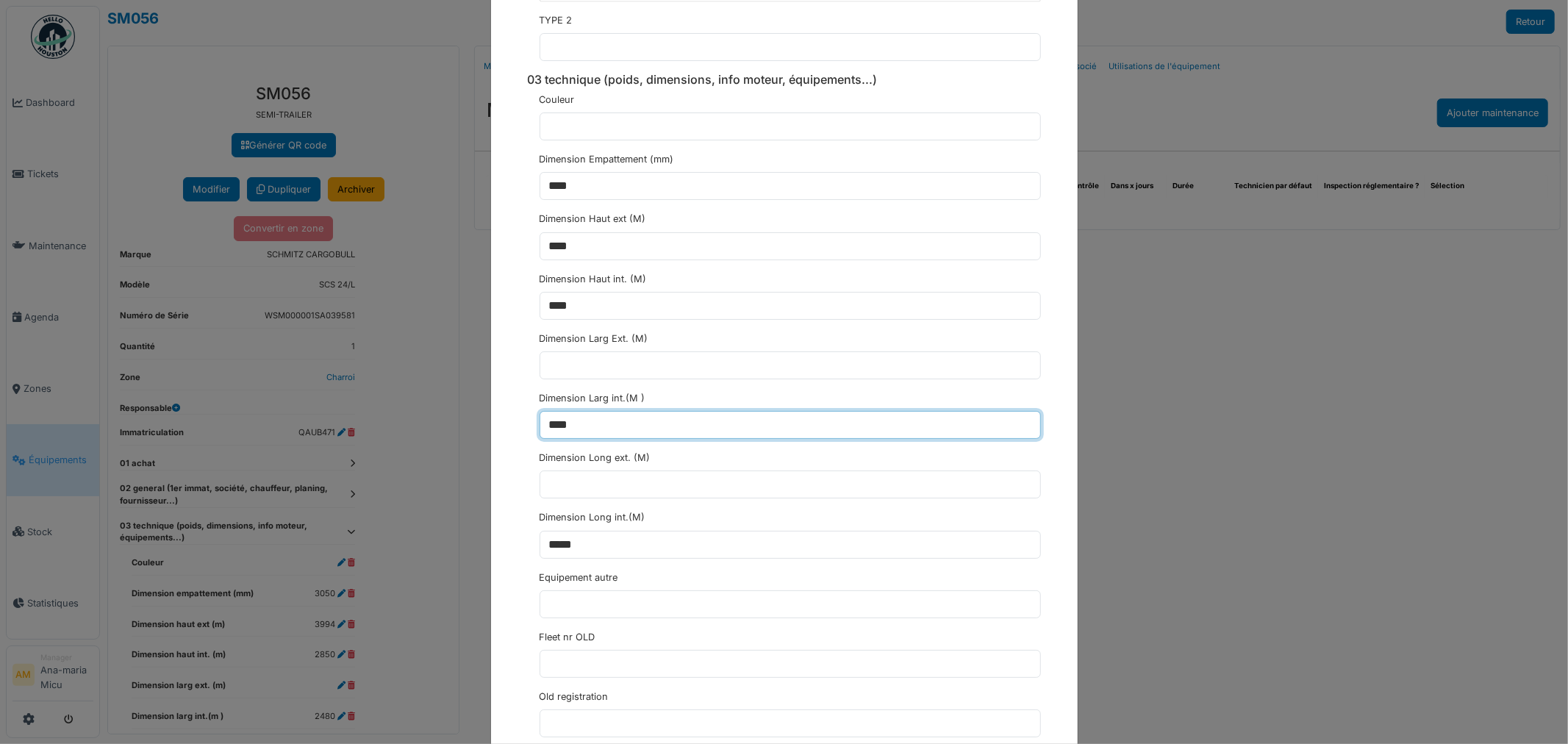 drag, startPoint x: 590, startPoint y: 427, endPoint x: 498, endPoint y: 426, distance: 92.005435 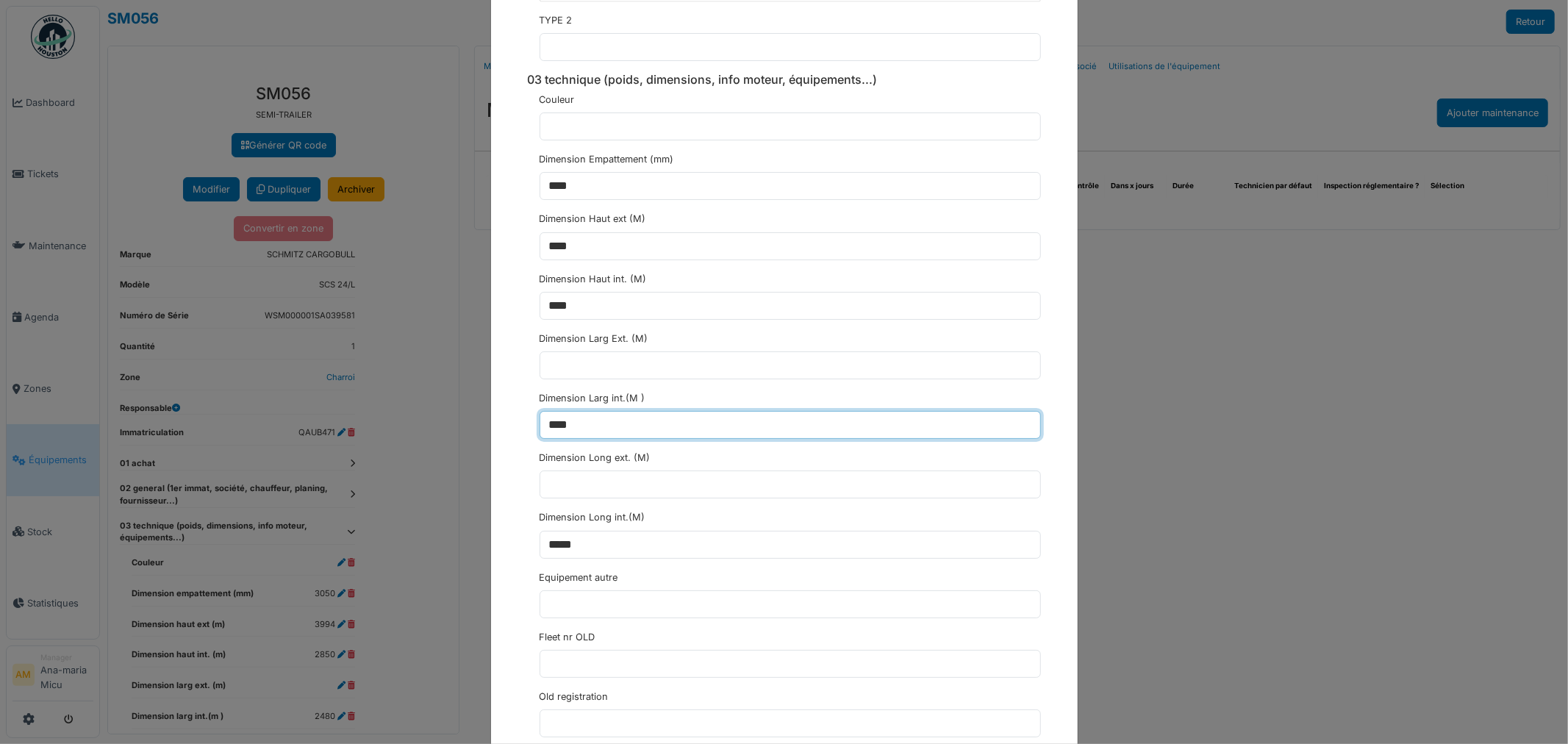 type on "****" 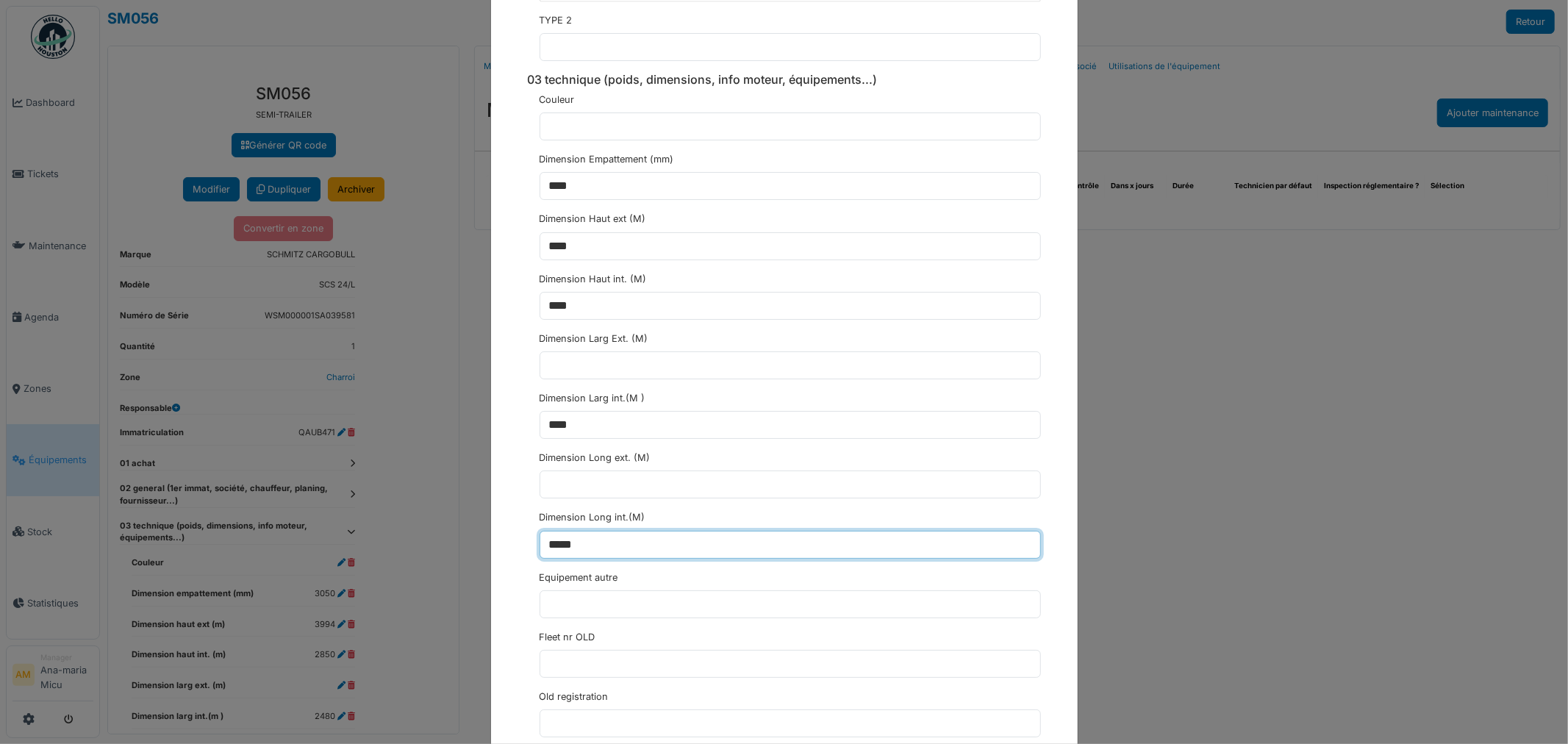click on "*****" at bounding box center [790, 545] 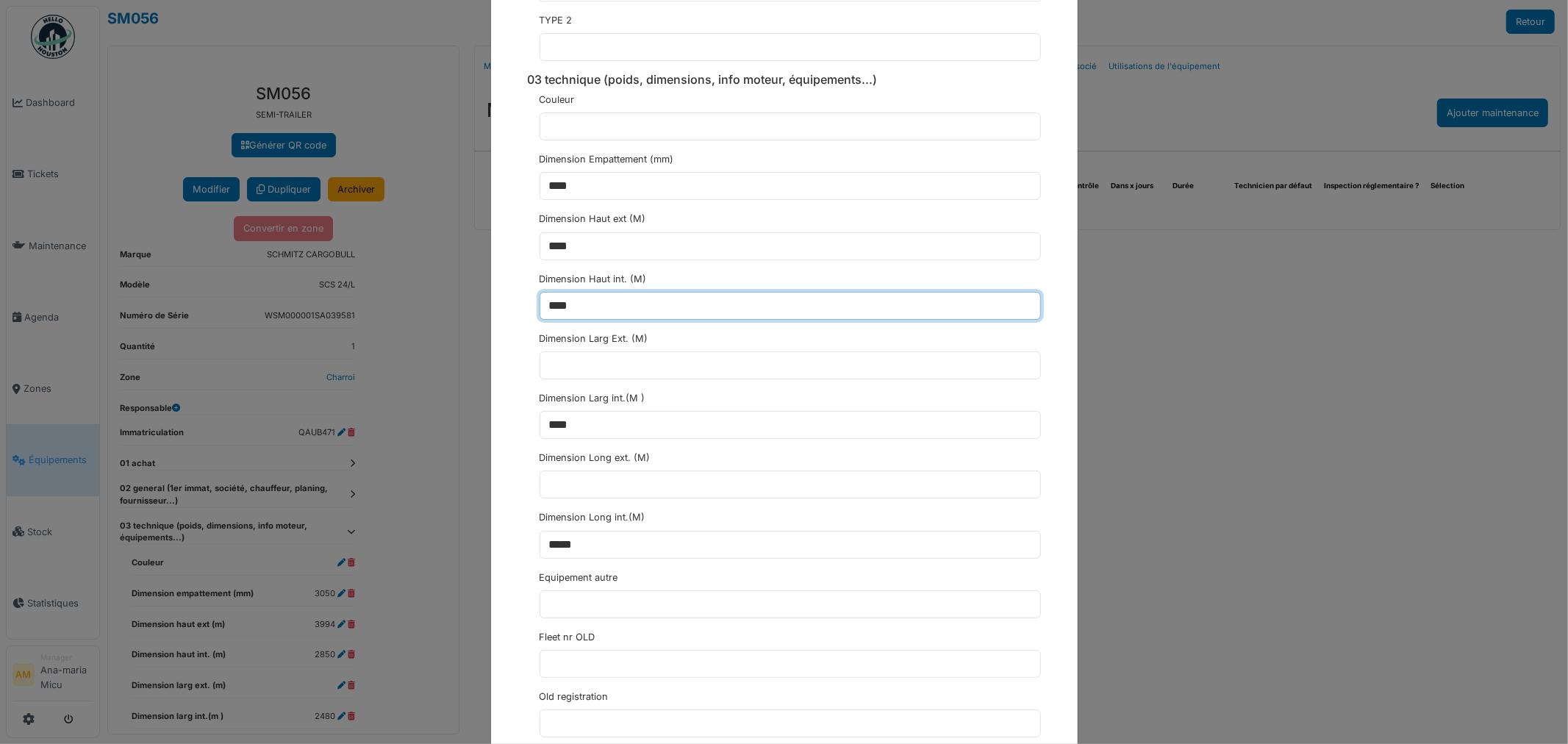 click on "****" at bounding box center [790, 306] 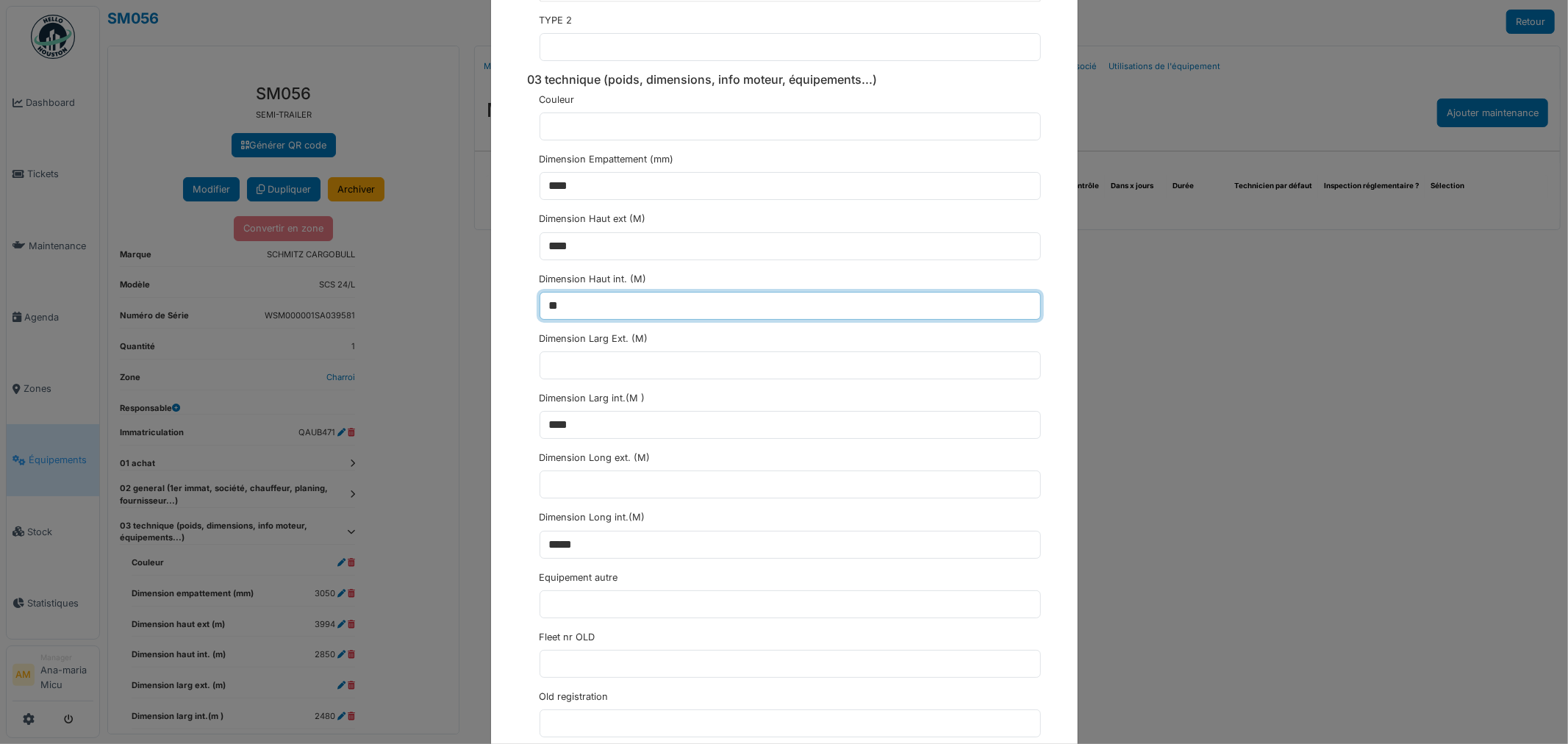 type on "*" 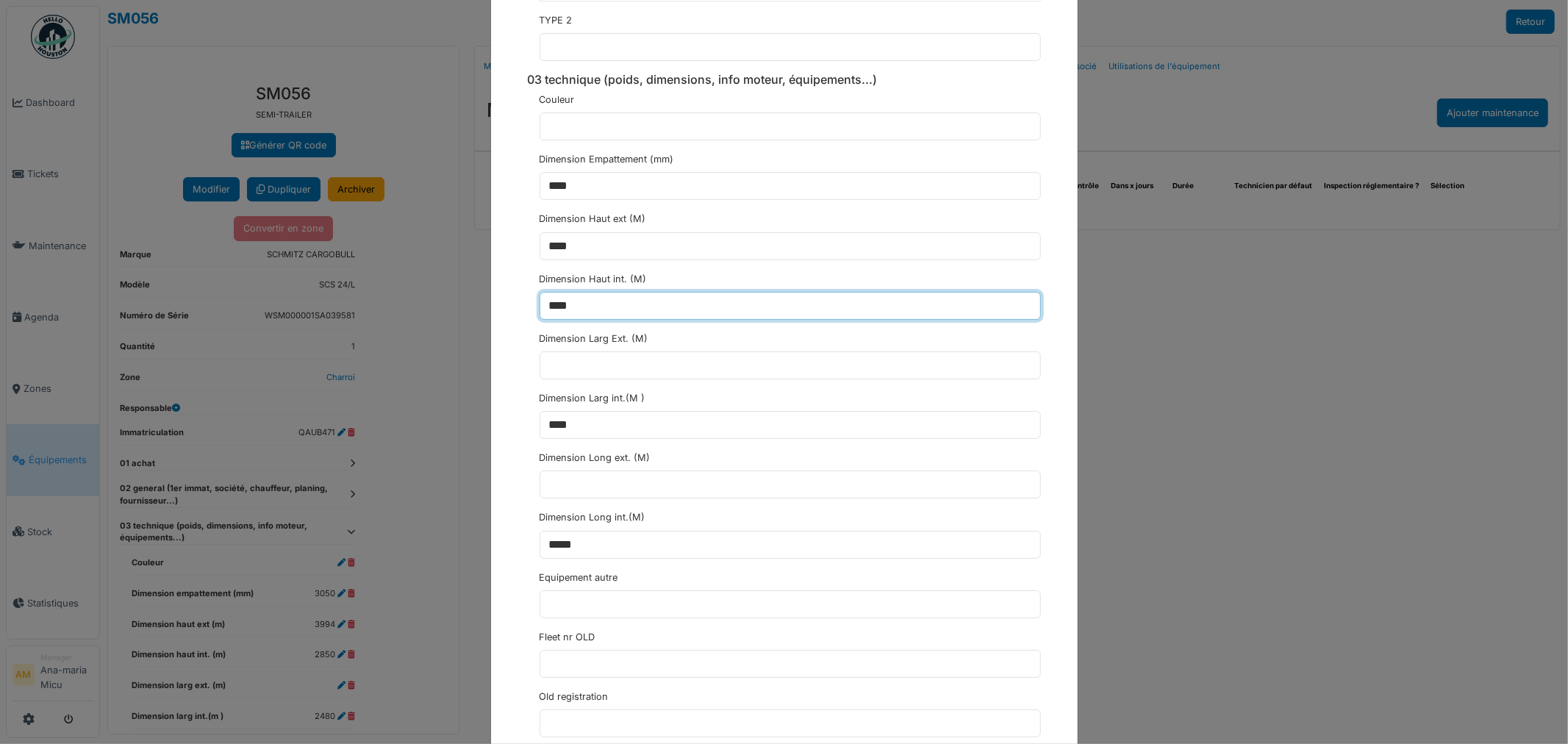 type on "****" 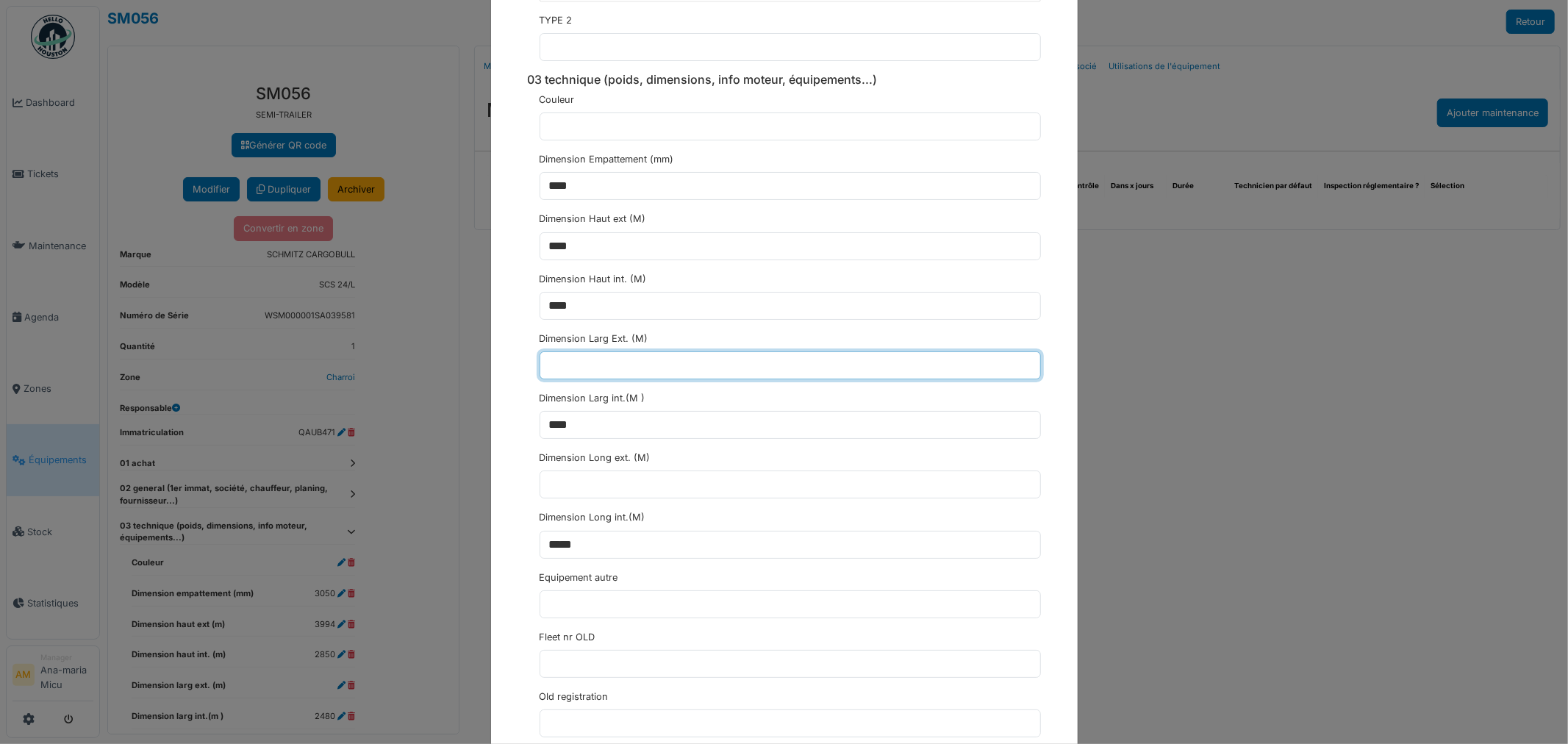 click at bounding box center [790, 365] 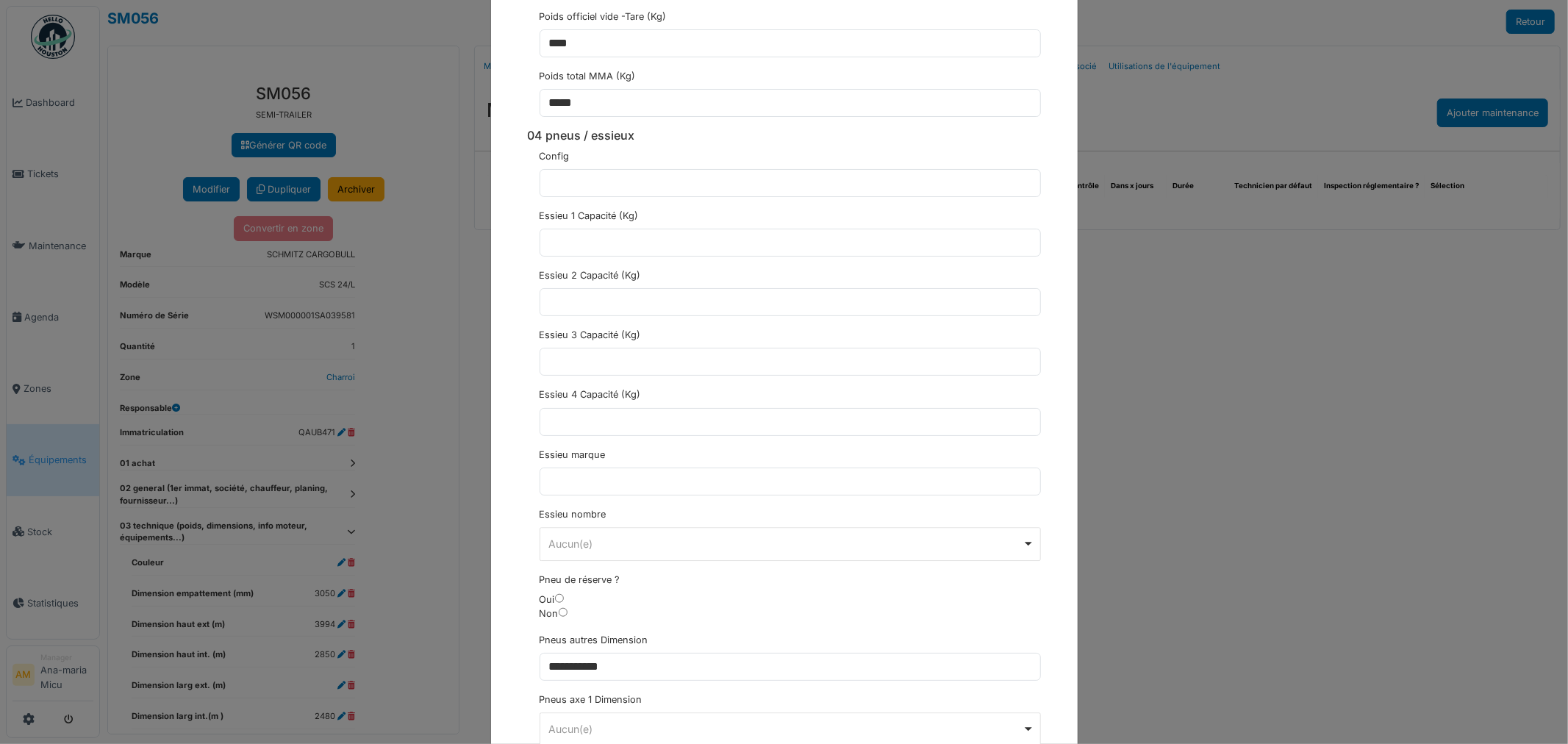 scroll, scrollTop: 3349, scrollLeft: 0, axis: vertical 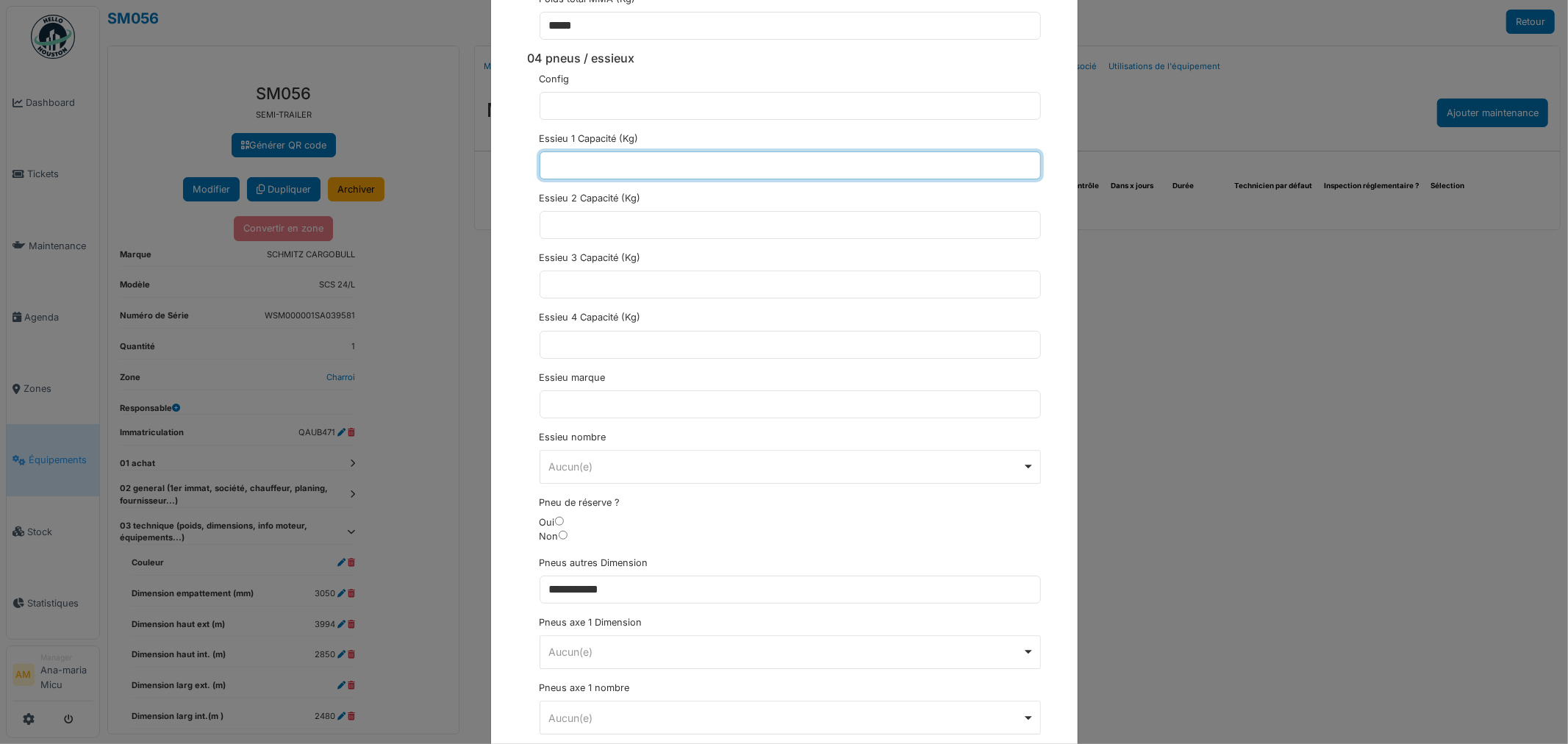 click at bounding box center (790, 165) 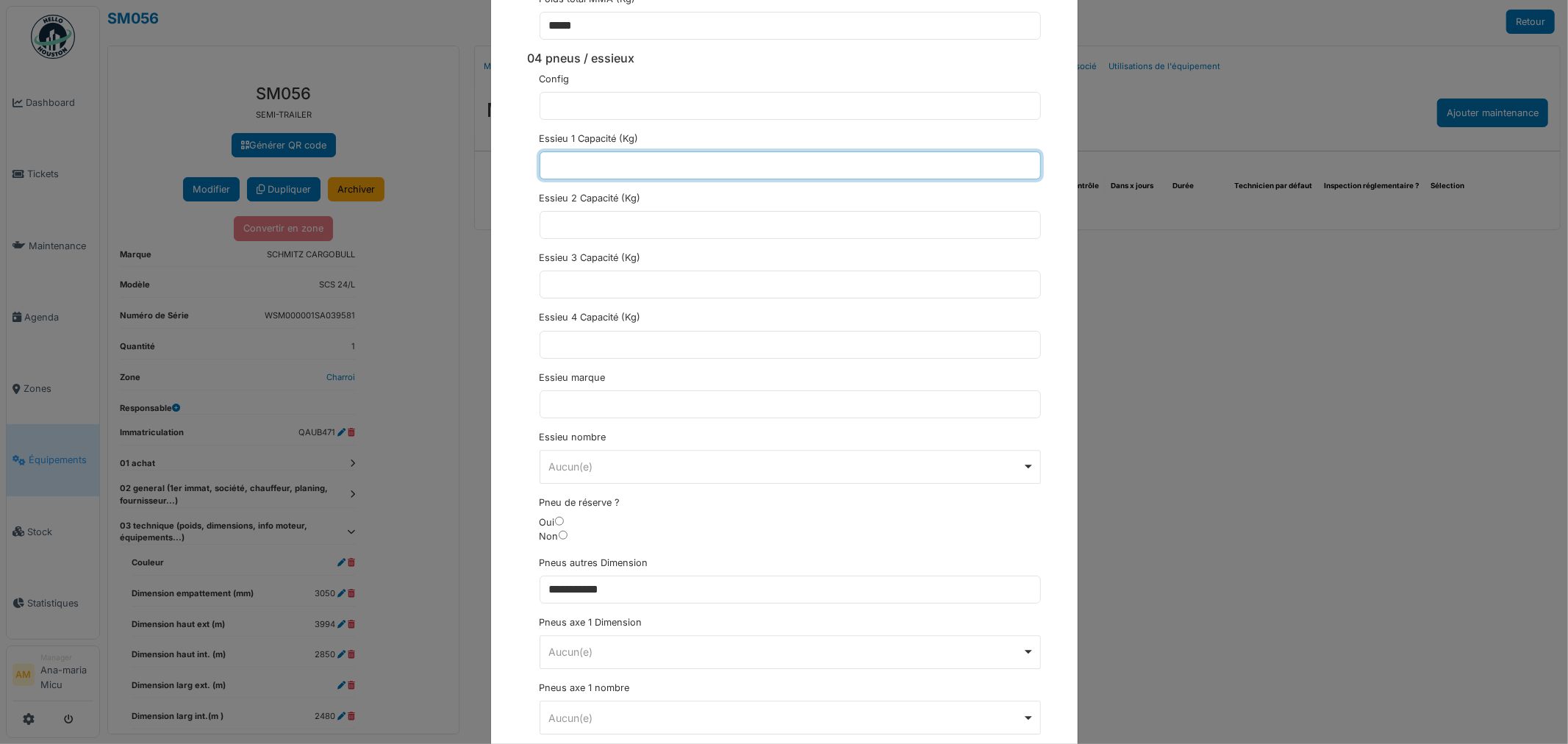 click at bounding box center (790, 165) 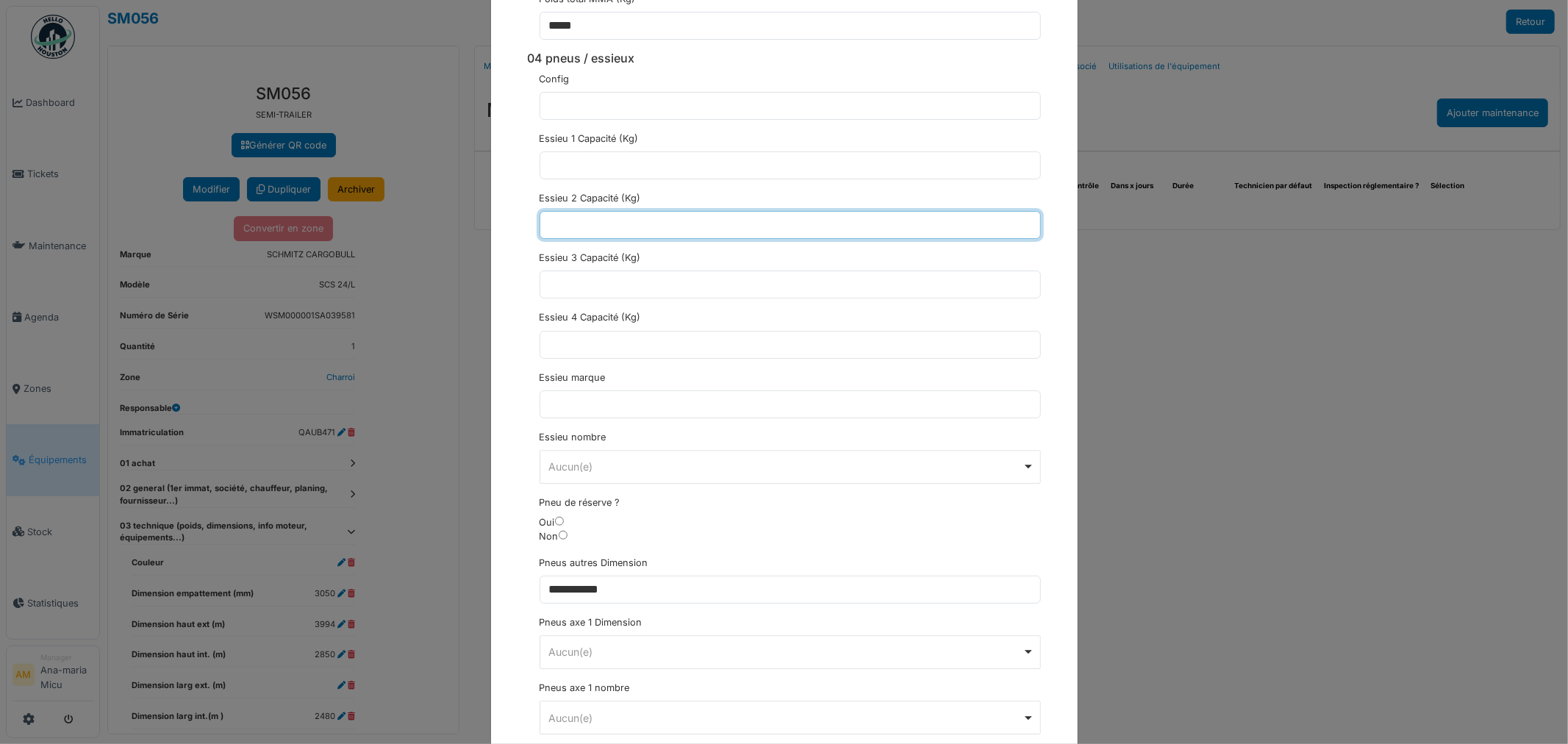 click at bounding box center (790, 225) 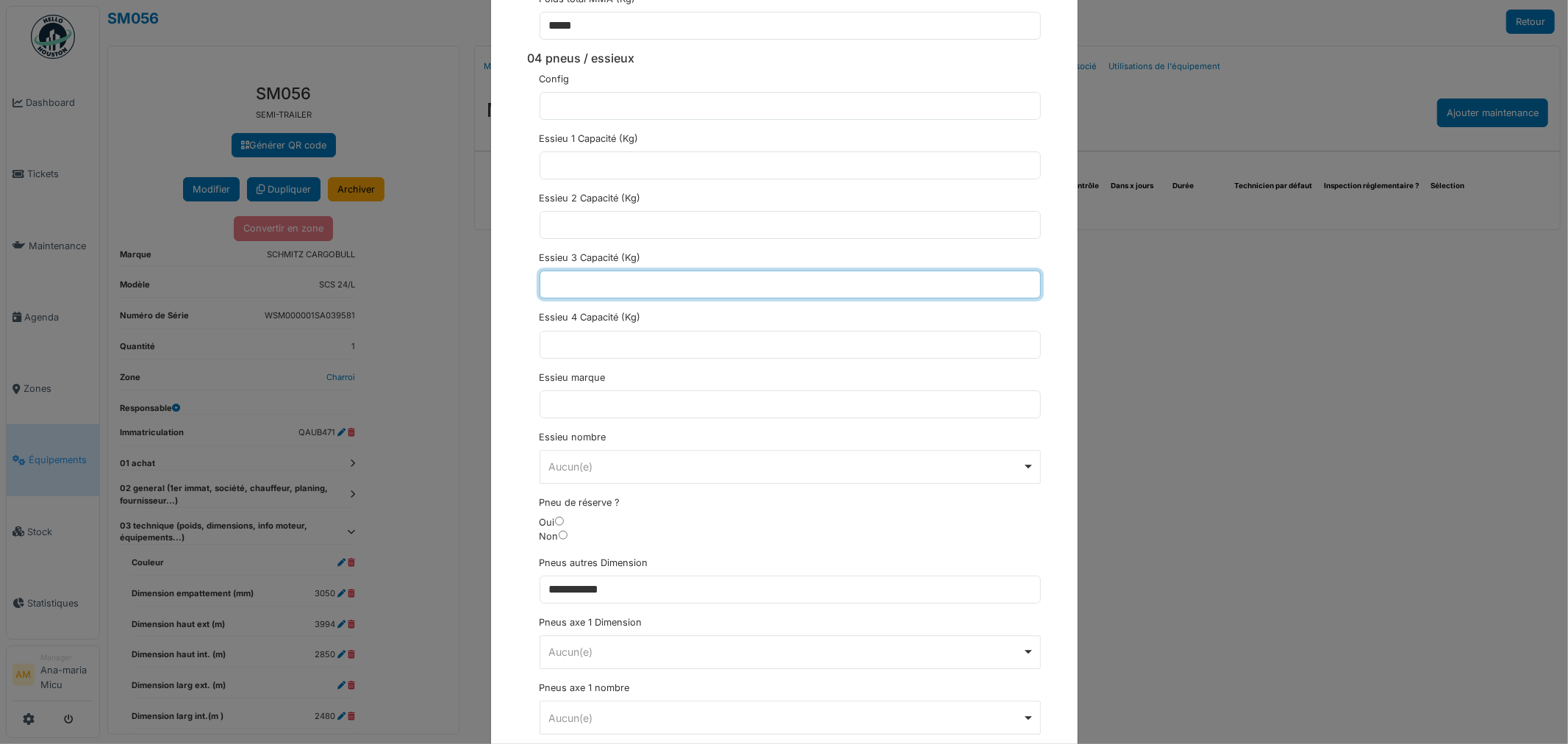 click at bounding box center (790, 285) 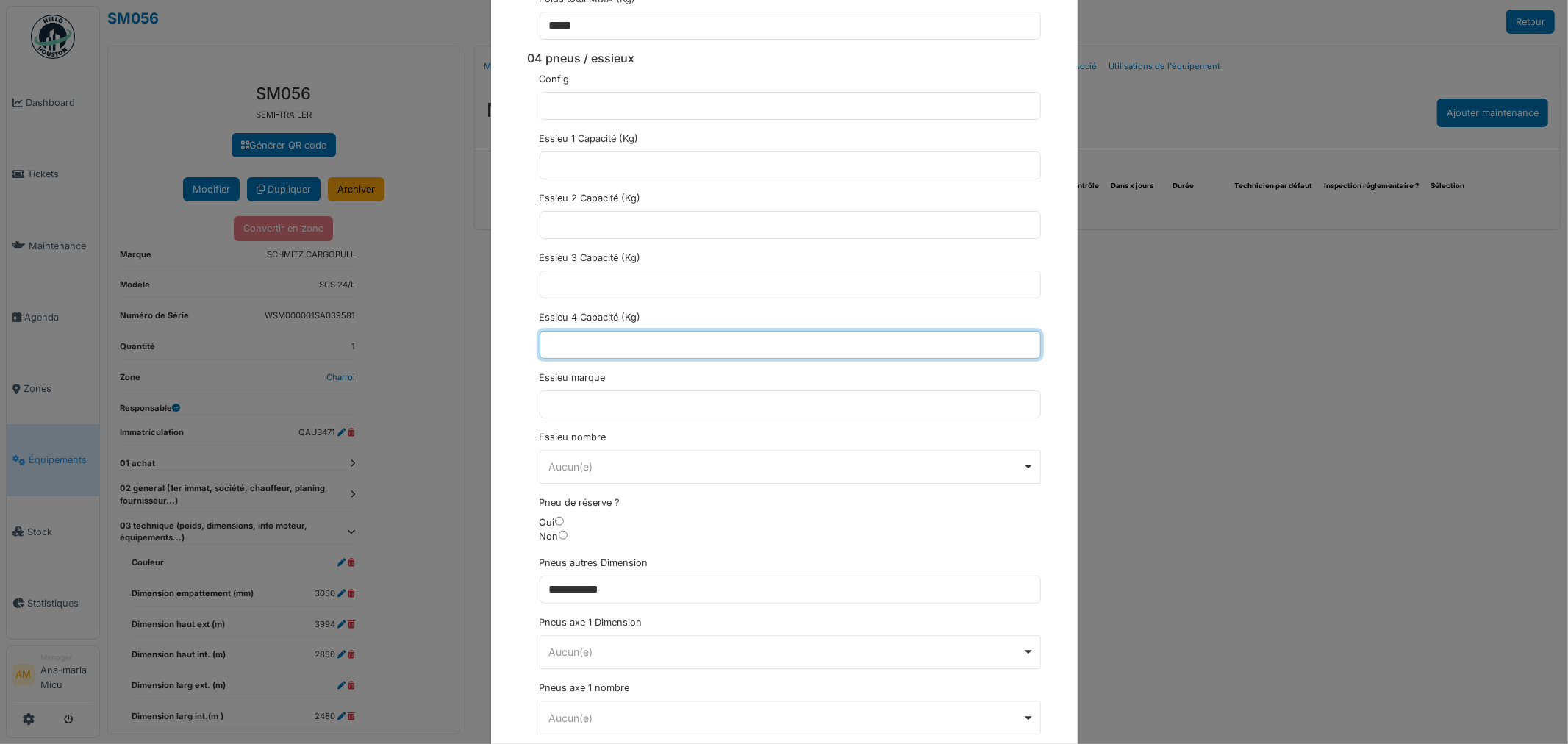 click at bounding box center (790, 345) 